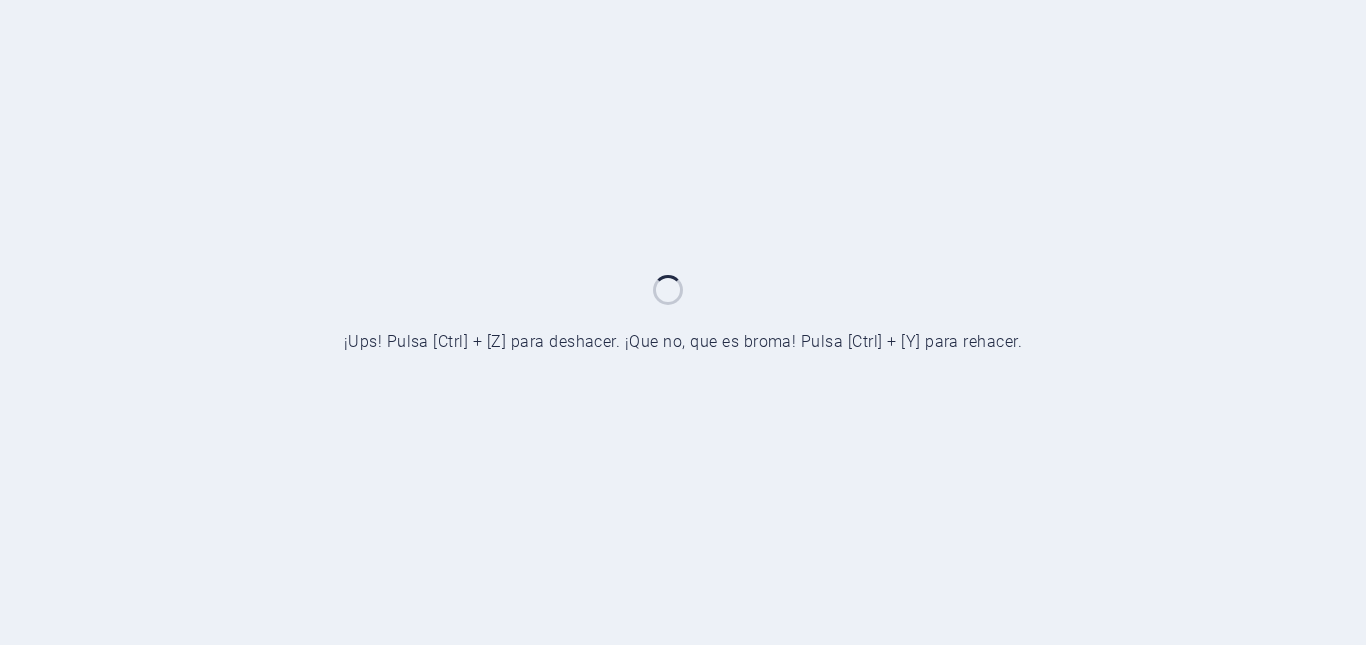 scroll, scrollTop: 0, scrollLeft: 0, axis: both 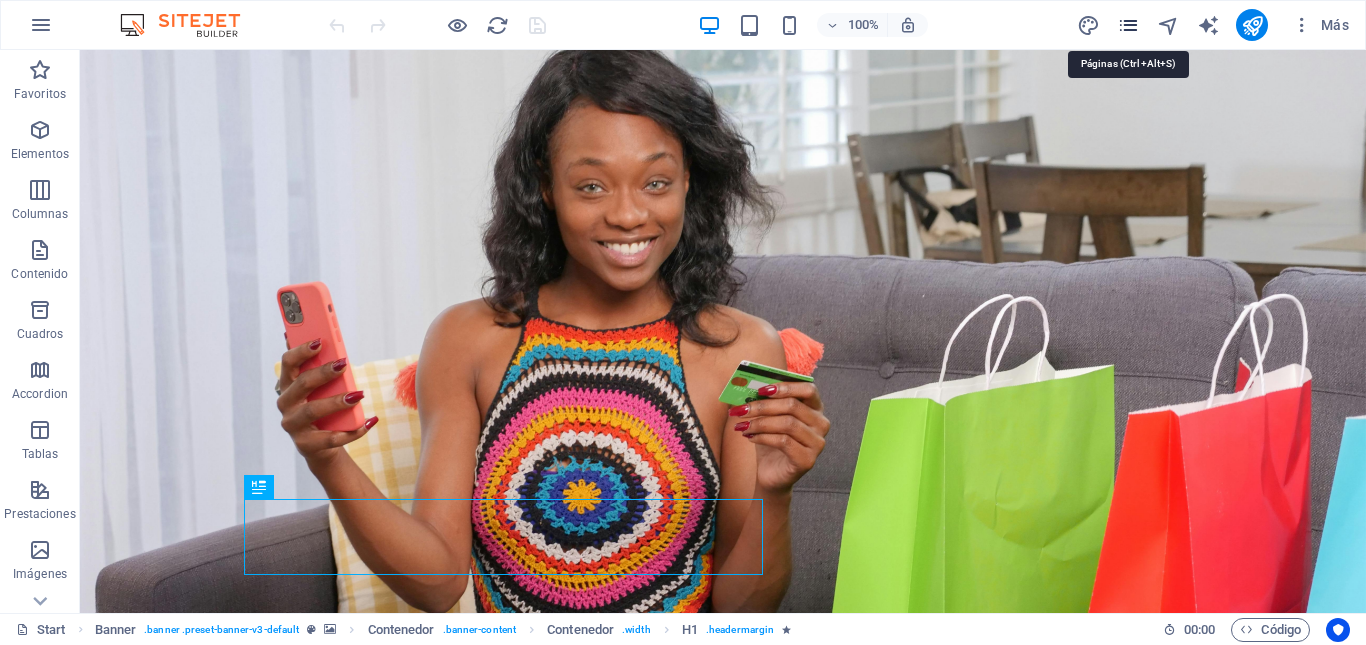 click at bounding box center [1128, 25] 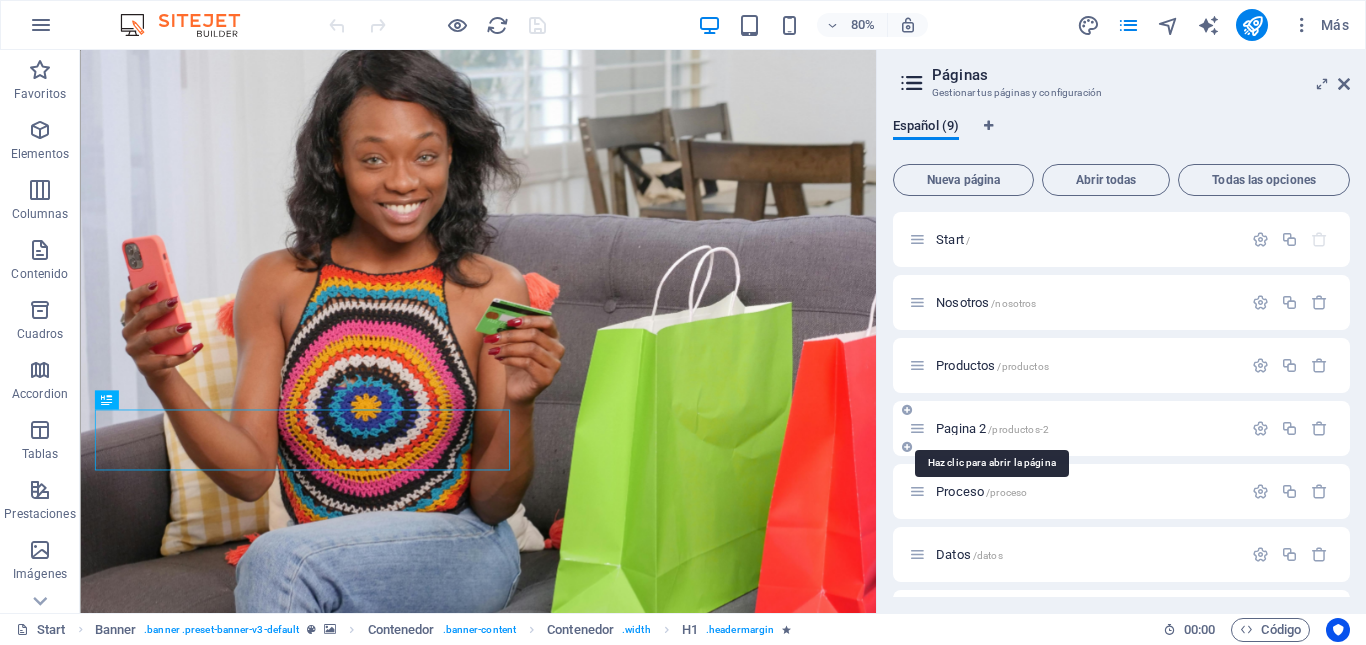 click on "Pagina 2 /productos-2" at bounding box center (992, 428) 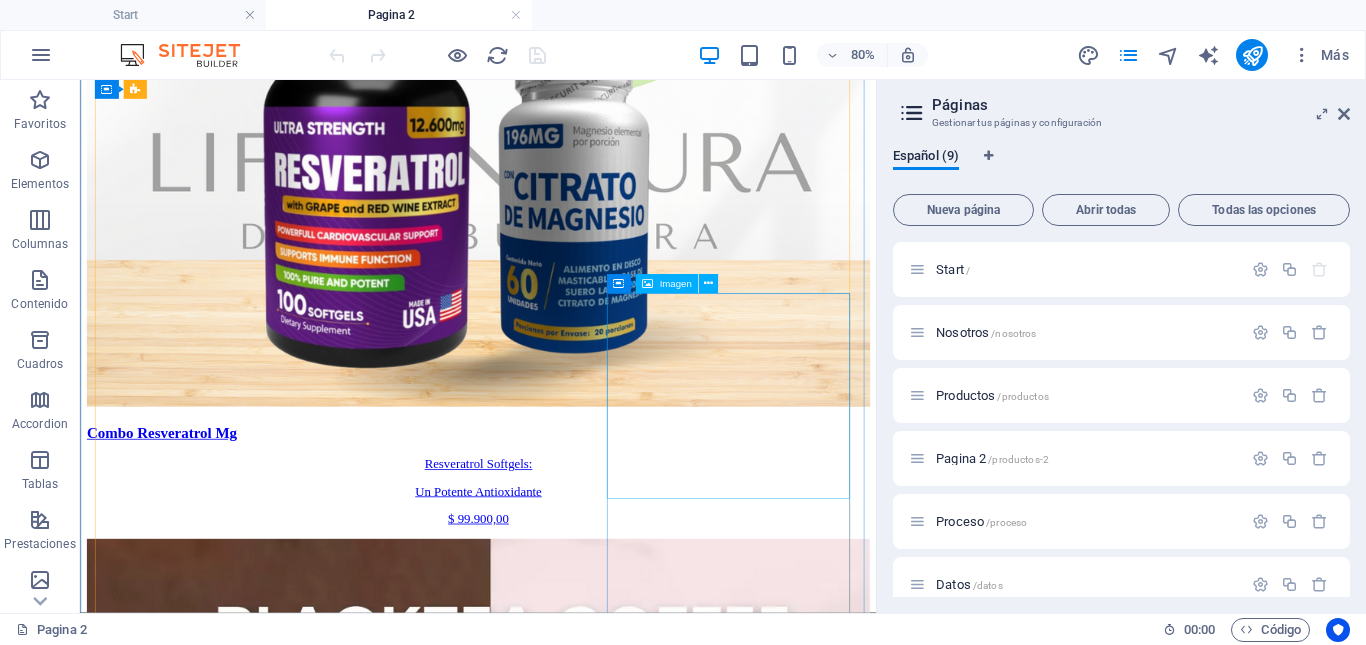 scroll, scrollTop: 1100, scrollLeft: 0, axis: vertical 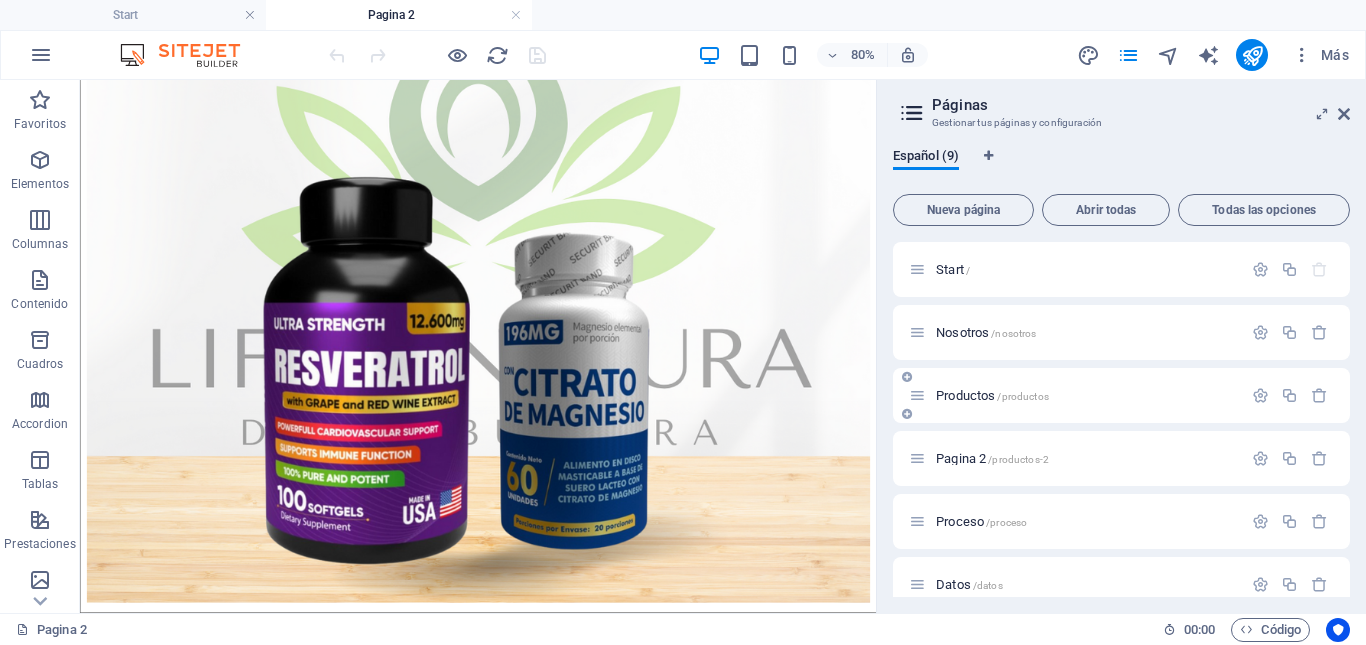 click on "Productos /productos" at bounding box center (992, 395) 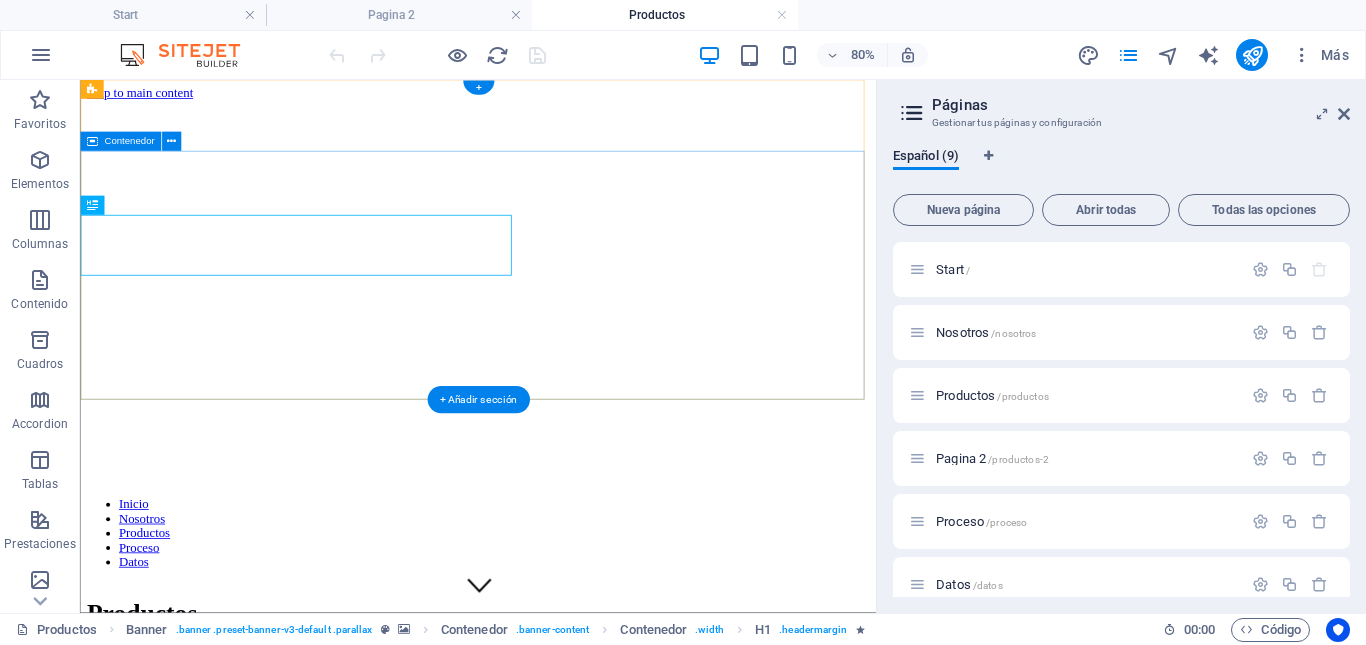 scroll, scrollTop: 0, scrollLeft: 0, axis: both 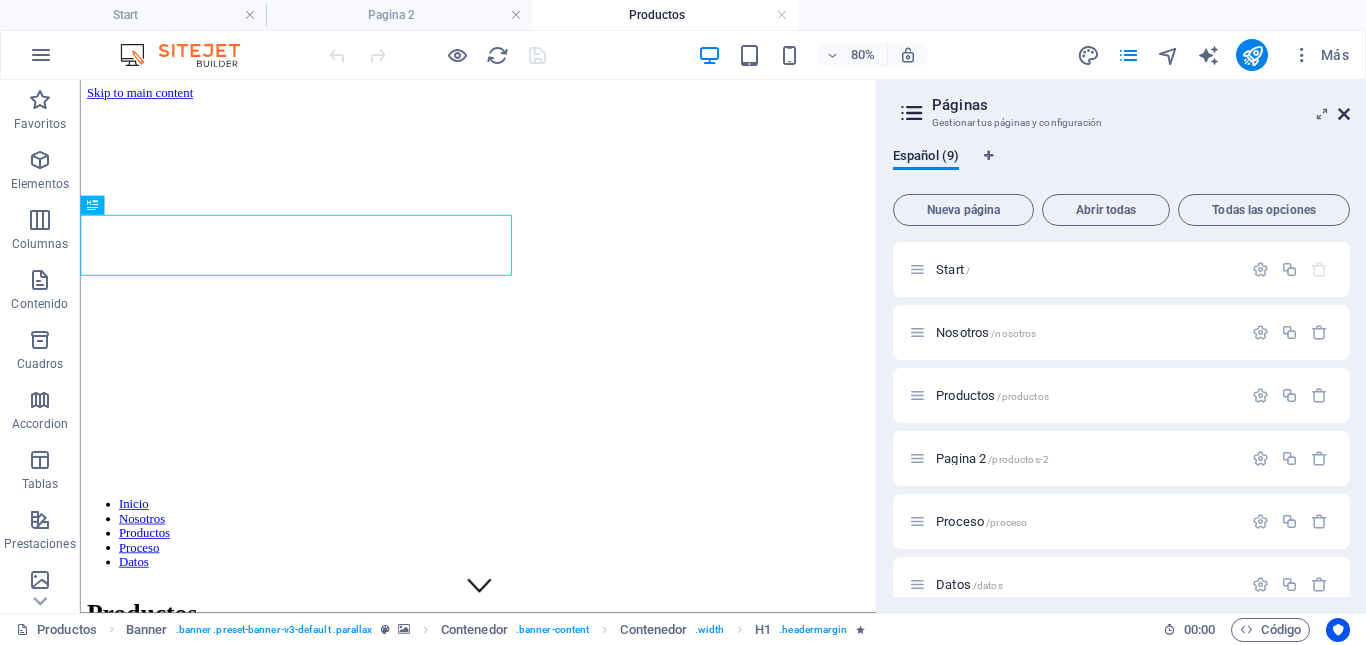 click at bounding box center (1344, 114) 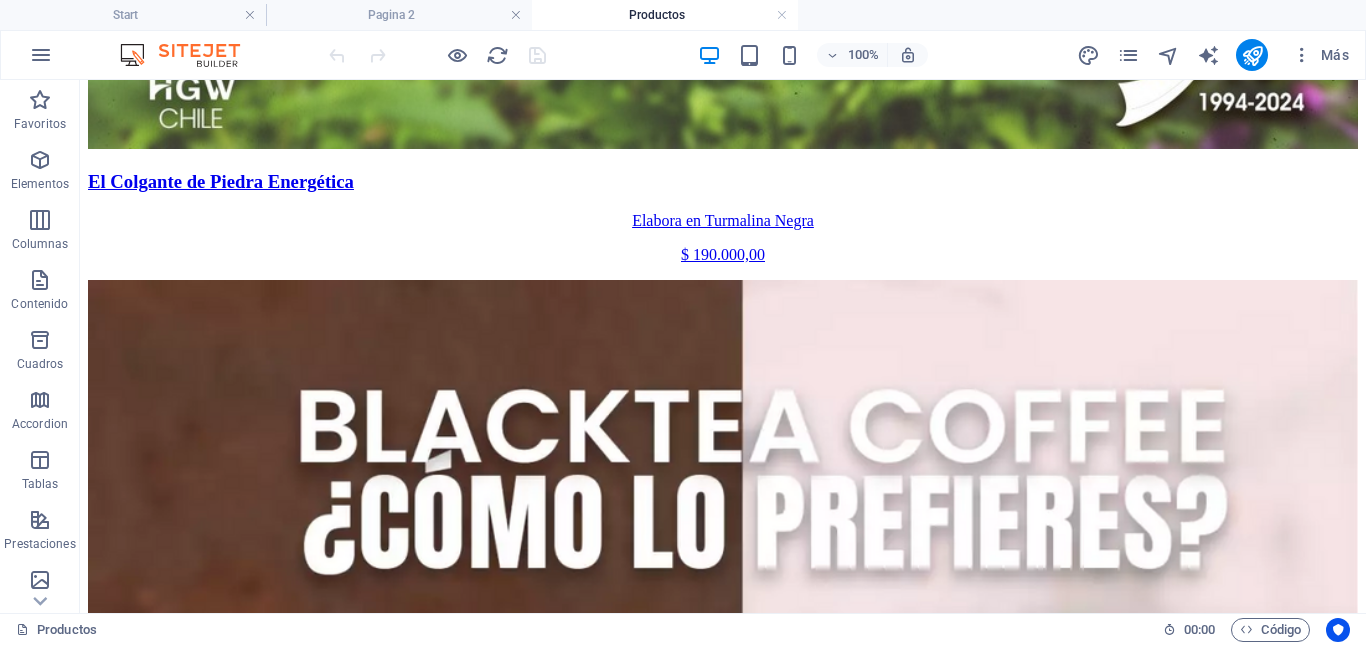 scroll, scrollTop: 1900, scrollLeft: 0, axis: vertical 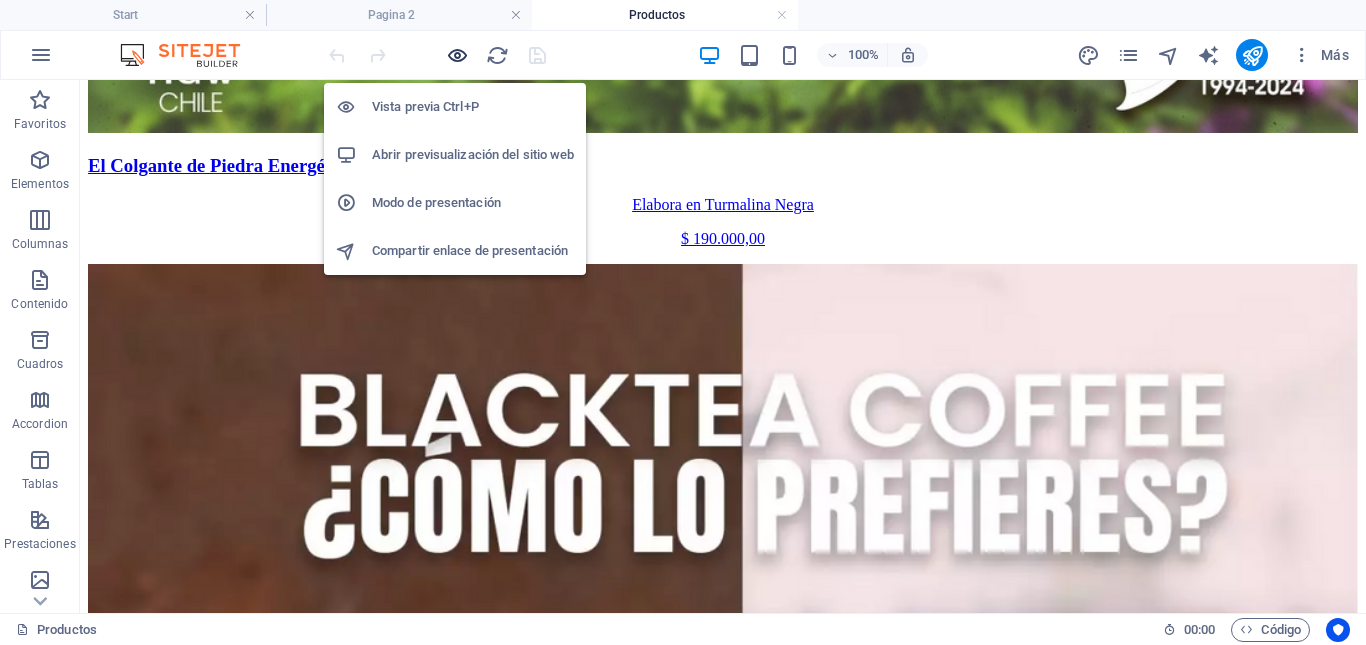click at bounding box center [457, 55] 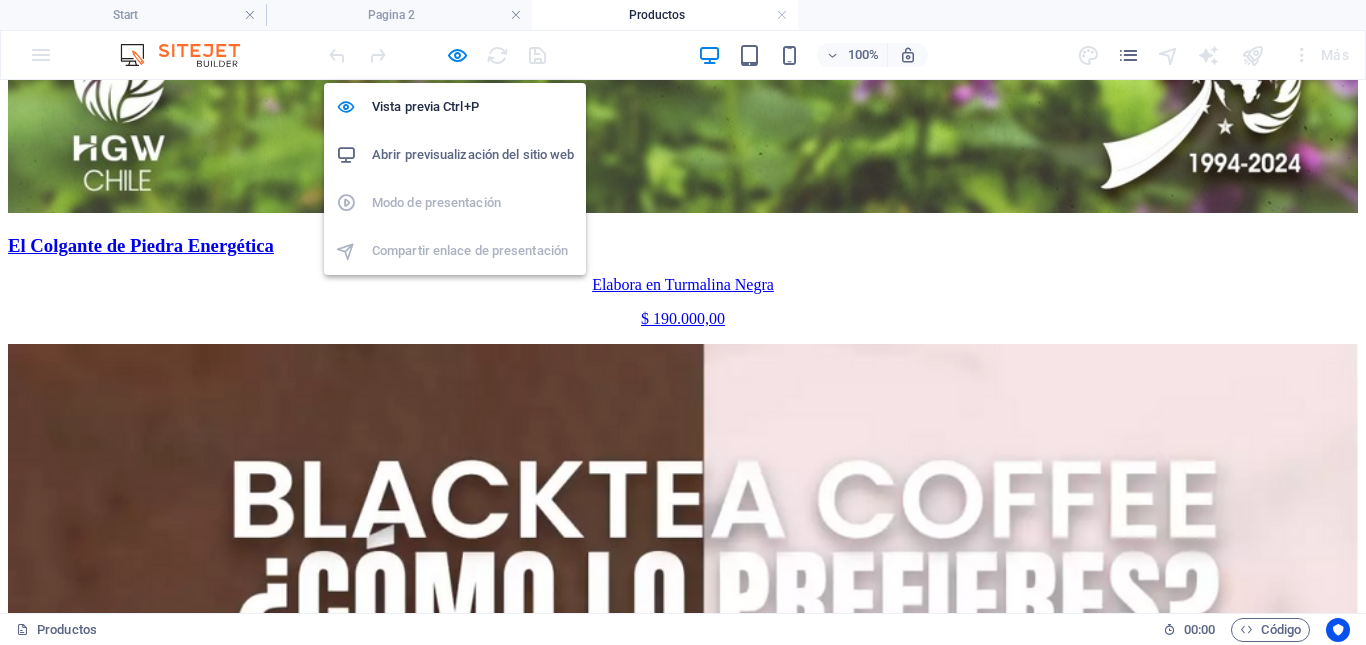 click on "Abrir previsualización del sitio web" at bounding box center [473, 155] 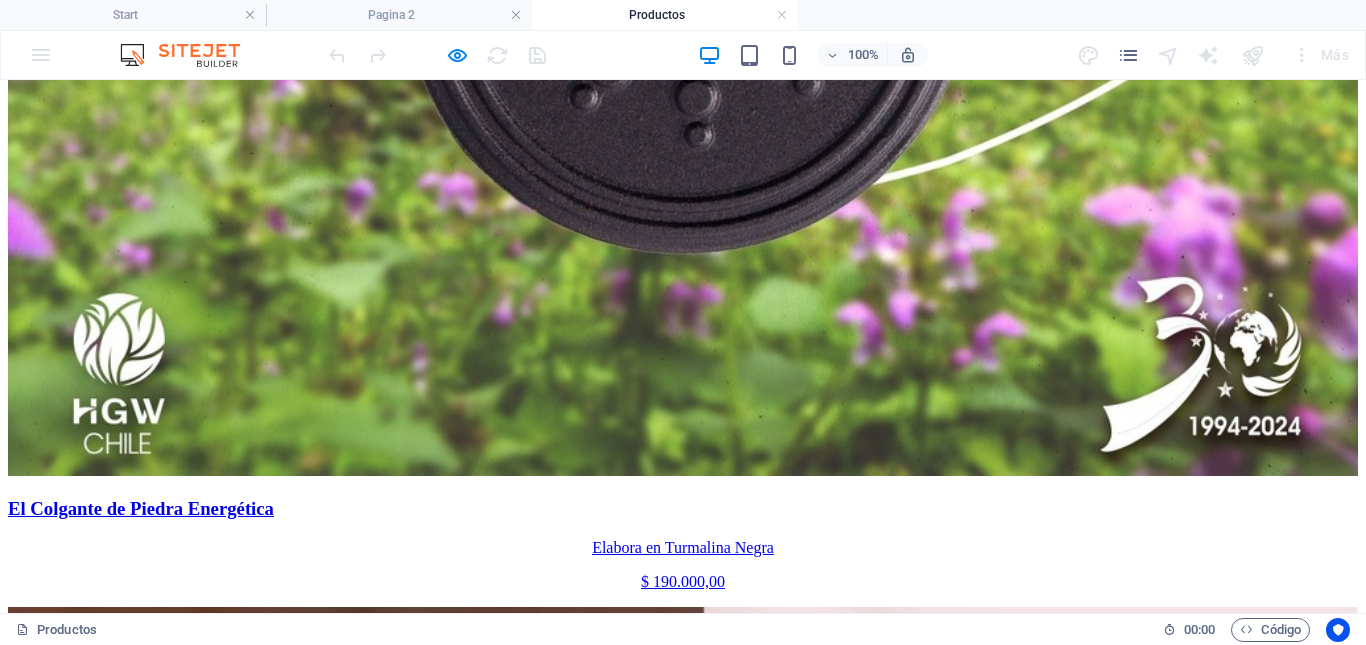 scroll, scrollTop: 1600, scrollLeft: 0, axis: vertical 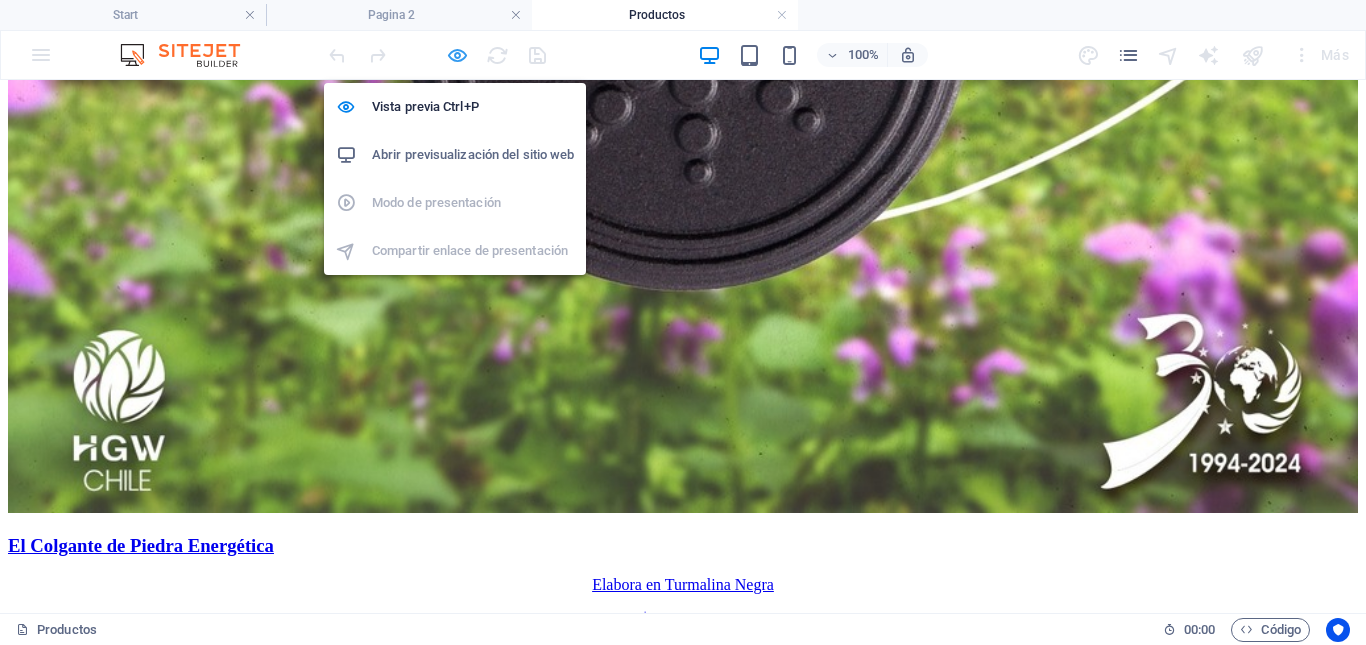 click at bounding box center [457, 55] 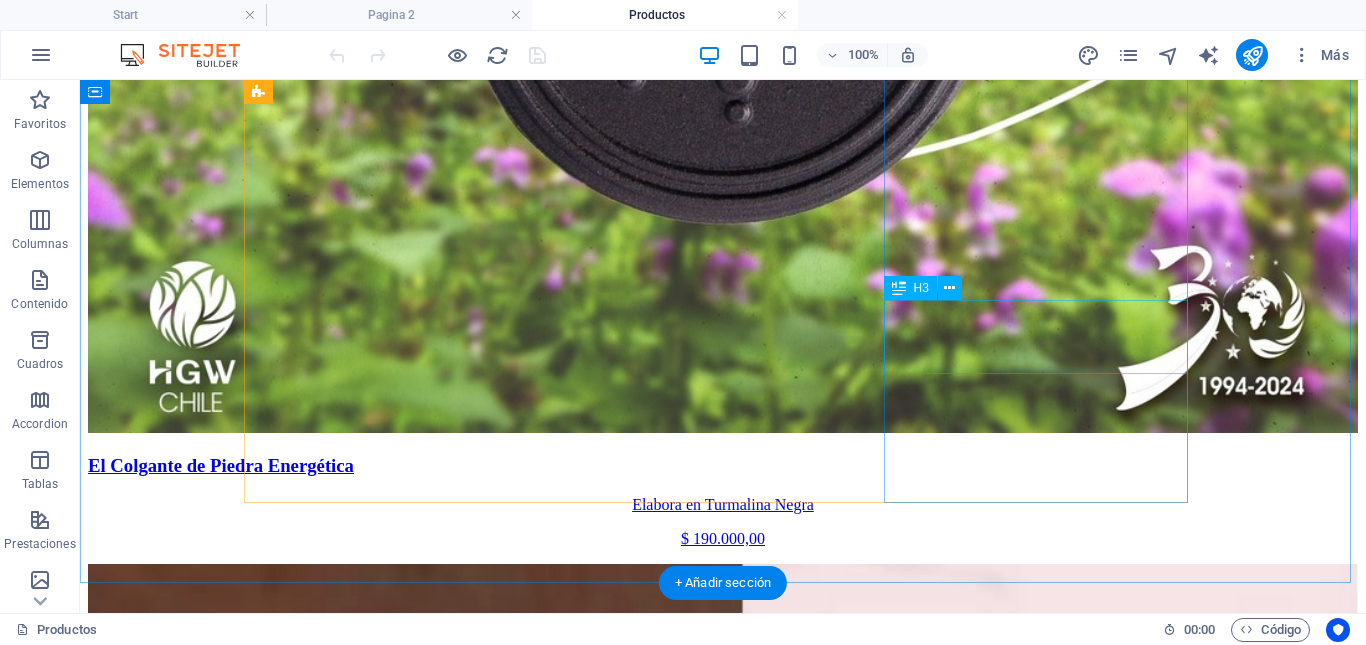 scroll, scrollTop: 1700, scrollLeft: 0, axis: vertical 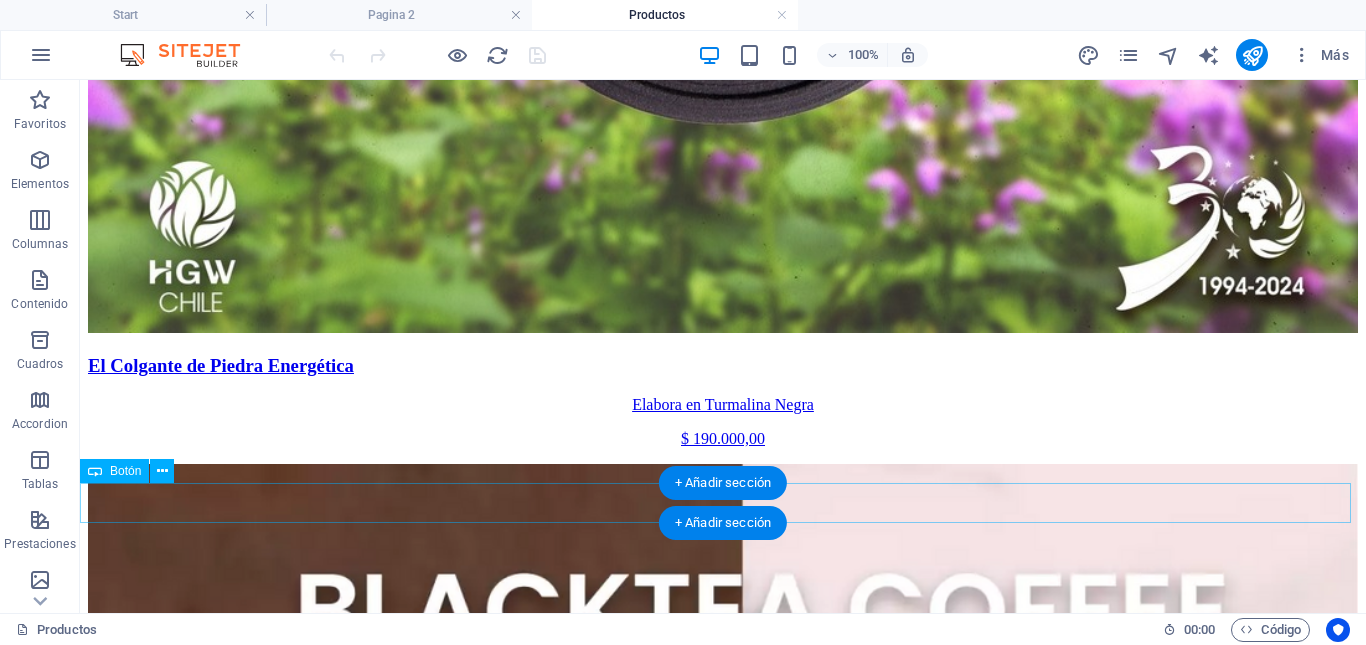 click on "Pagina 2" at bounding box center [723, 10603] 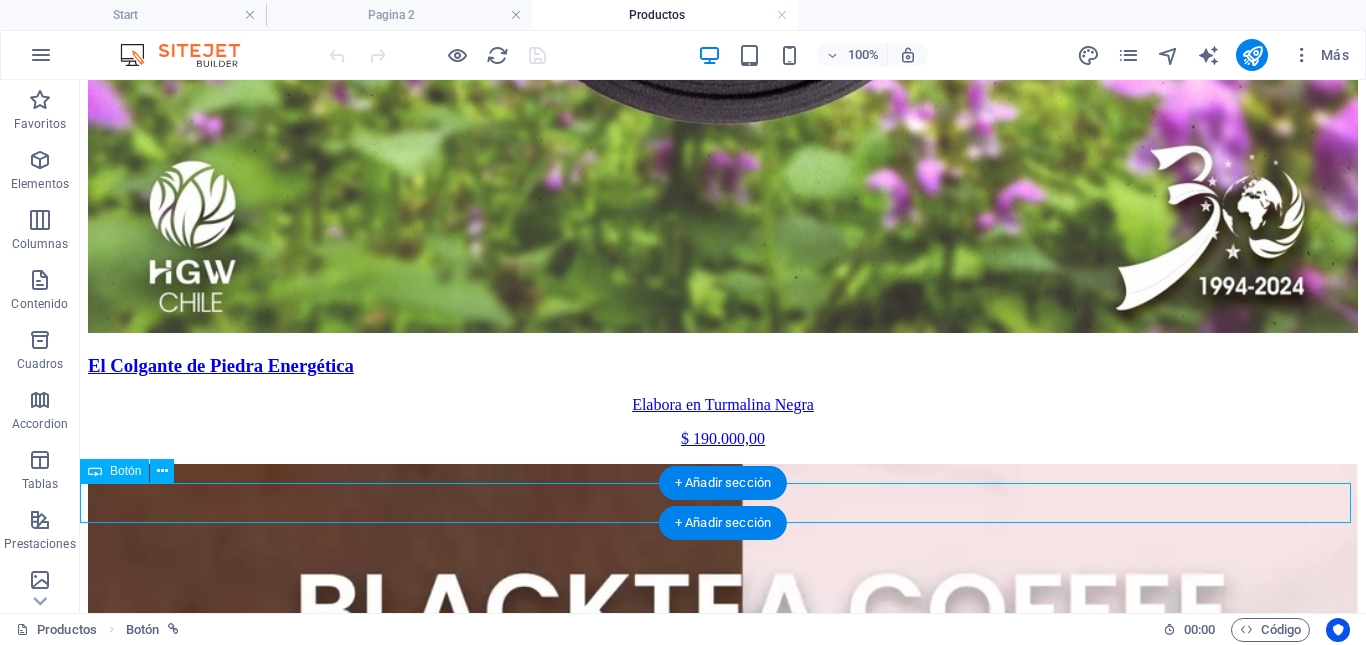 click on "Pagina 2" at bounding box center (723, 10603) 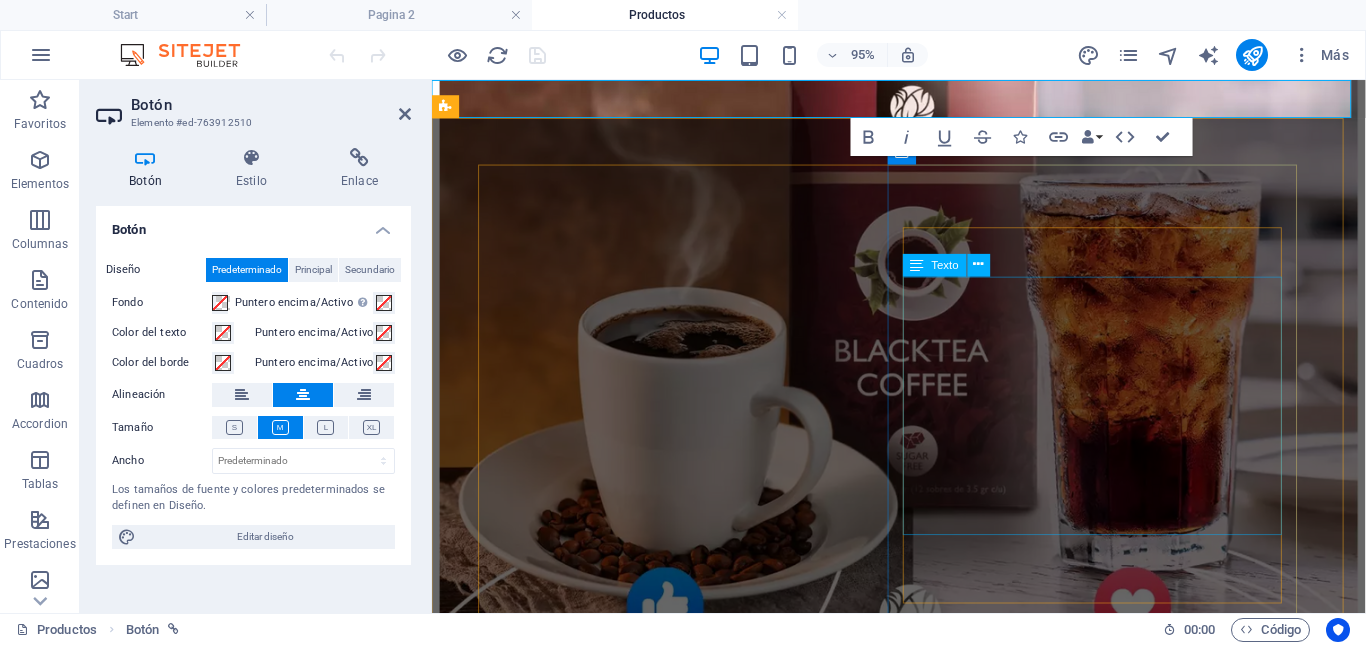 scroll, scrollTop: 1706, scrollLeft: 0, axis: vertical 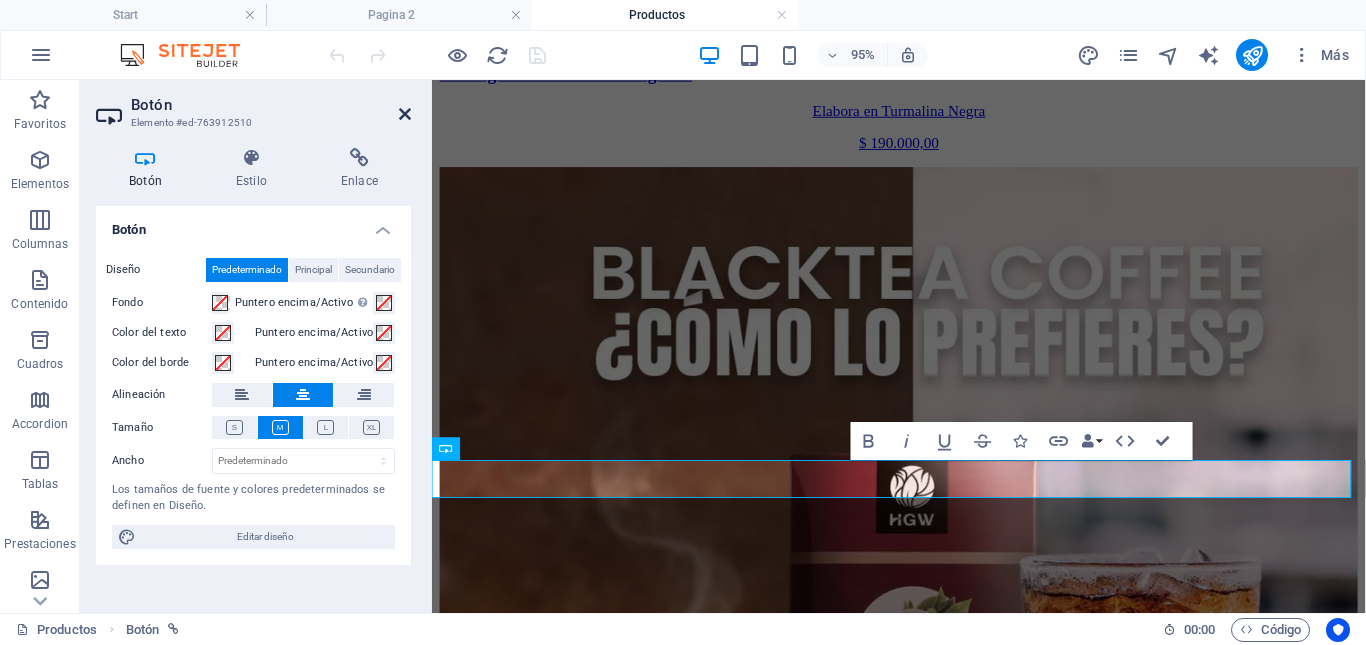 click at bounding box center (405, 114) 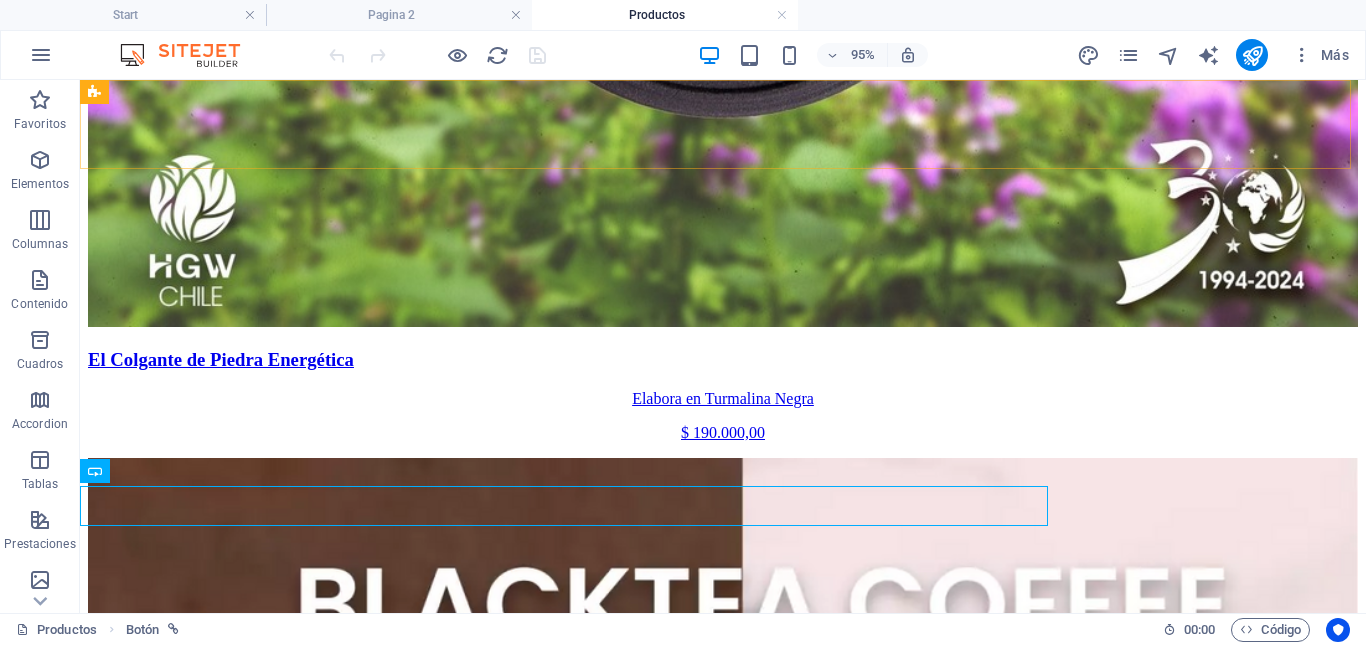 scroll, scrollTop: 1700, scrollLeft: 0, axis: vertical 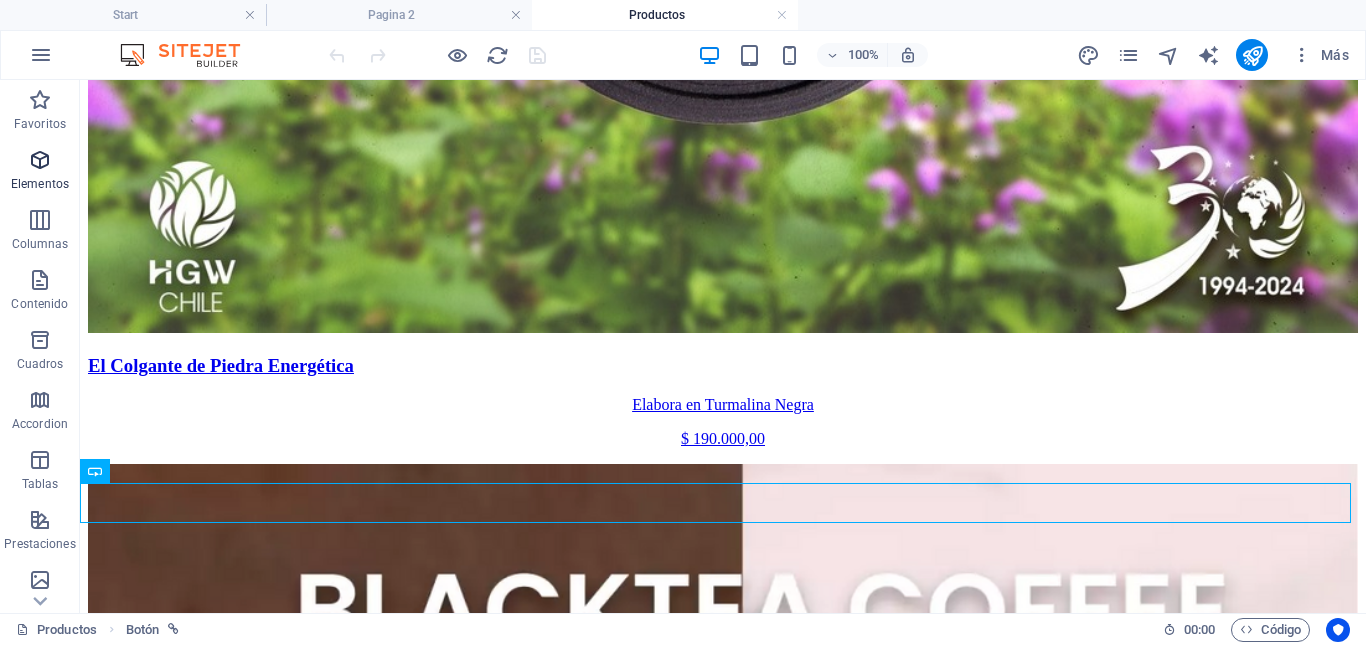 click at bounding box center [40, 160] 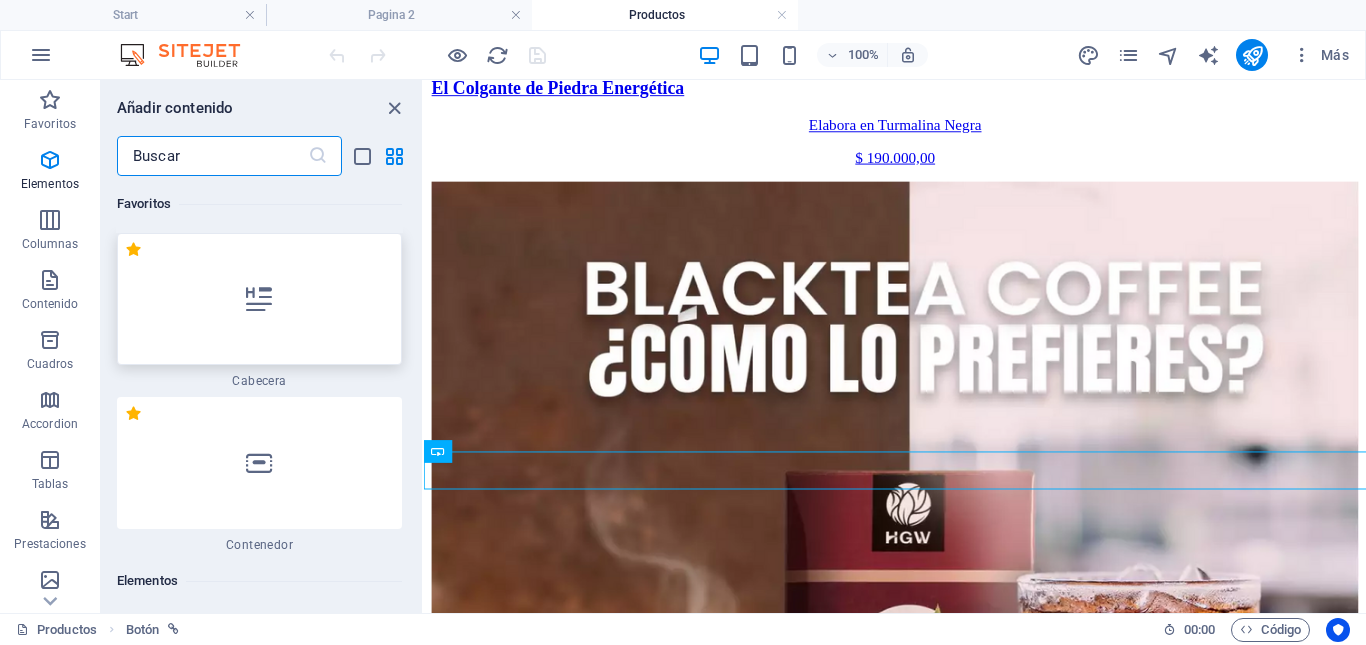 scroll, scrollTop: 1712, scrollLeft: 0, axis: vertical 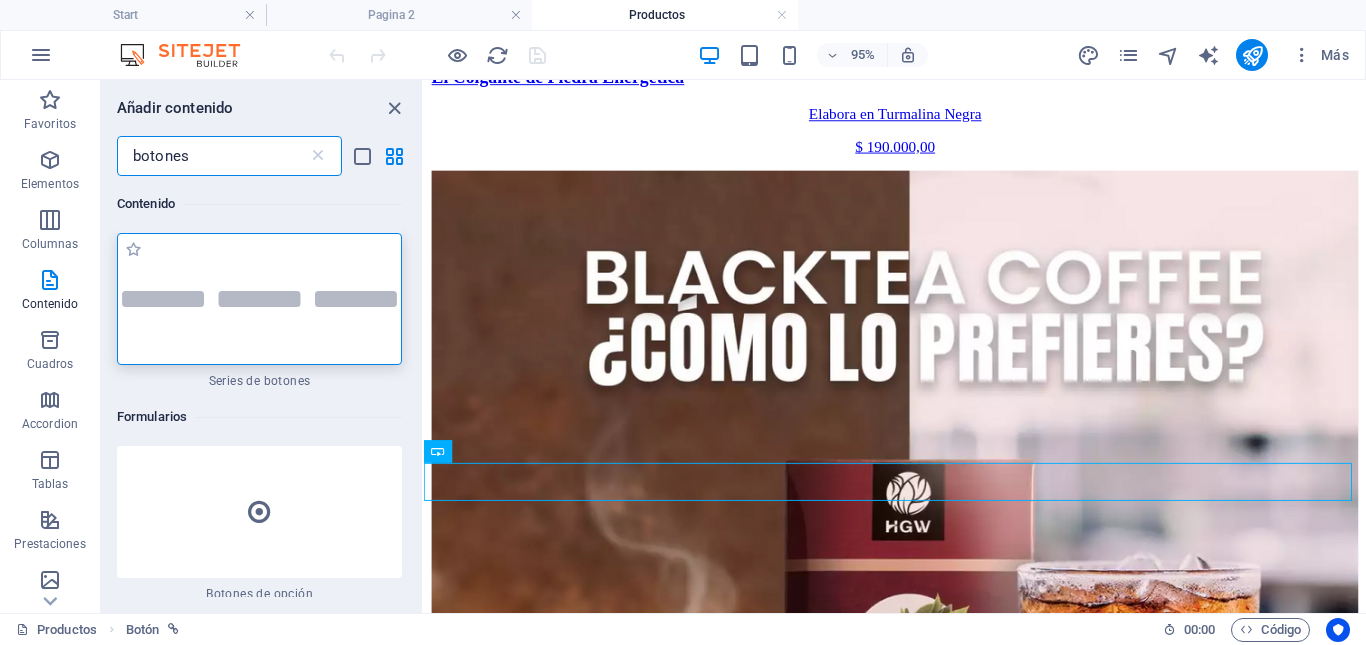 type on "botones" 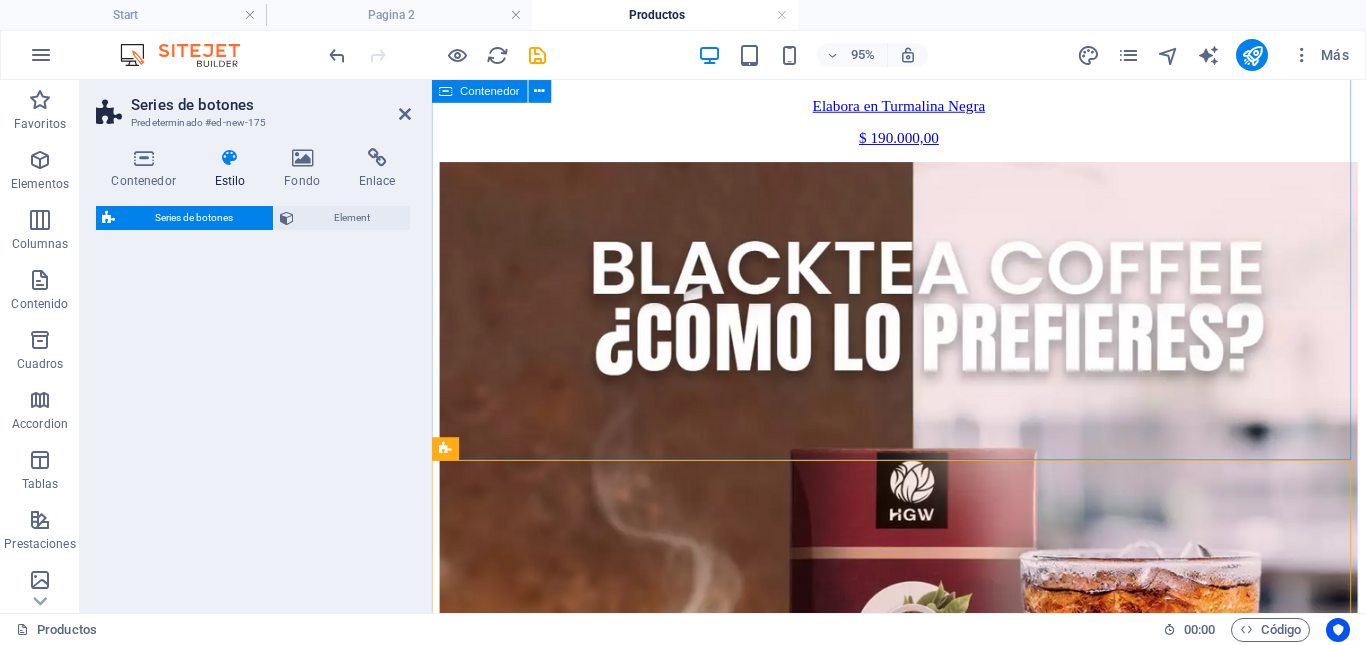 select on "rem" 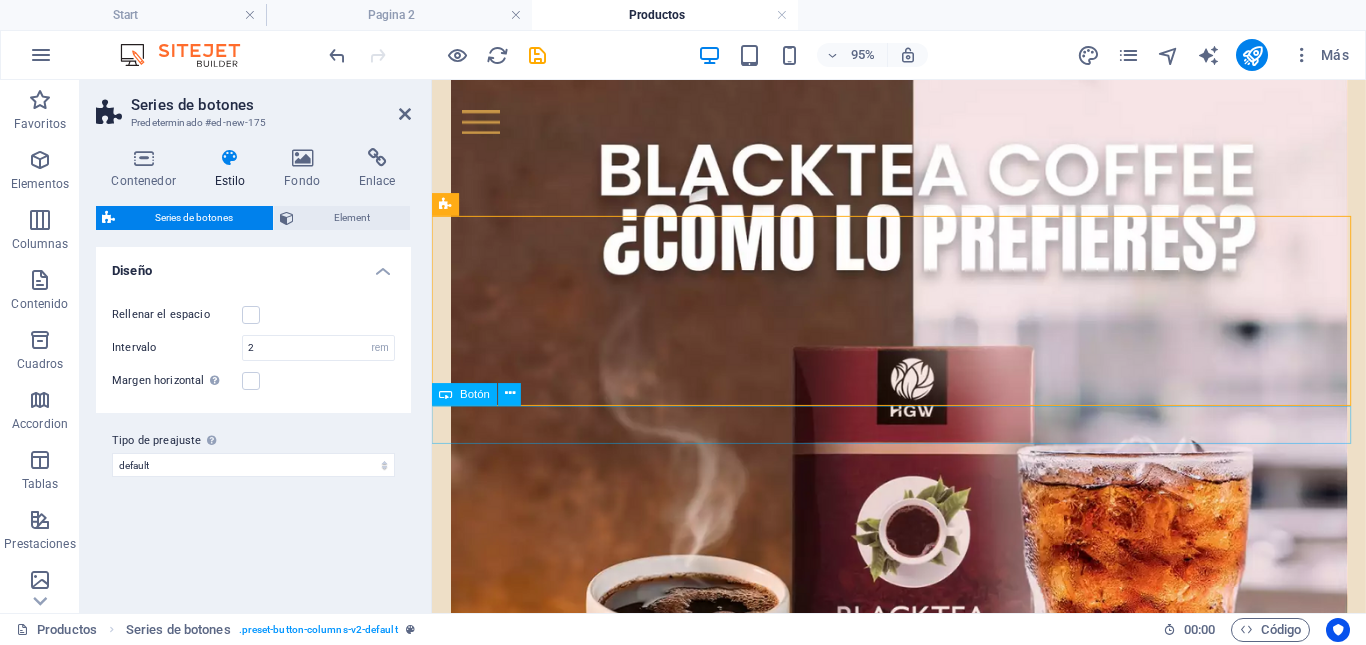 scroll, scrollTop: 2006, scrollLeft: 0, axis: vertical 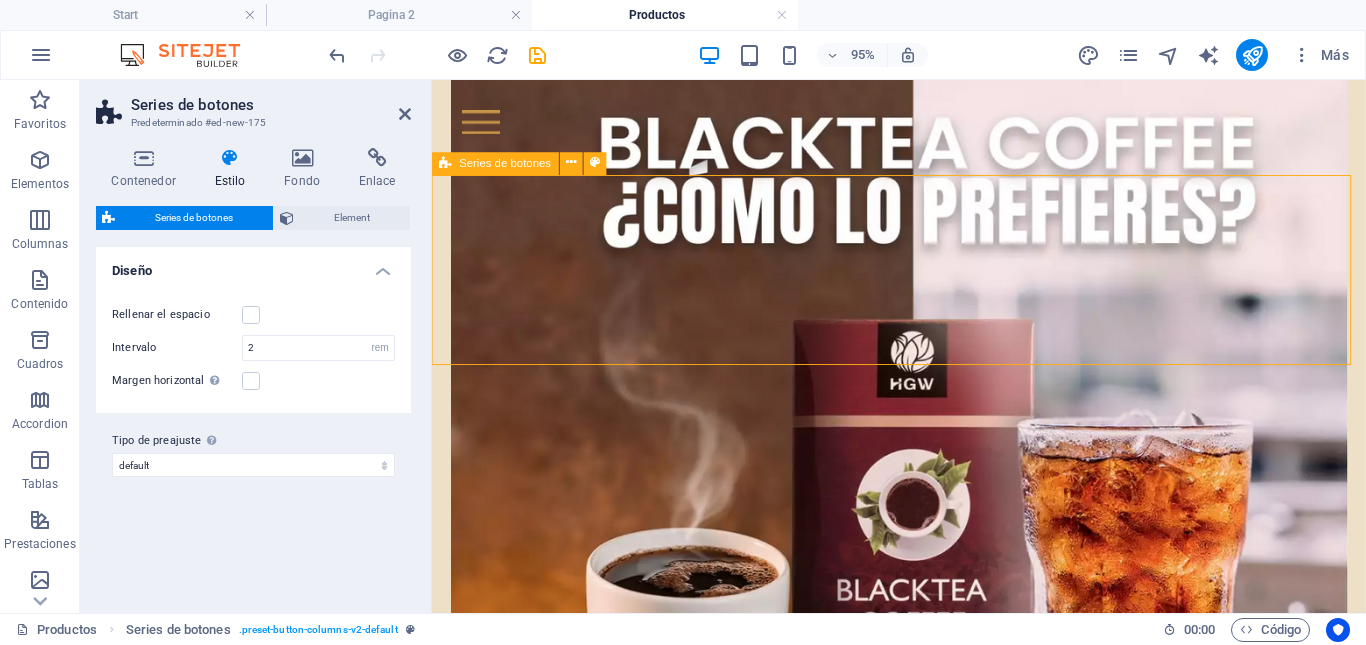 click on "Button Button Button" at bounding box center [923, 8259] 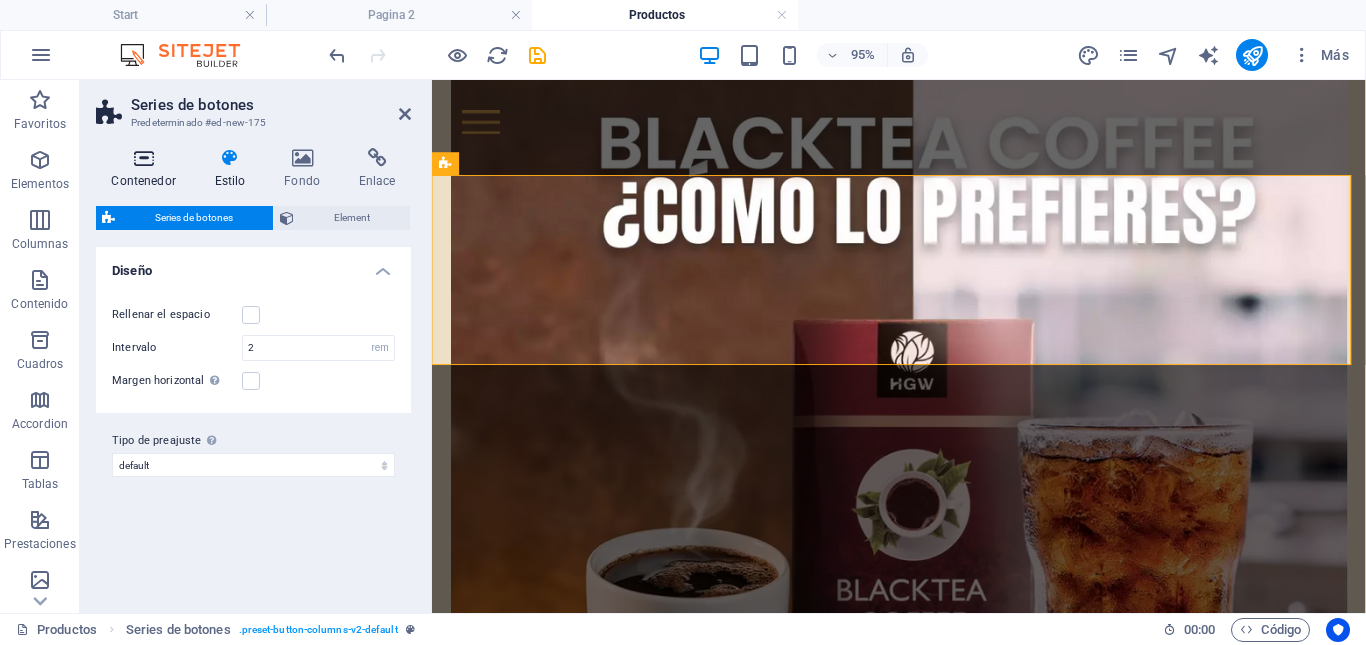 click at bounding box center (143, 158) 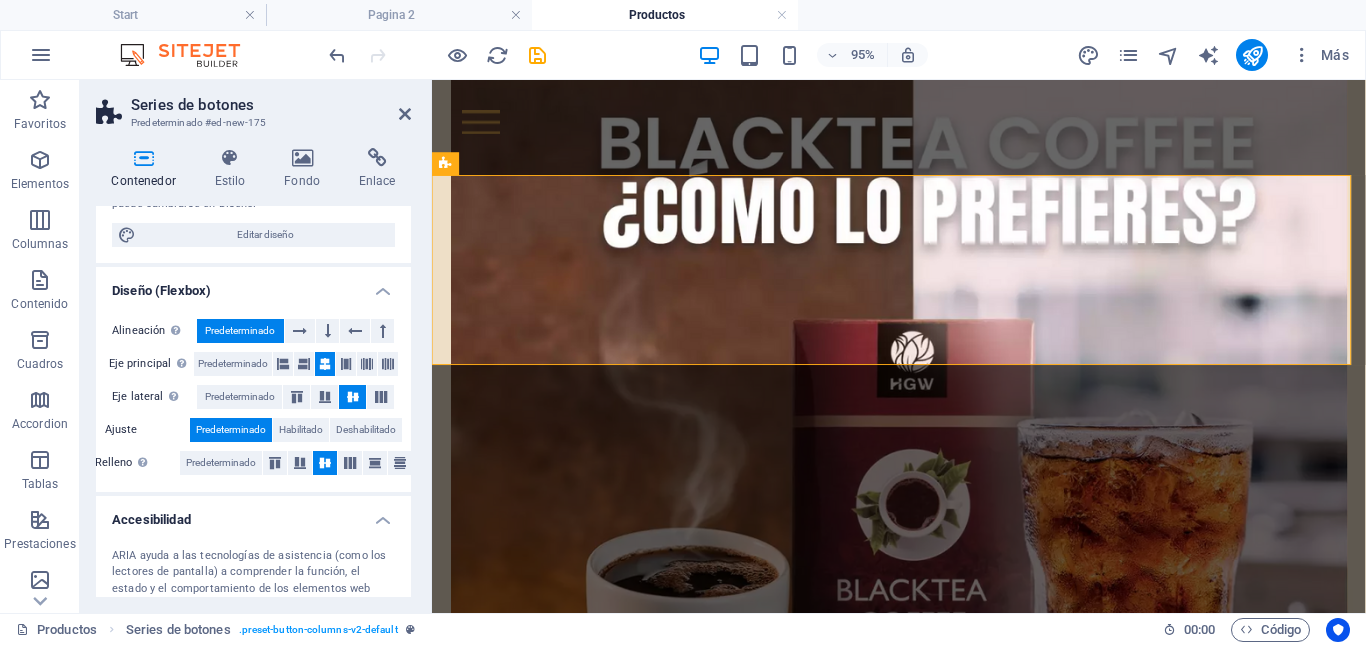 scroll, scrollTop: 0, scrollLeft: 0, axis: both 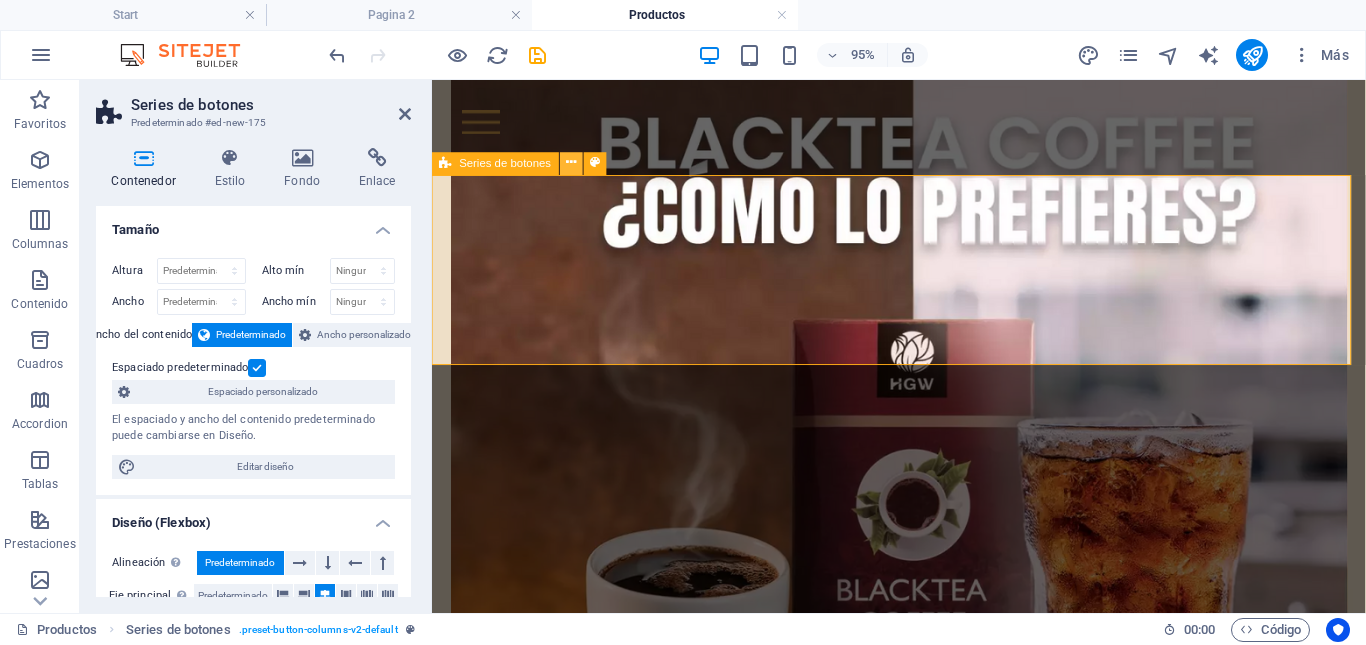 click at bounding box center [571, 164] 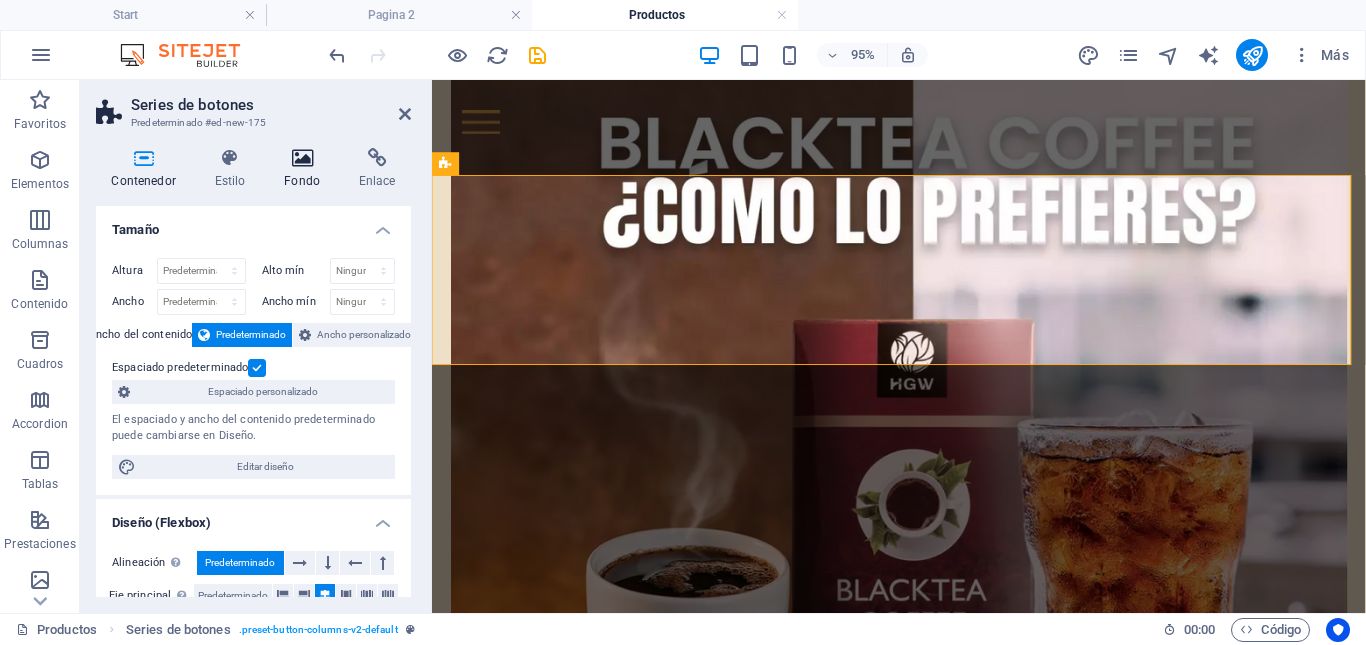 click on "Fondo" at bounding box center (306, 169) 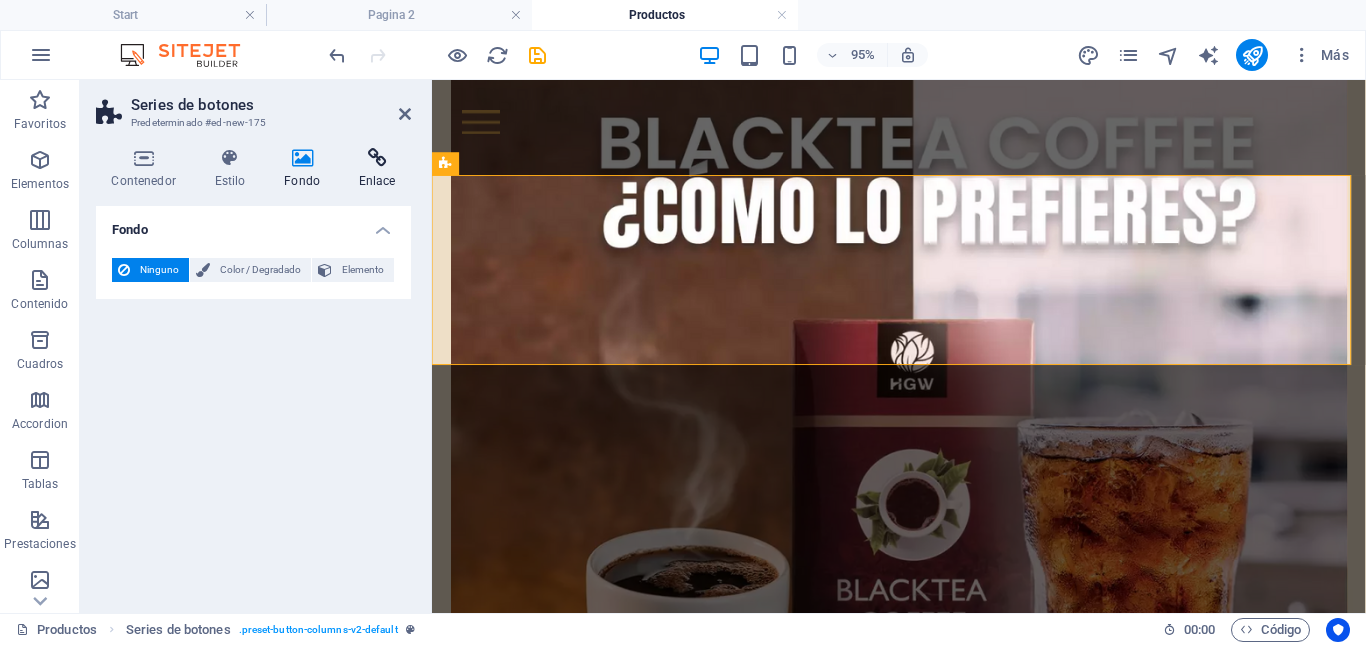 click at bounding box center (377, 158) 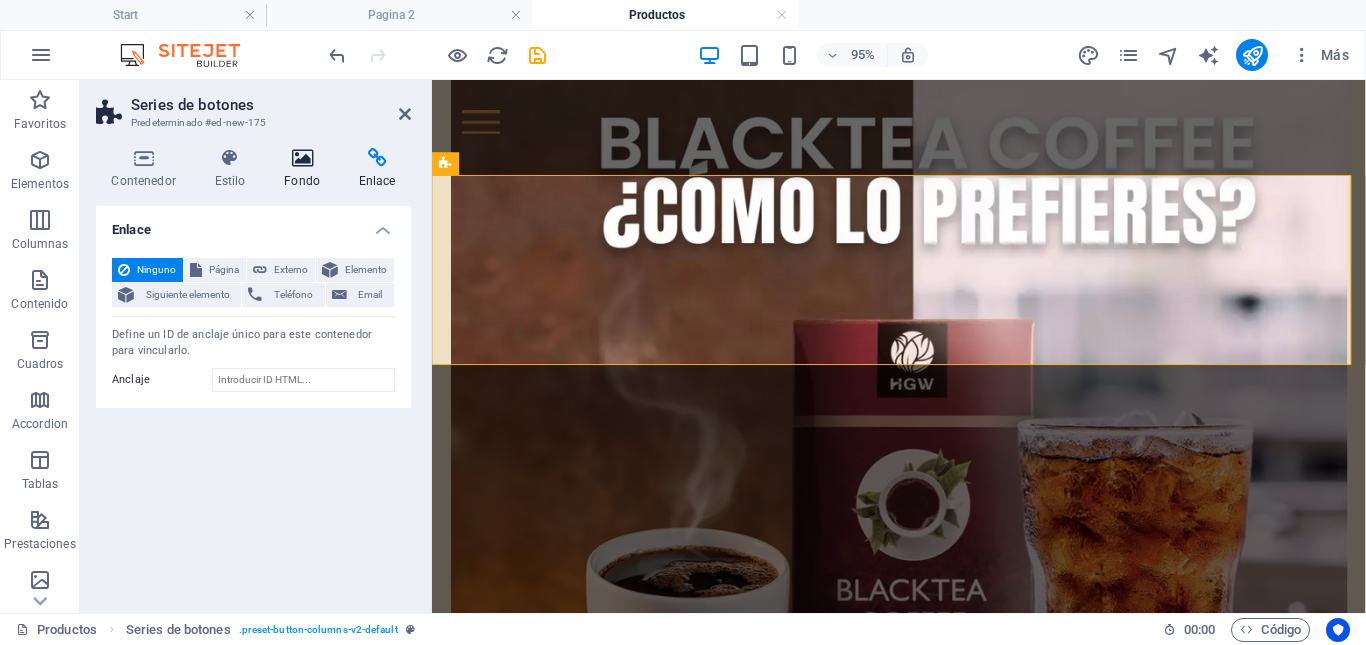 click on "Fondo" at bounding box center [306, 169] 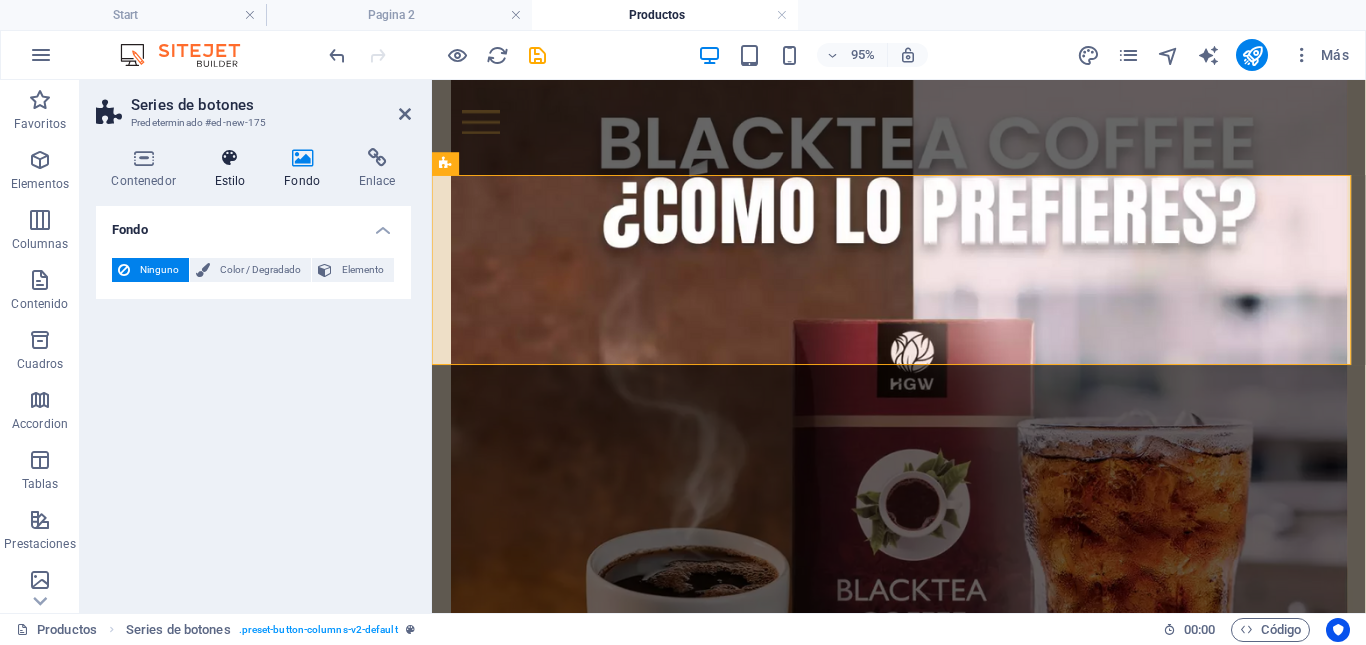 click on "Estilo" at bounding box center [234, 169] 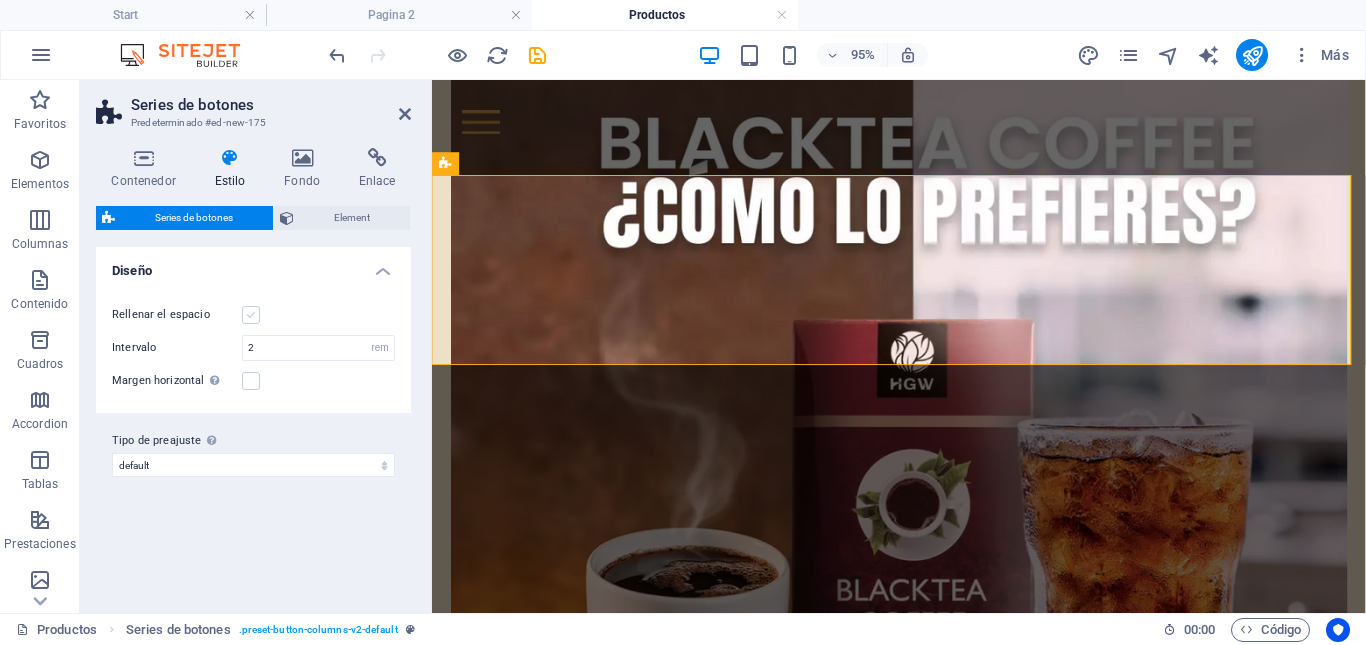click at bounding box center (251, 315) 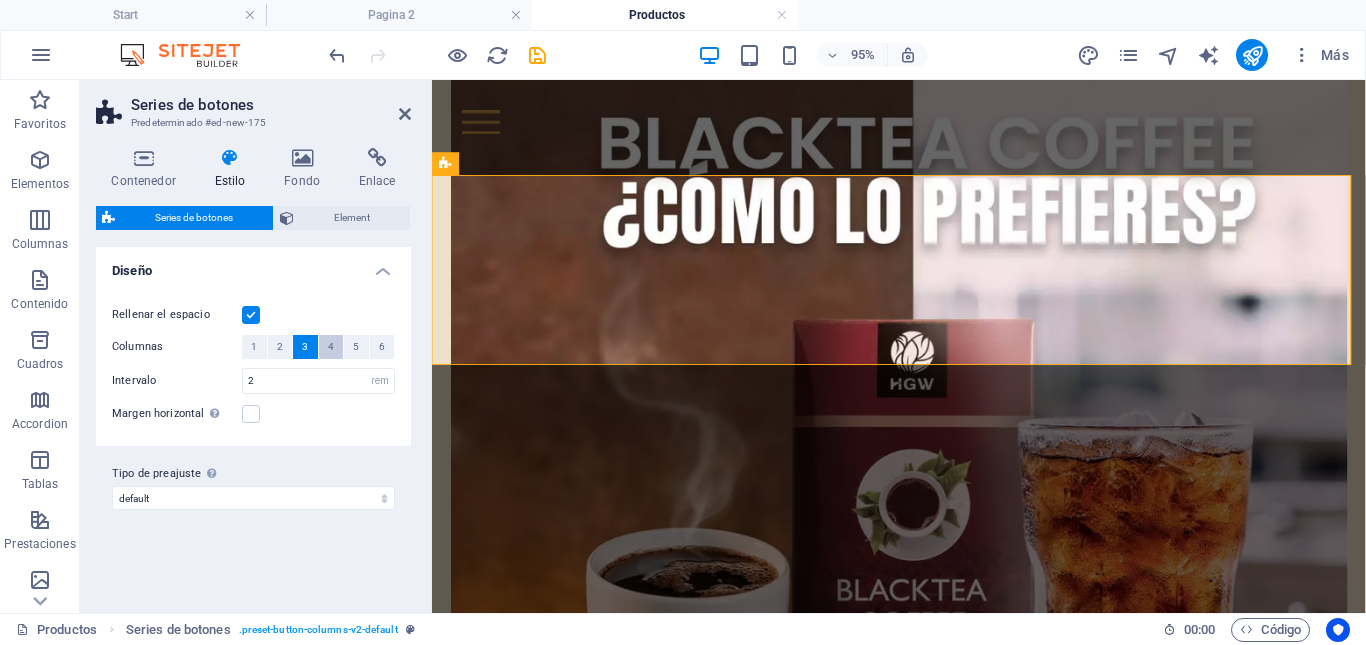 click on "4" at bounding box center (331, 347) 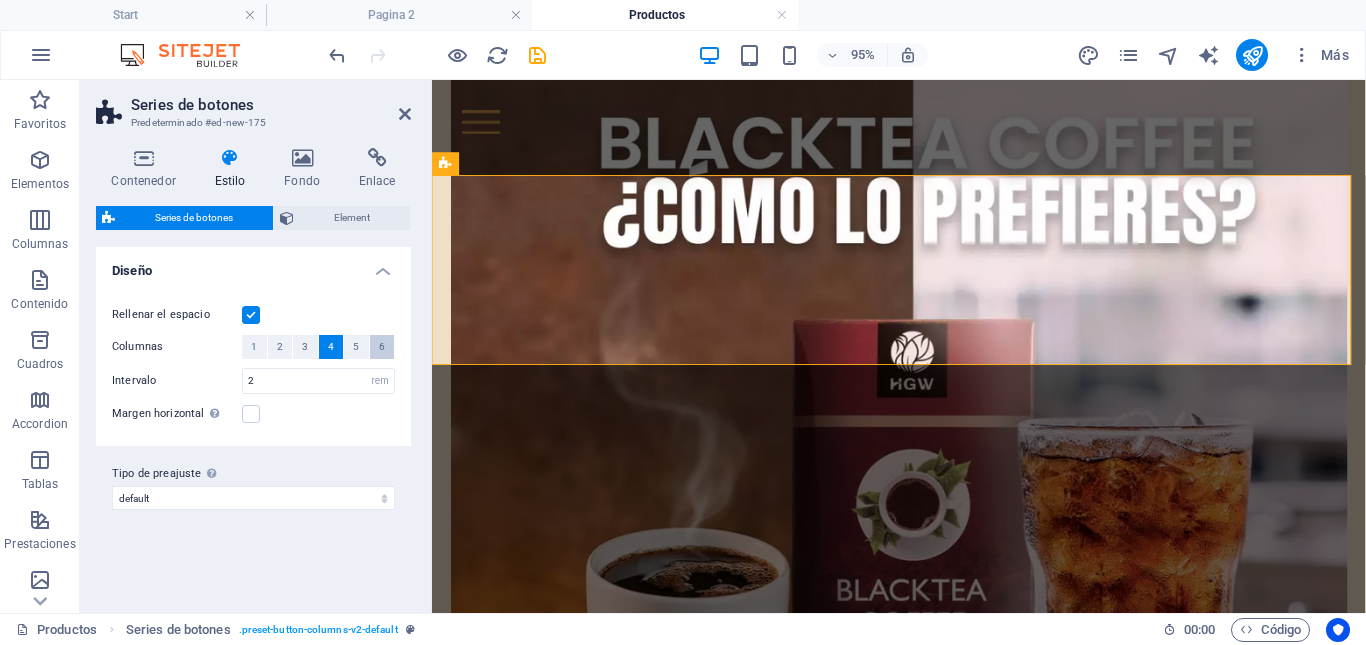 click on "6" at bounding box center (382, 347) 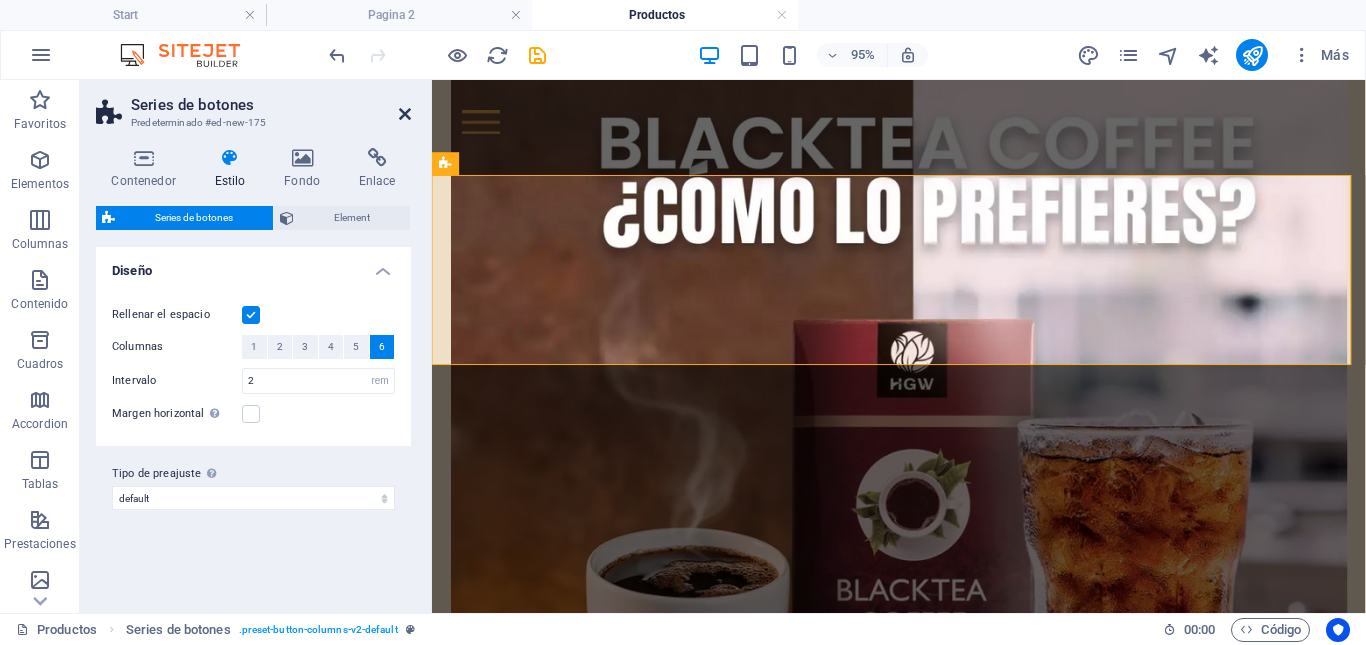 click at bounding box center (405, 114) 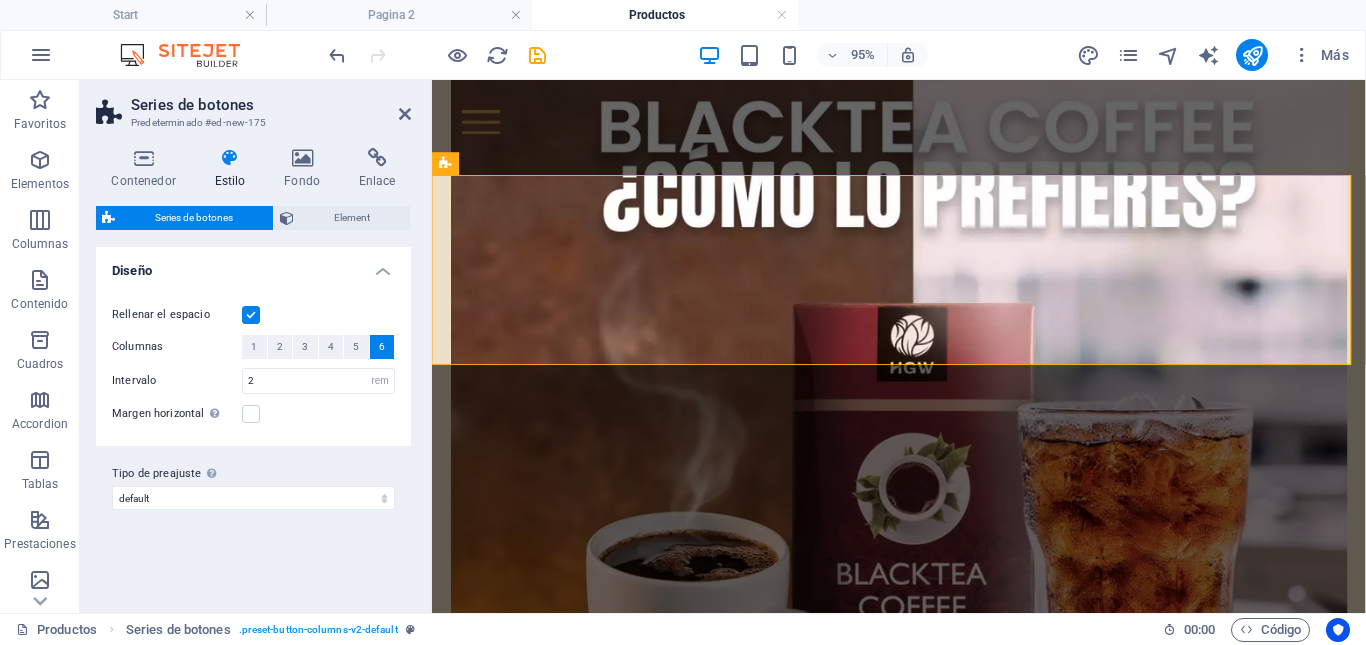 scroll, scrollTop: 2003, scrollLeft: 0, axis: vertical 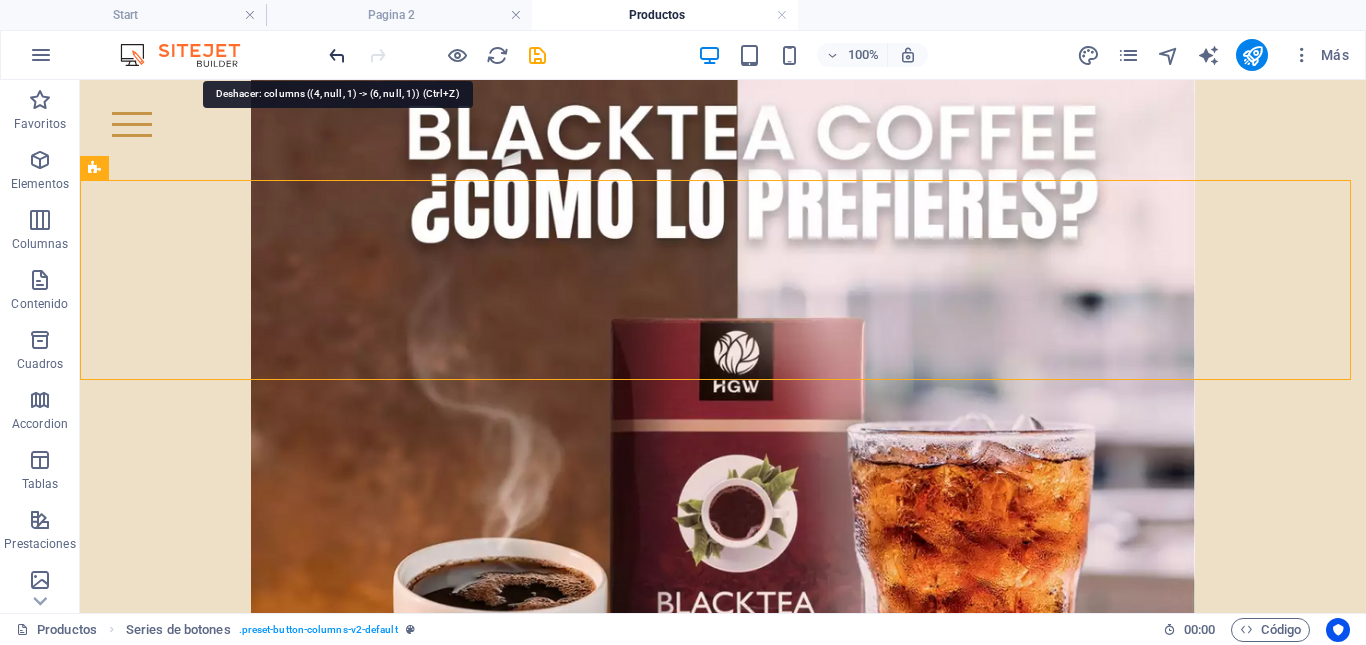 click at bounding box center (337, 55) 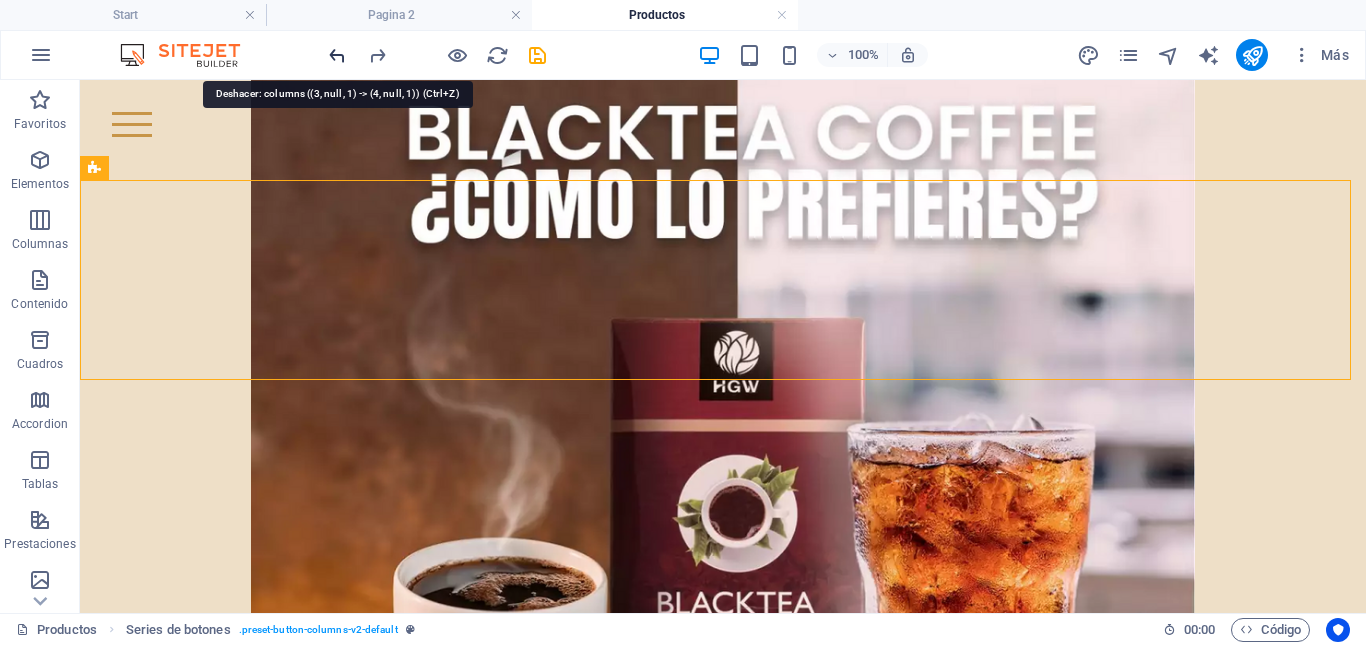 click at bounding box center [337, 55] 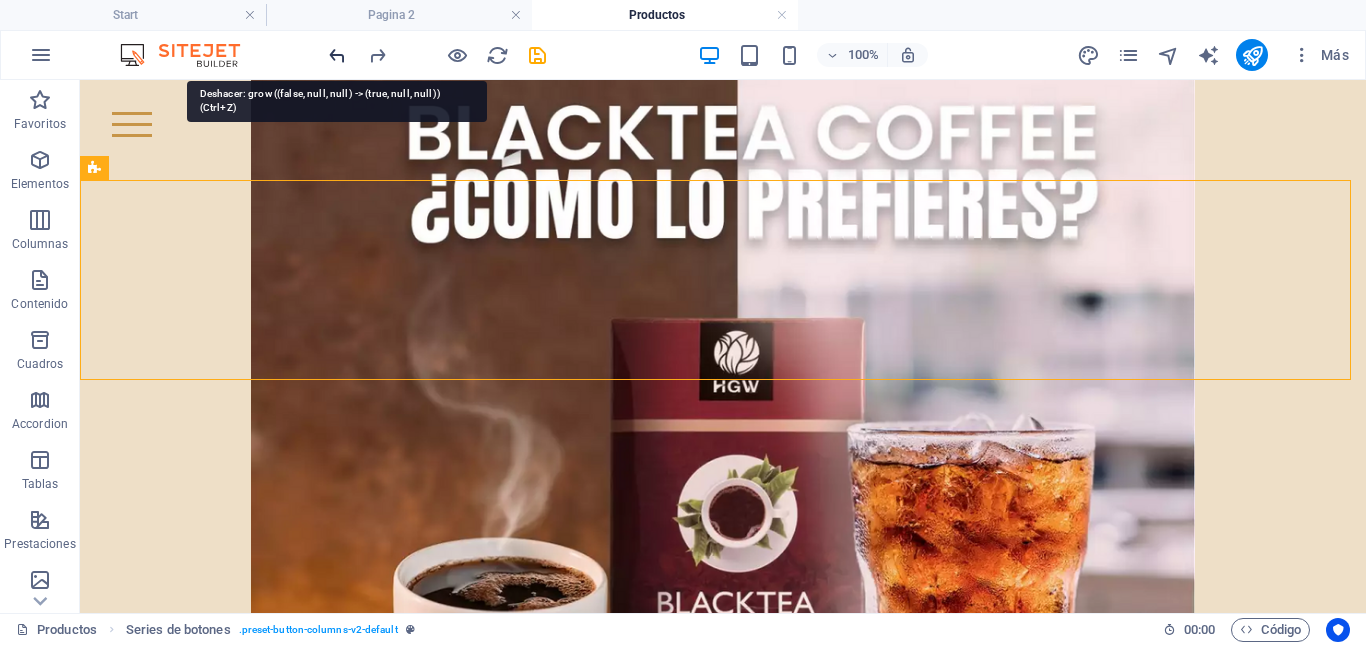 click at bounding box center [337, 55] 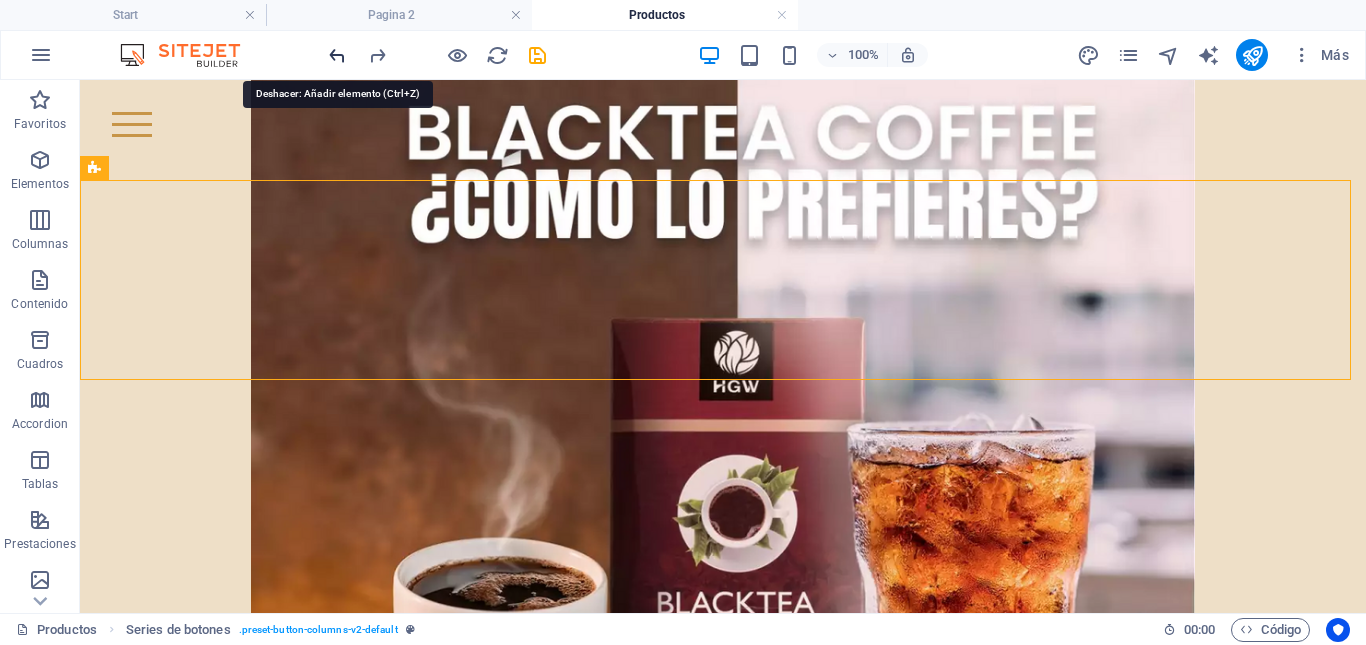 click at bounding box center [337, 55] 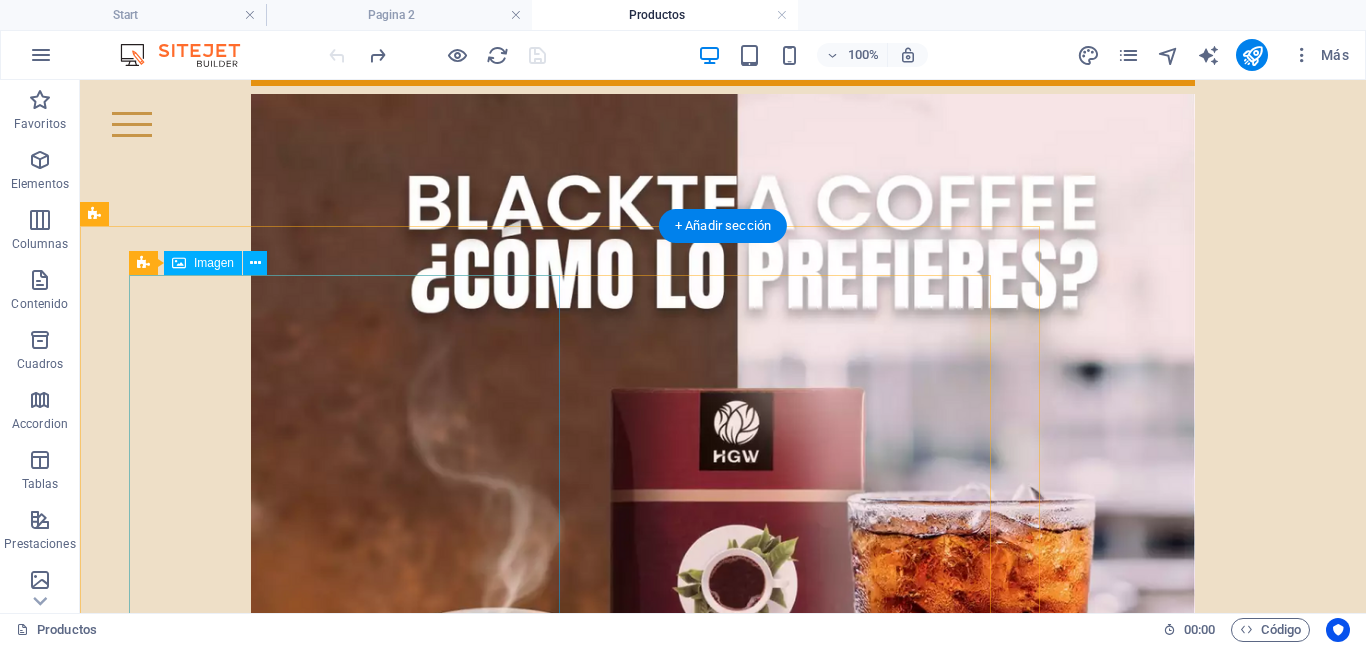 scroll, scrollTop: 1903, scrollLeft: 0, axis: vertical 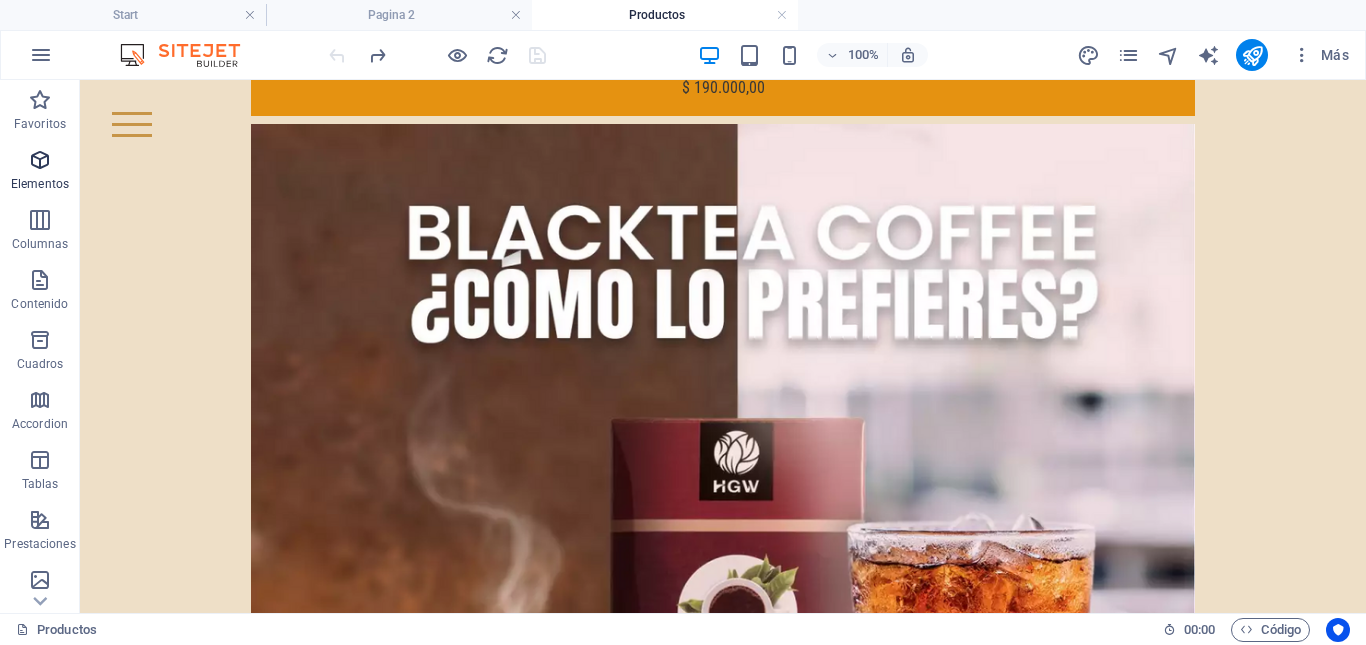 click at bounding box center [40, 160] 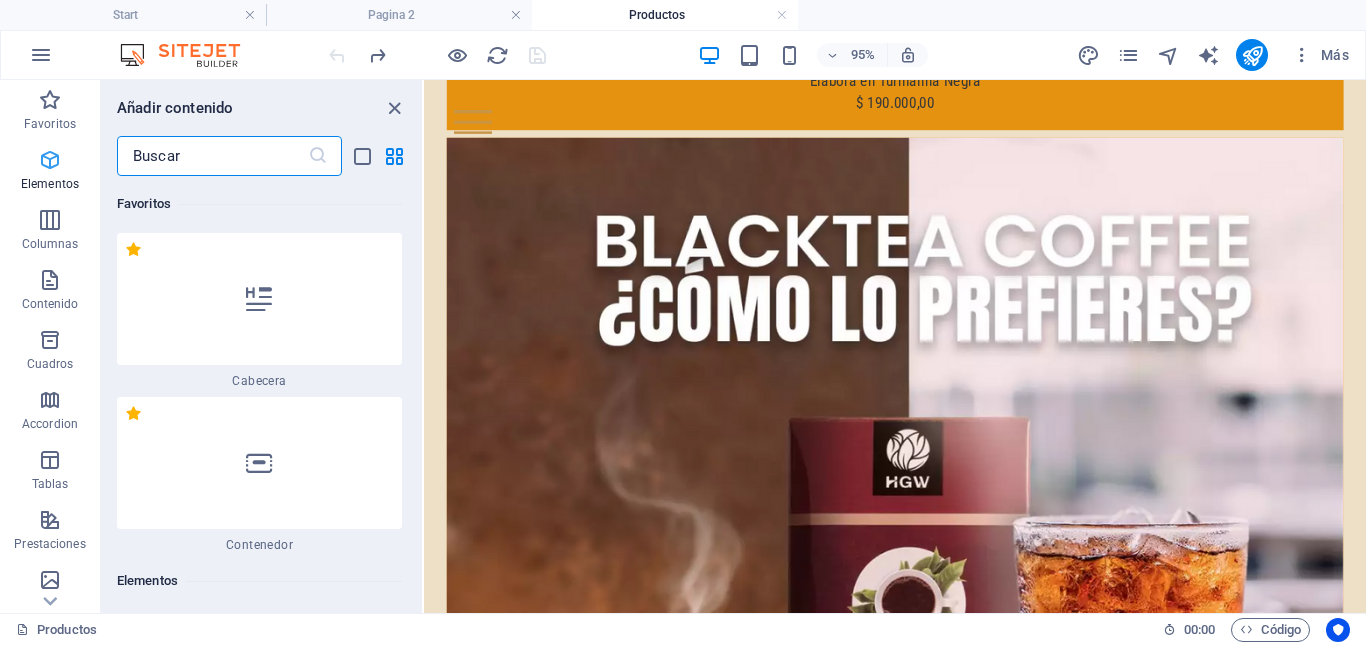 scroll, scrollTop: 1915, scrollLeft: 0, axis: vertical 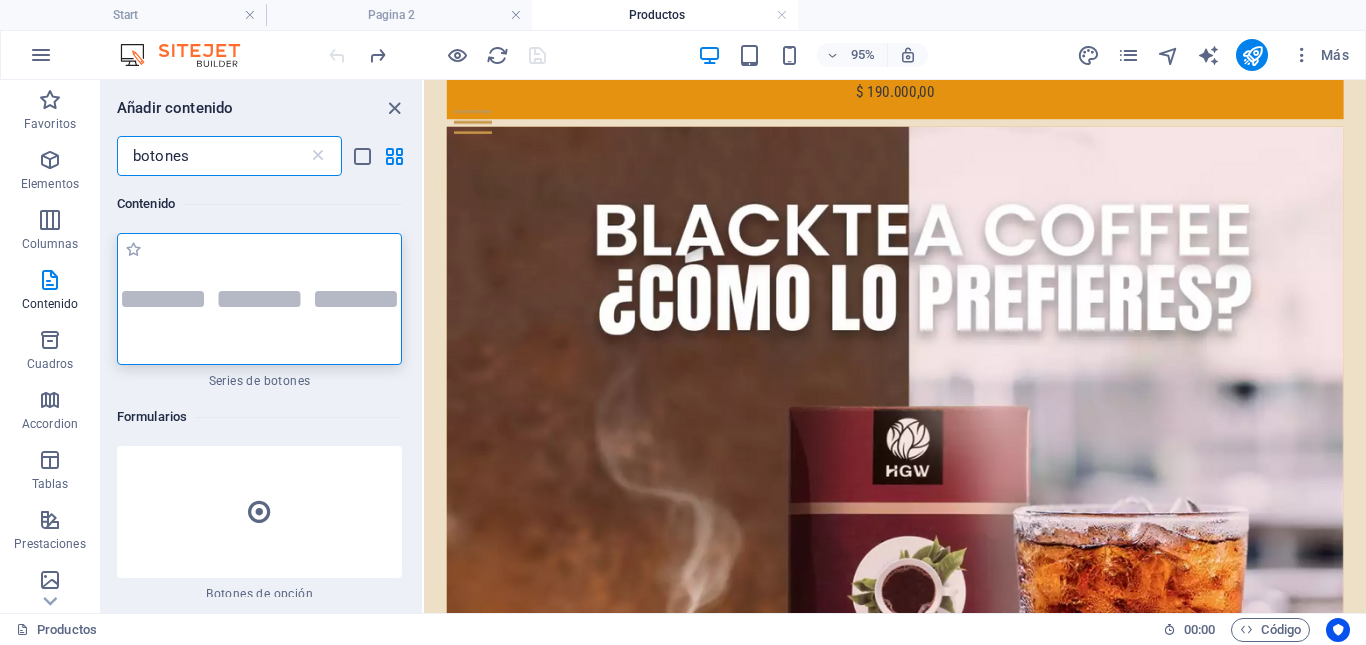 type on "botones" 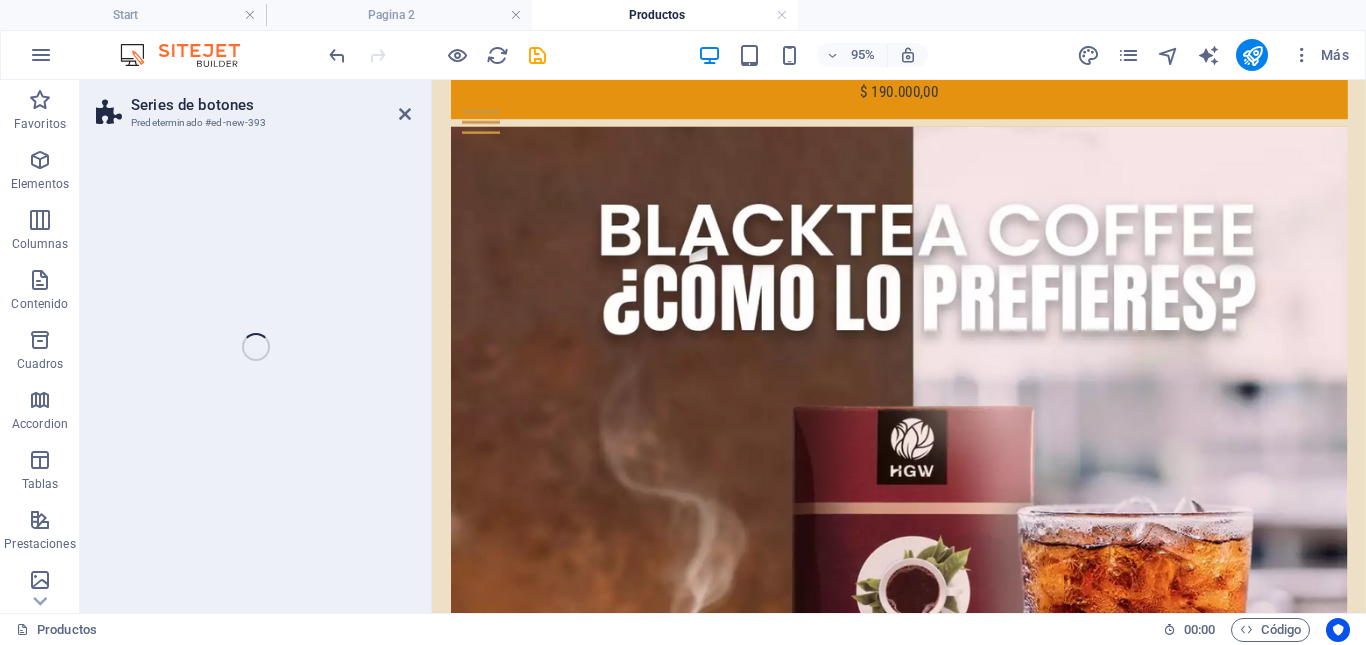 select on "rem" 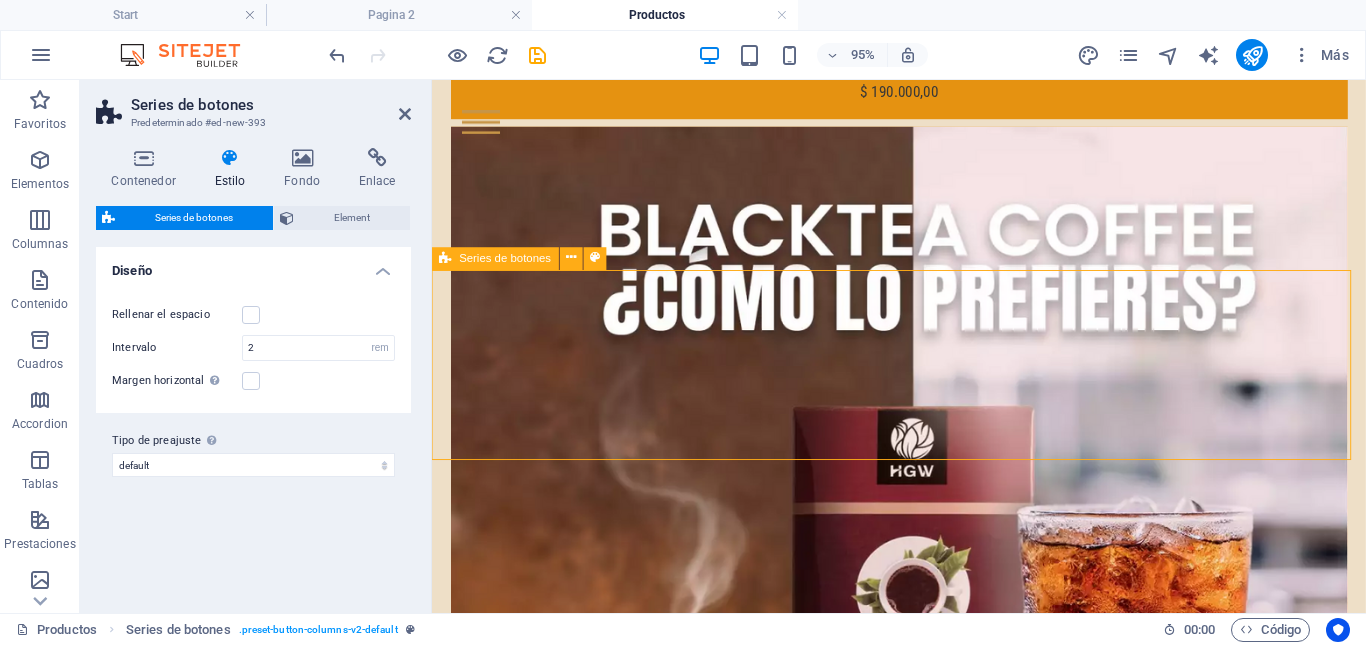 scroll, scrollTop: 1906, scrollLeft: 0, axis: vertical 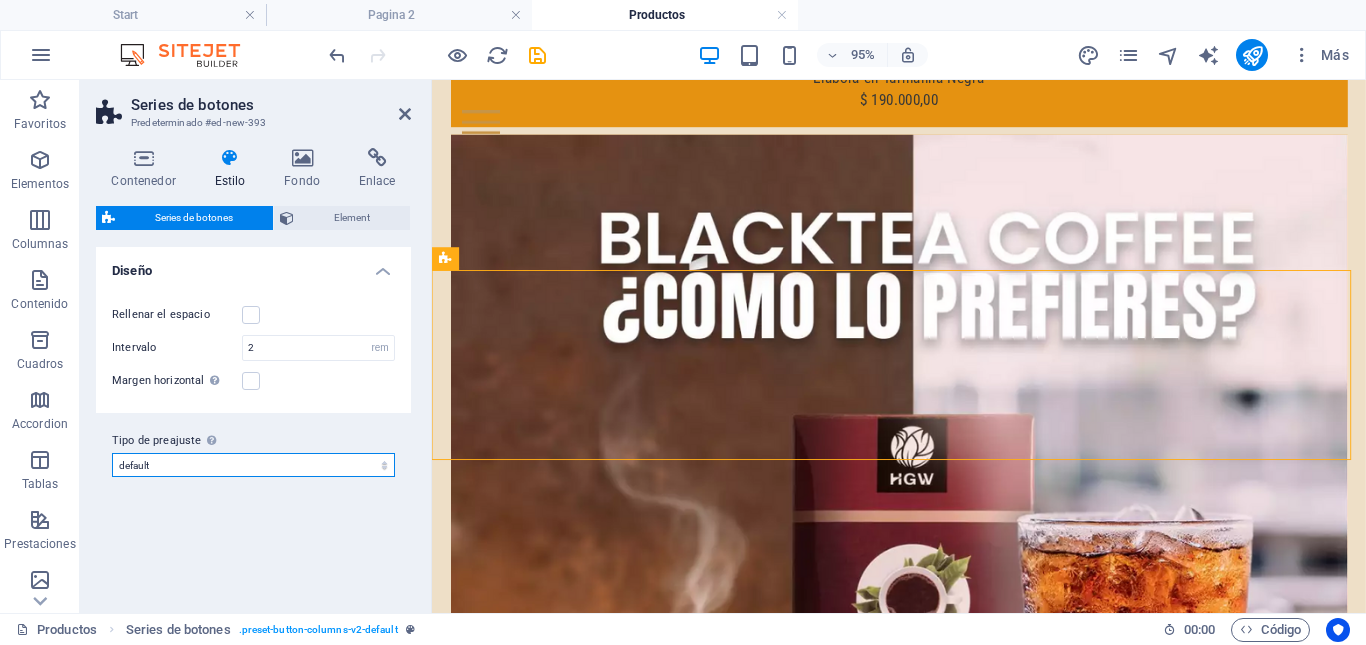 click on "default Añadir tipo de preajuste" at bounding box center [253, 465] 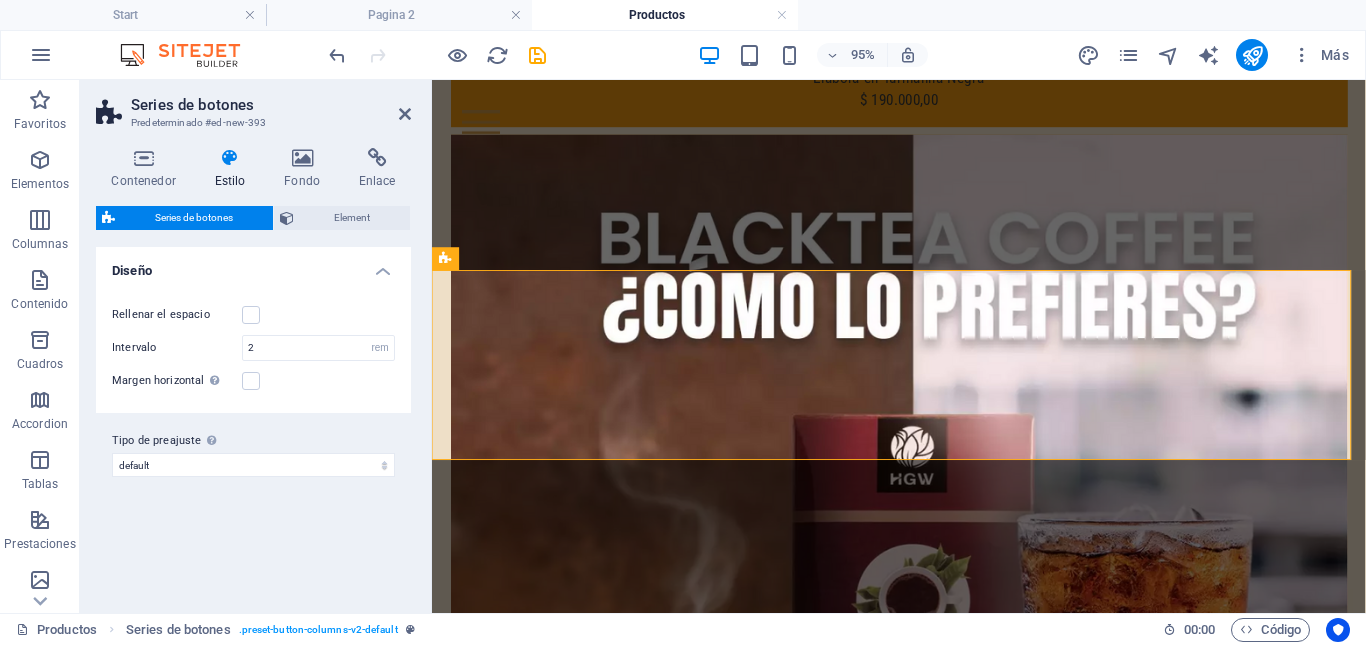 click on "Series de botones" at bounding box center [194, 218] 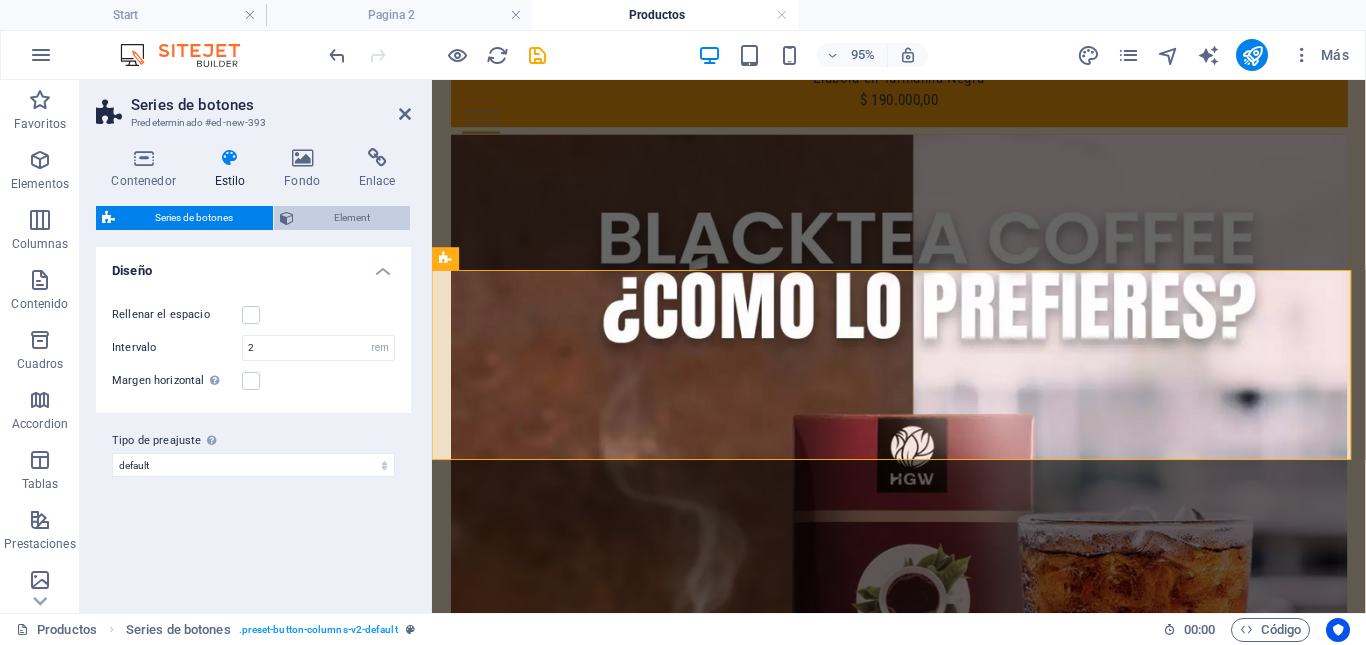 click on "Element" at bounding box center [352, 218] 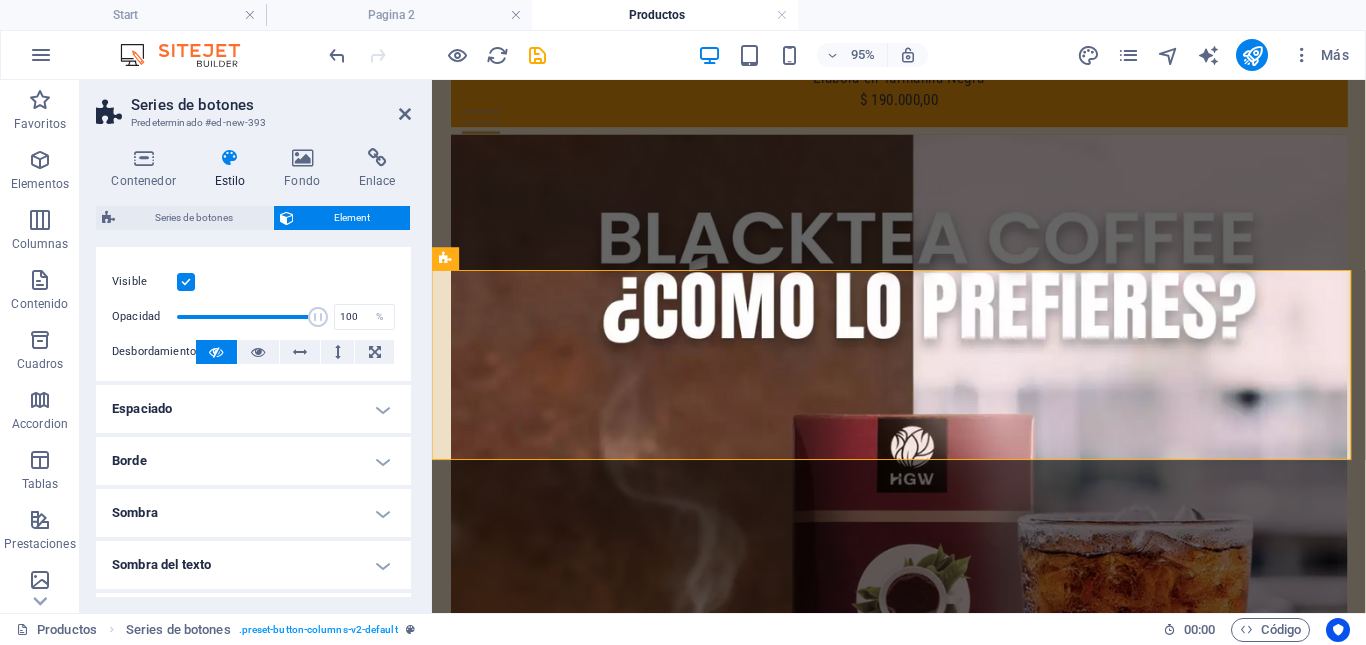scroll, scrollTop: 0, scrollLeft: 0, axis: both 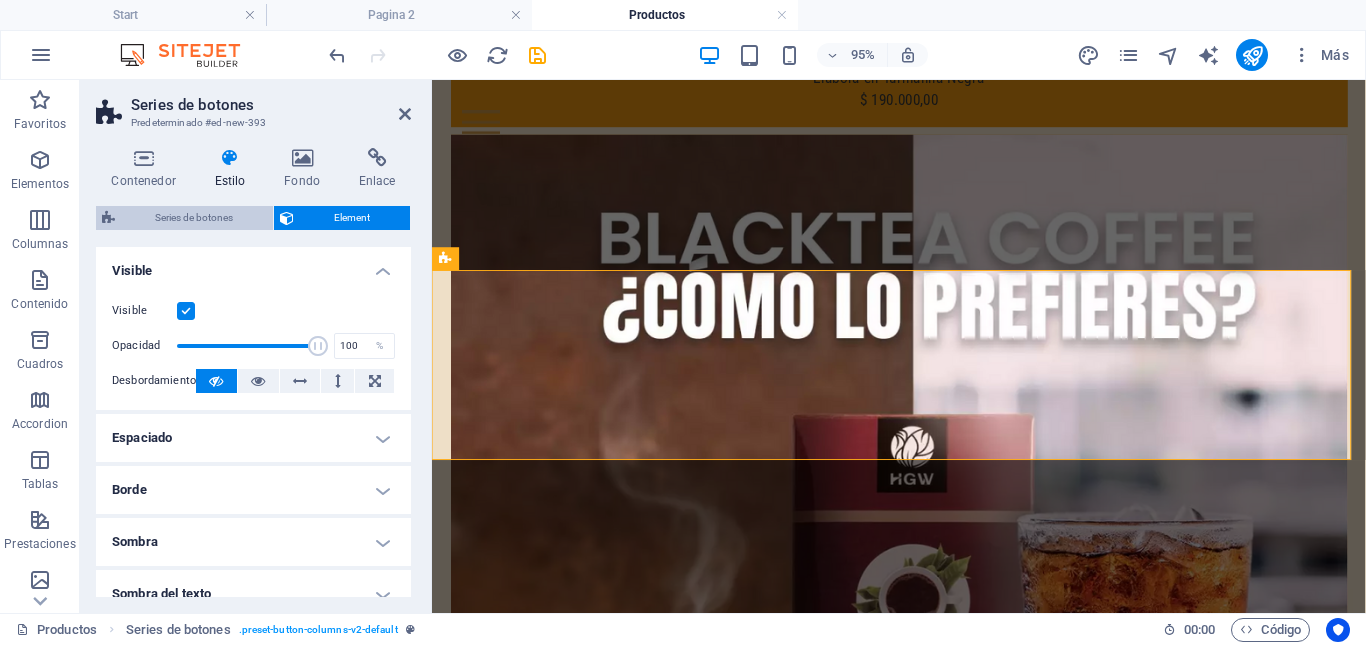 click on "Series de botones" at bounding box center [194, 218] 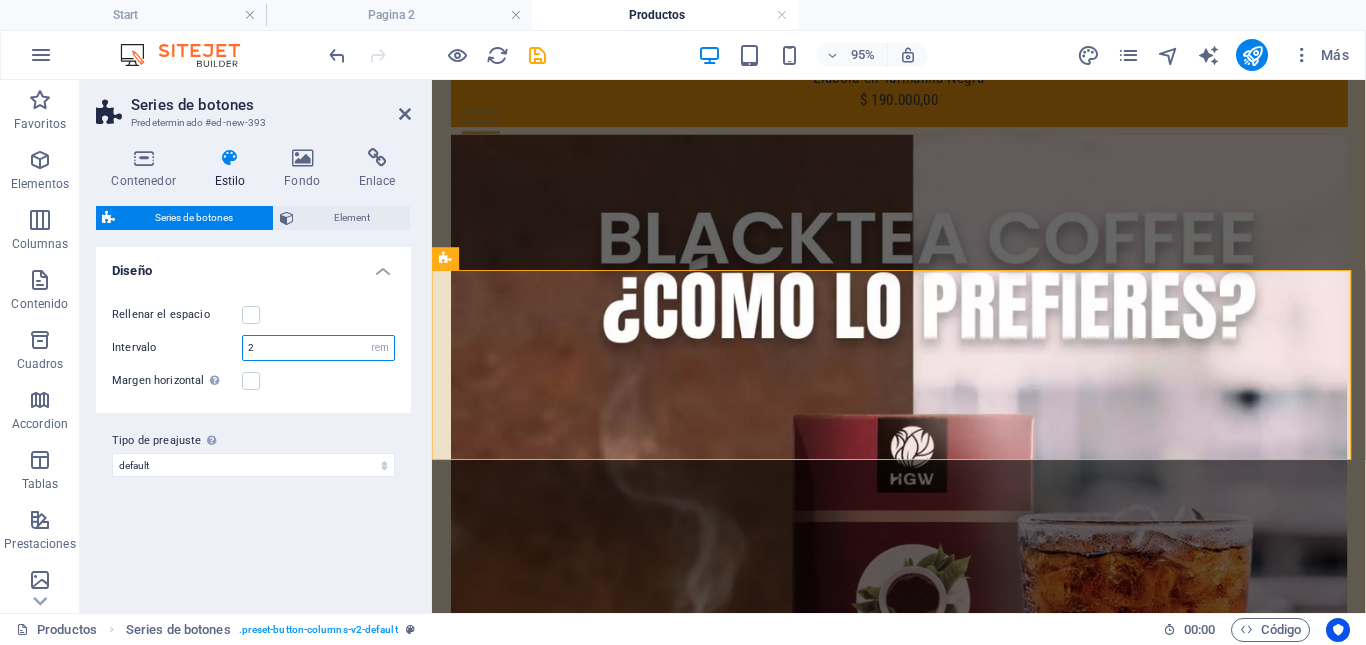 click on "2" at bounding box center [318, 348] 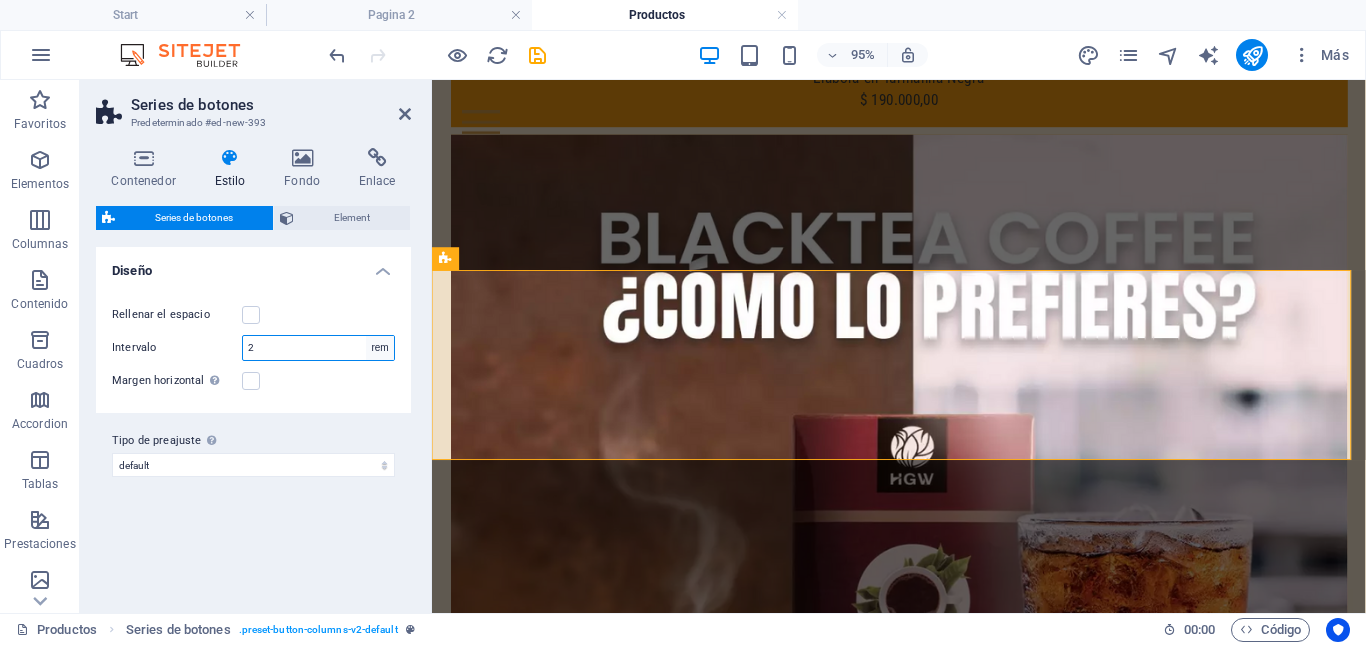 click on "px rem % vw vh" at bounding box center [380, 348] 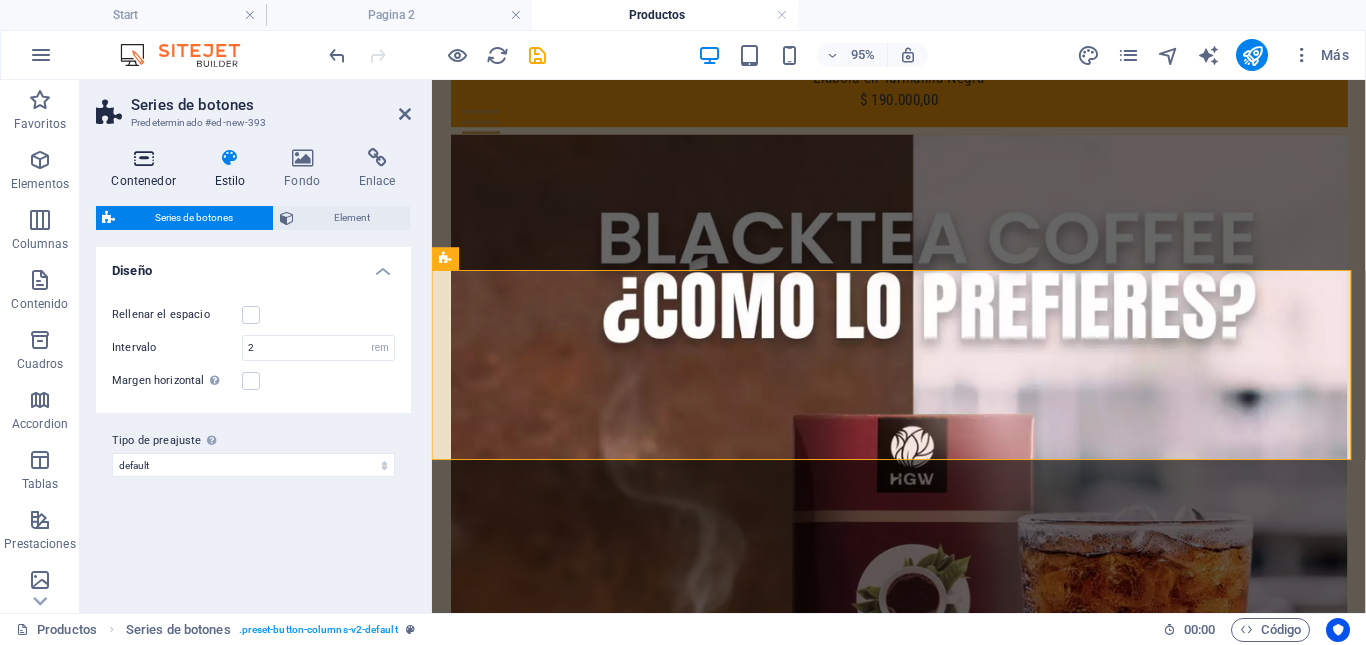 click at bounding box center (143, 158) 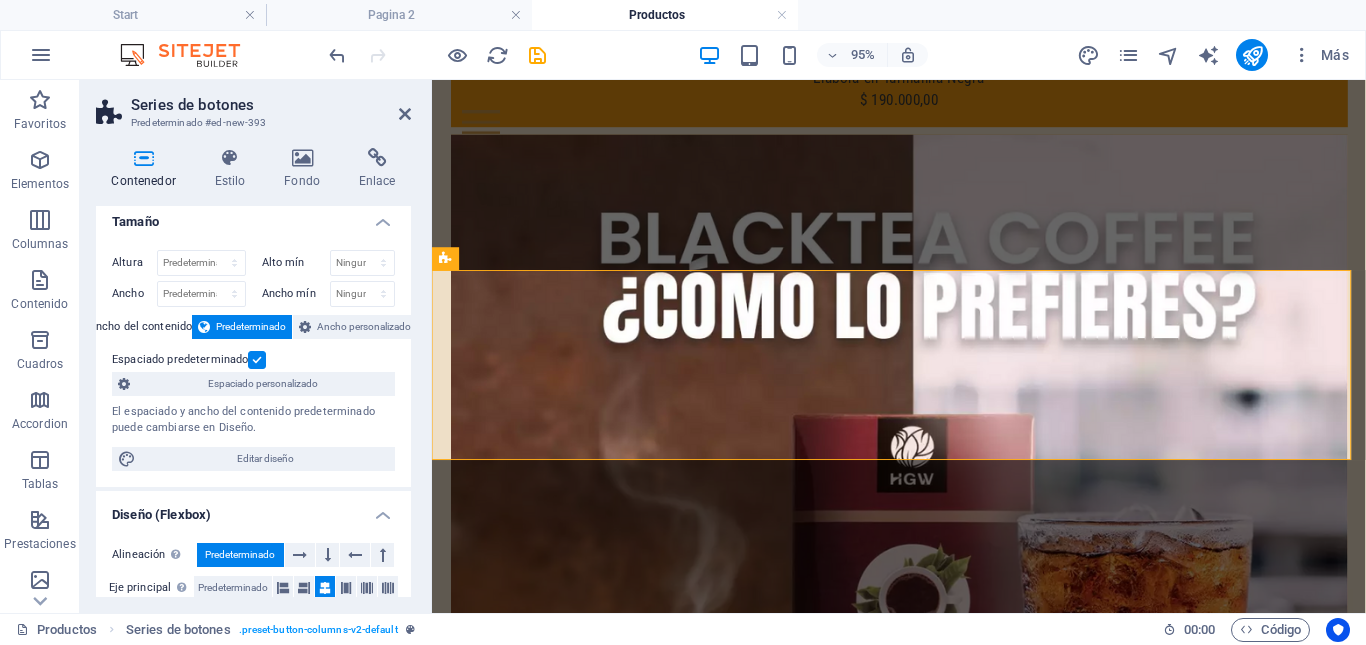 scroll, scrollTop: 0, scrollLeft: 0, axis: both 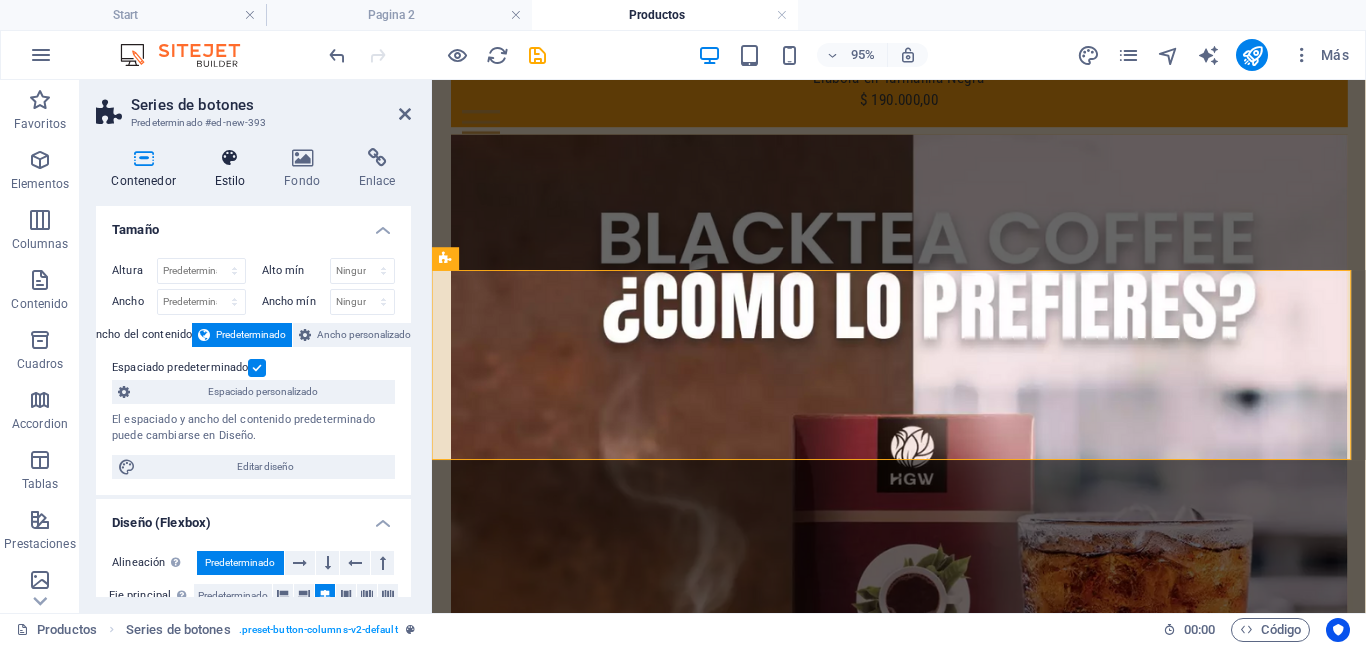 click at bounding box center (230, 158) 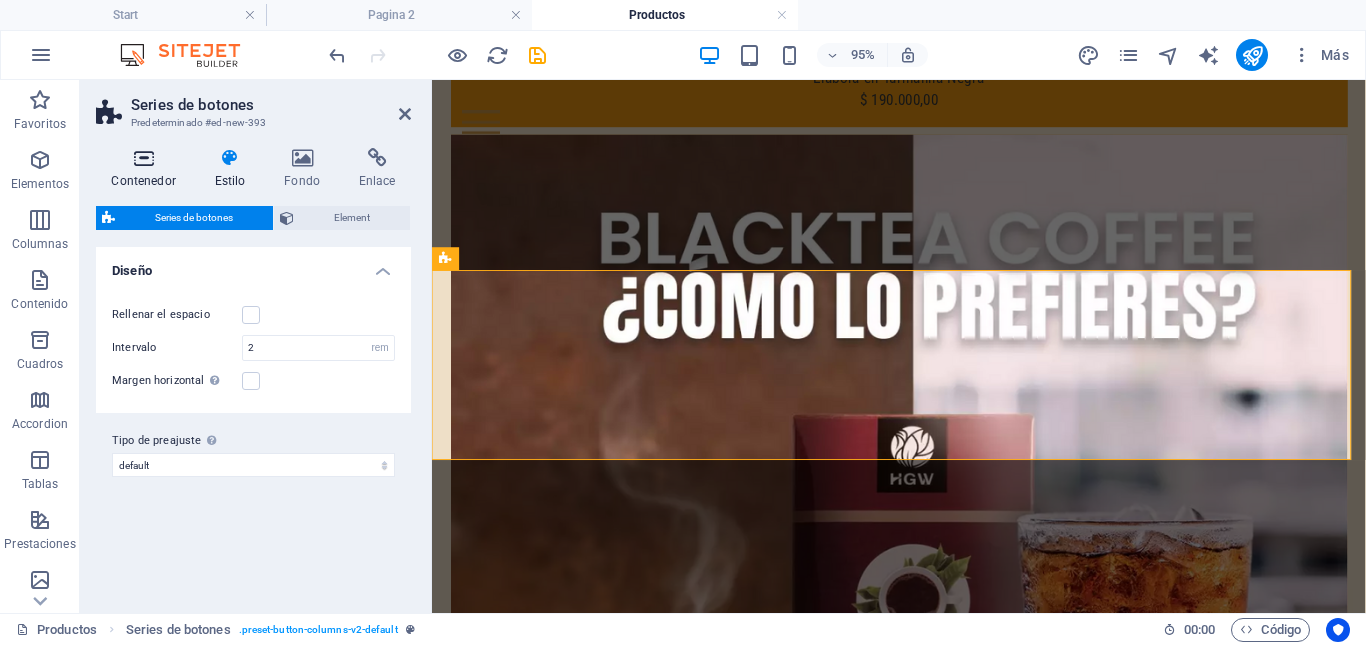 click on "Contenedor" at bounding box center (147, 169) 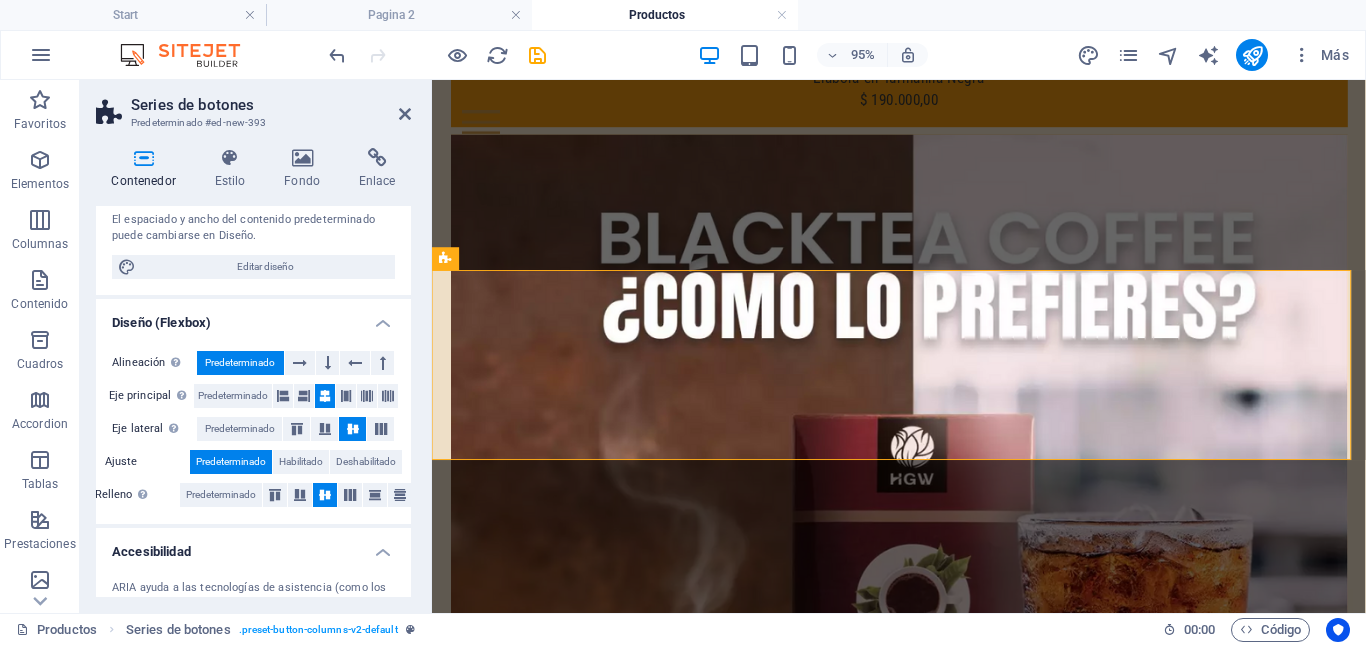scroll, scrollTop: 300, scrollLeft: 0, axis: vertical 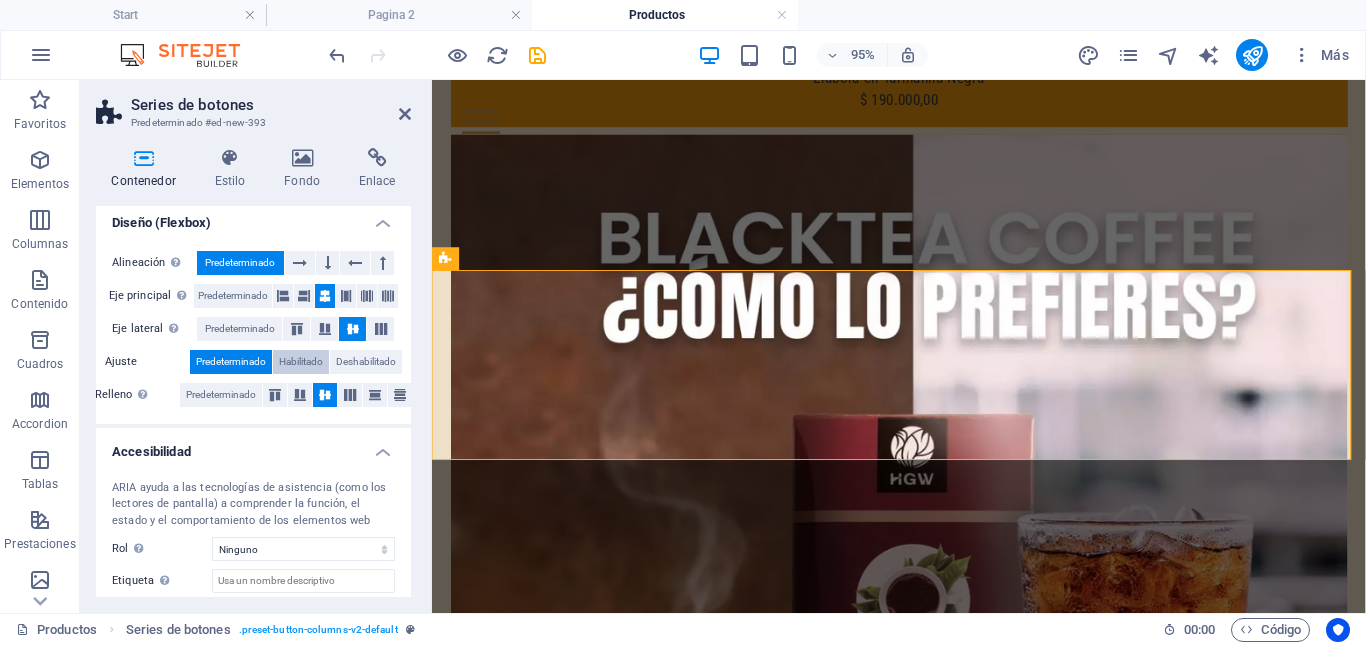 click on "Habilitado" at bounding box center [301, 362] 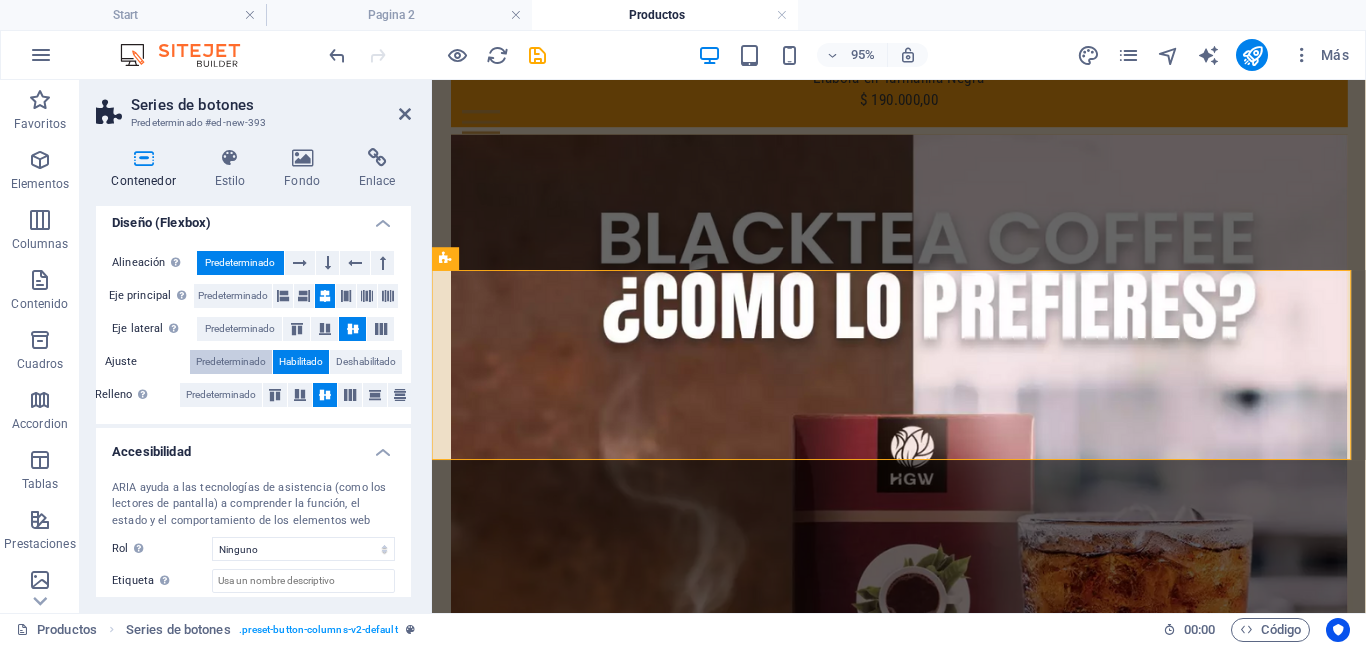 click on "Predeterminado" at bounding box center (231, 362) 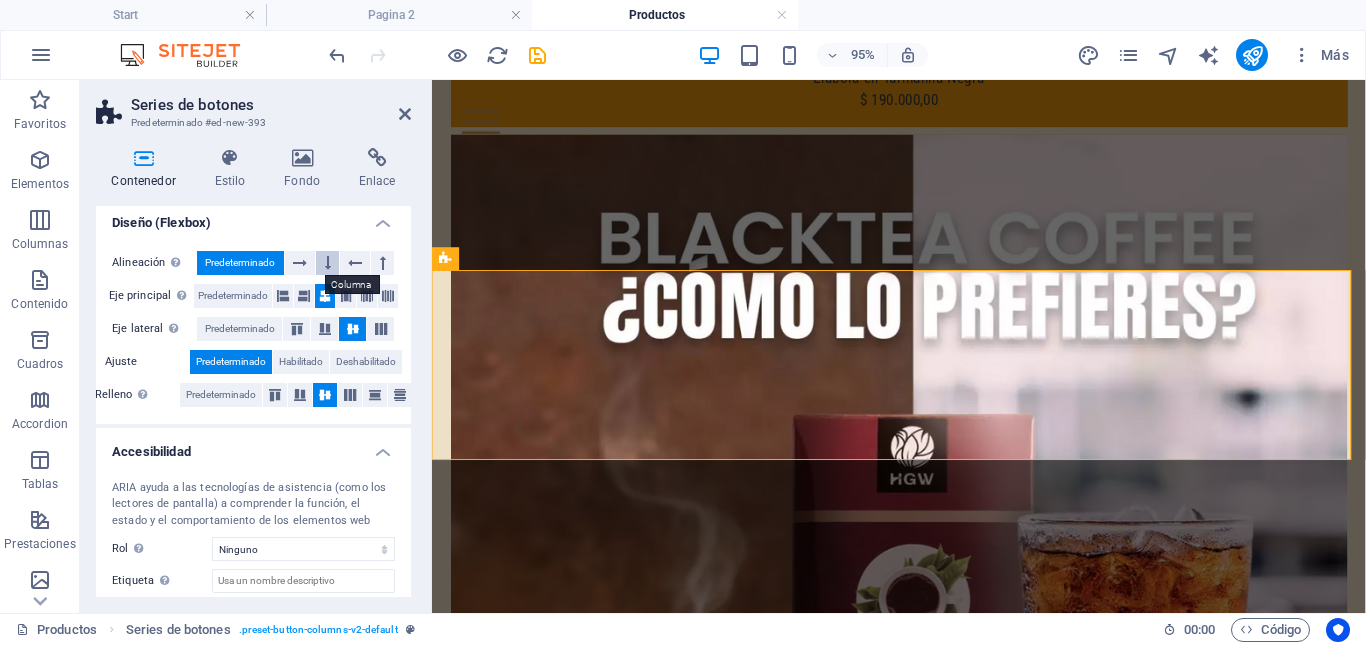 click at bounding box center (327, 263) 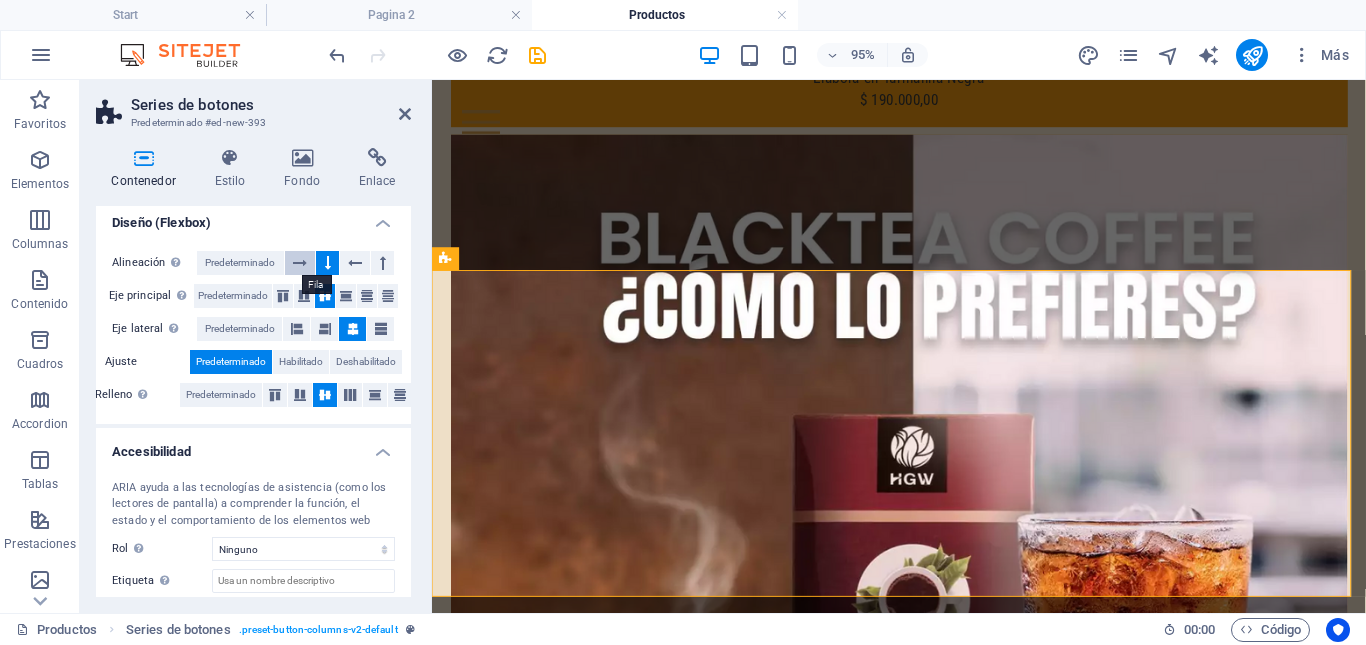 click at bounding box center [300, 263] 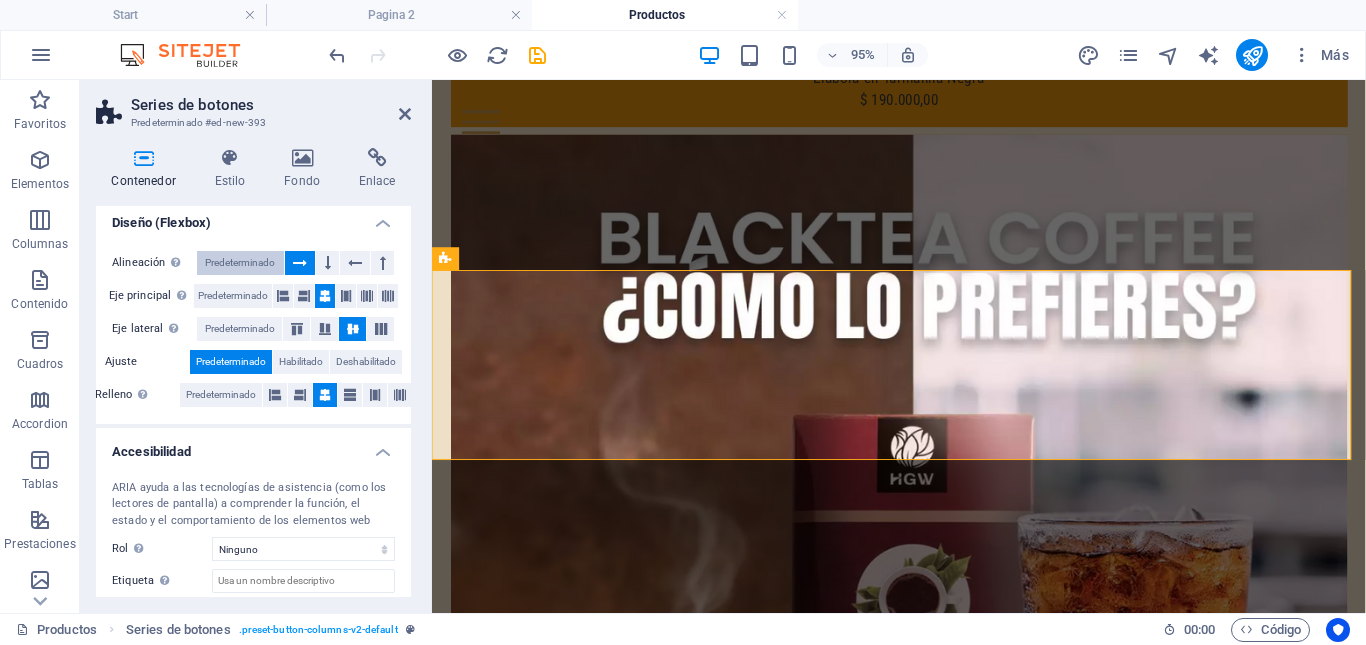 click on "Predeterminado" at bounding box center [240, 263] 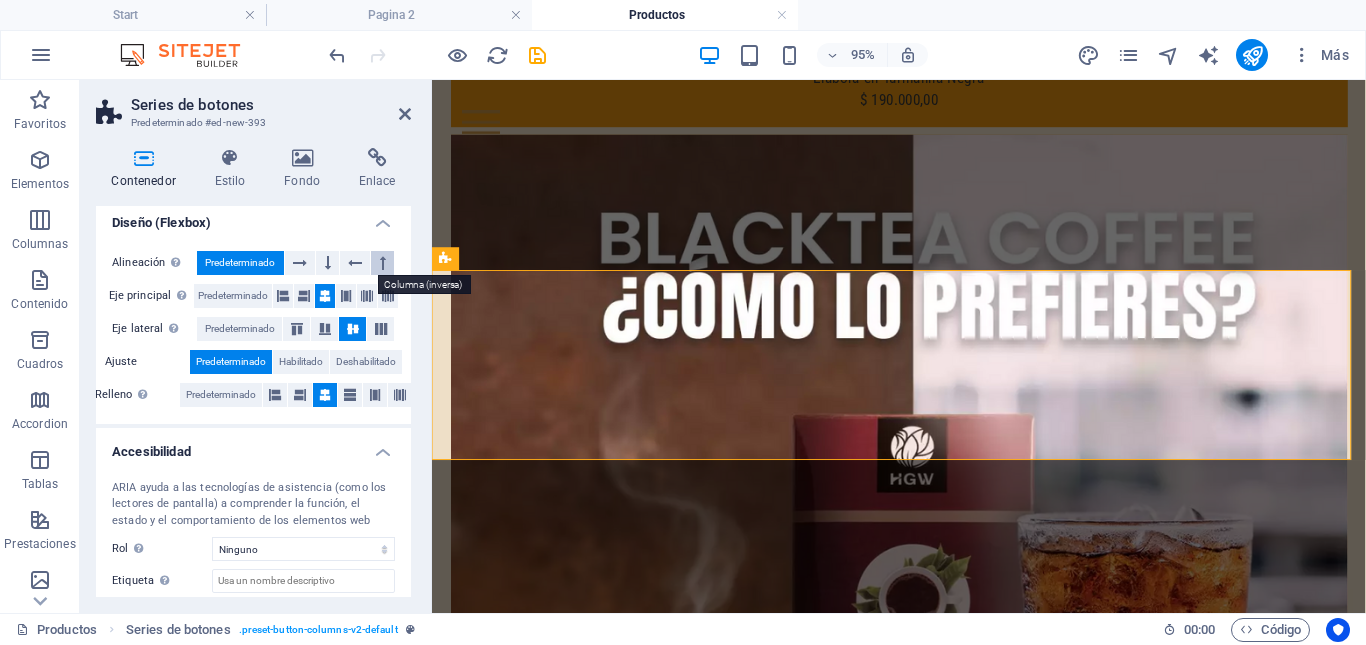 click at bounding box center (383, 263) 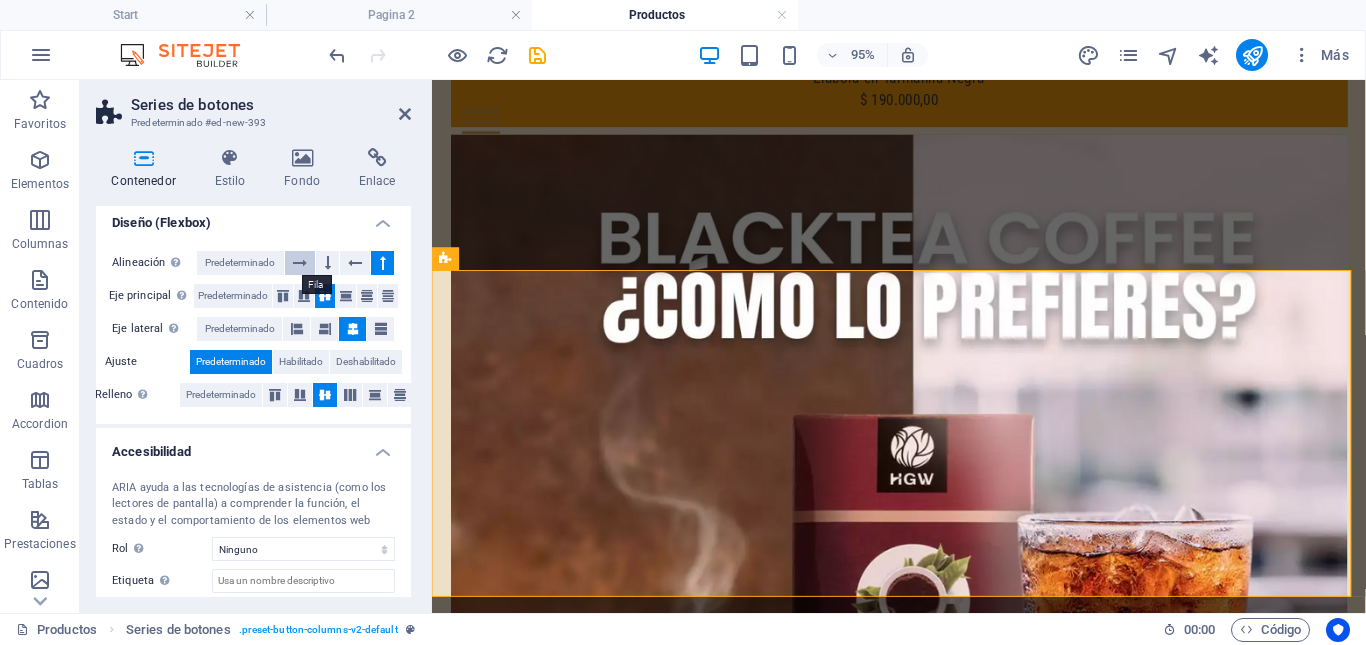 click at bounding box center (300, 263) 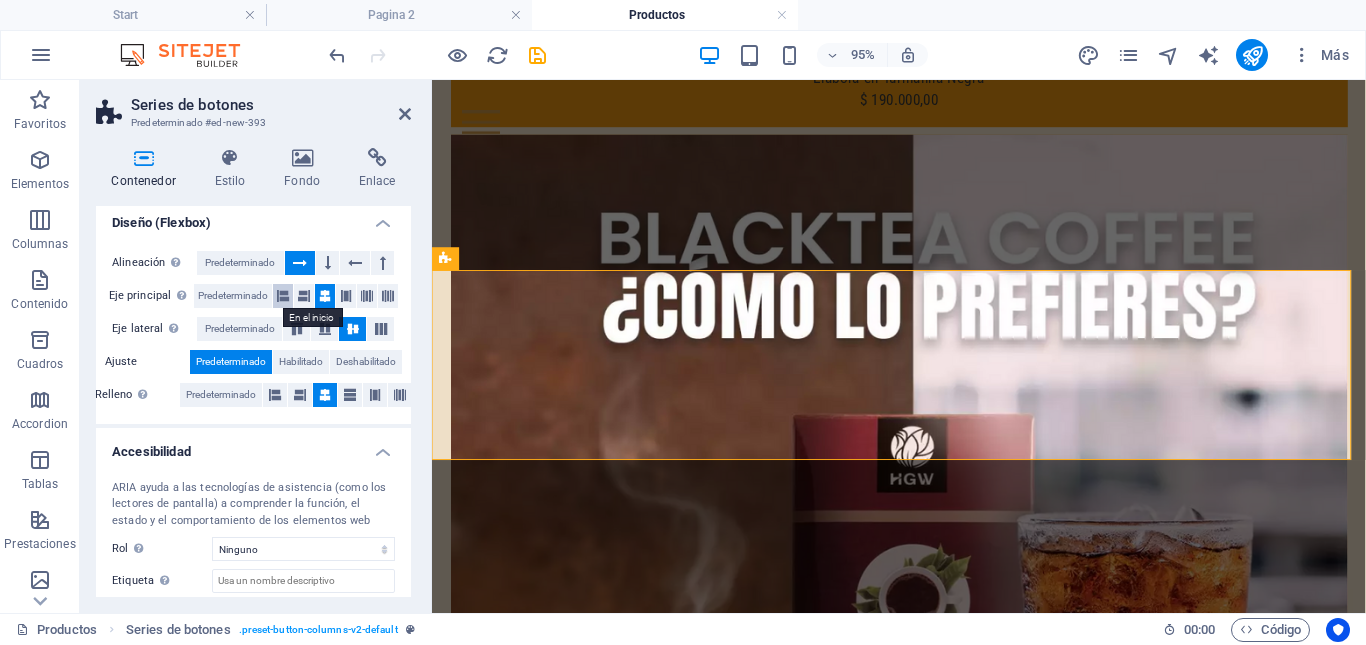 click at bounding box center (283, 296) 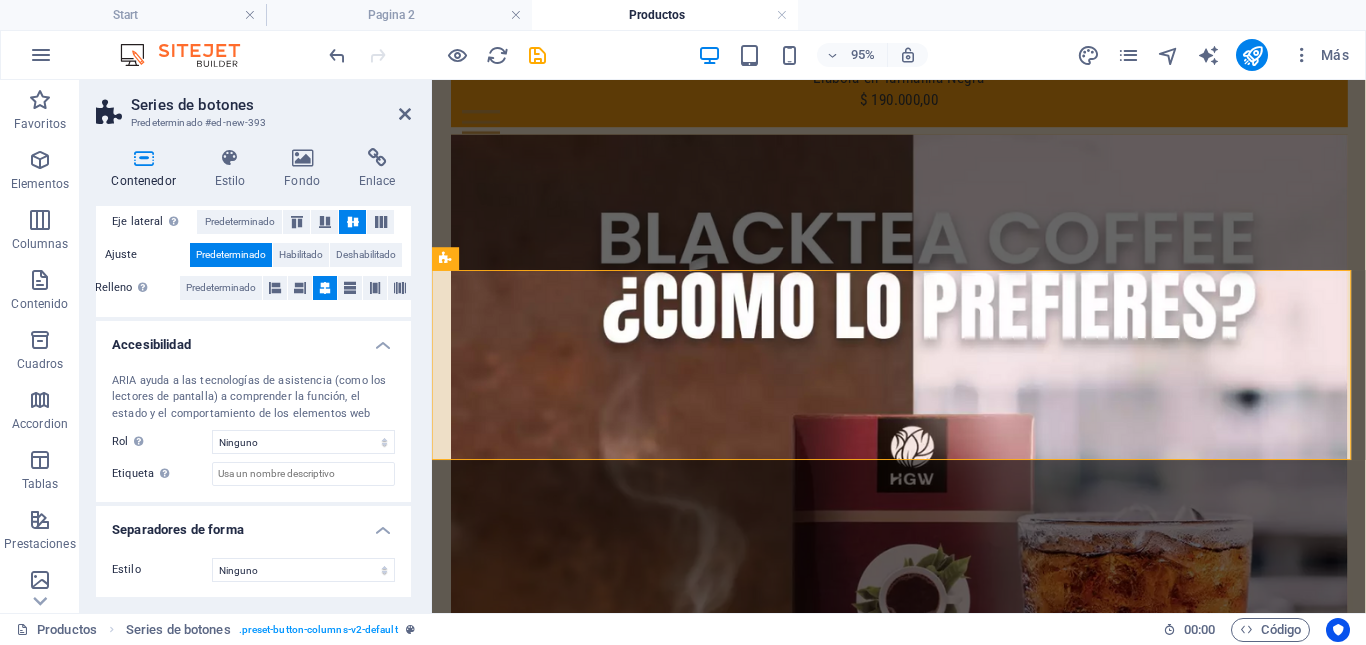 scroll, scrollTop: 408, scrollLeft: 0, axis: vertical 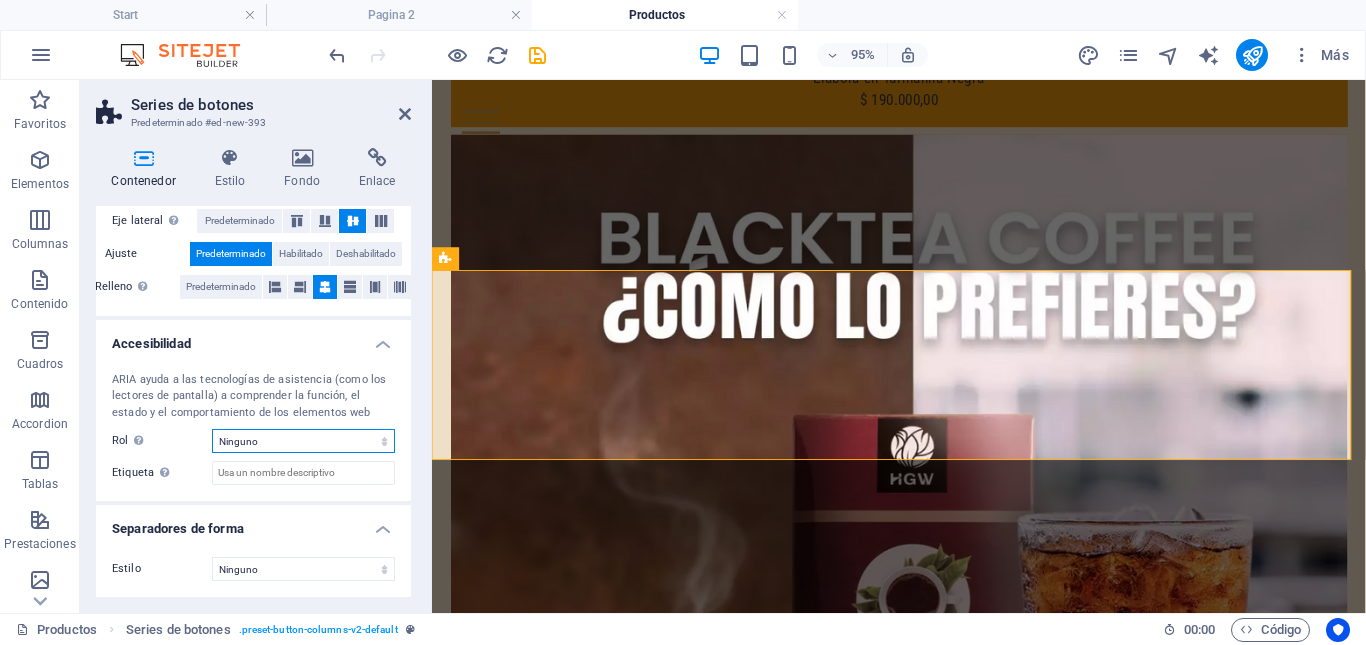 click on "Ninguno Alert Article Banner Comment Complementary Dialog Encabezado Marquee Pie de página Presentation Region Section Separator Status Timer" at bounding box center (303, 441) 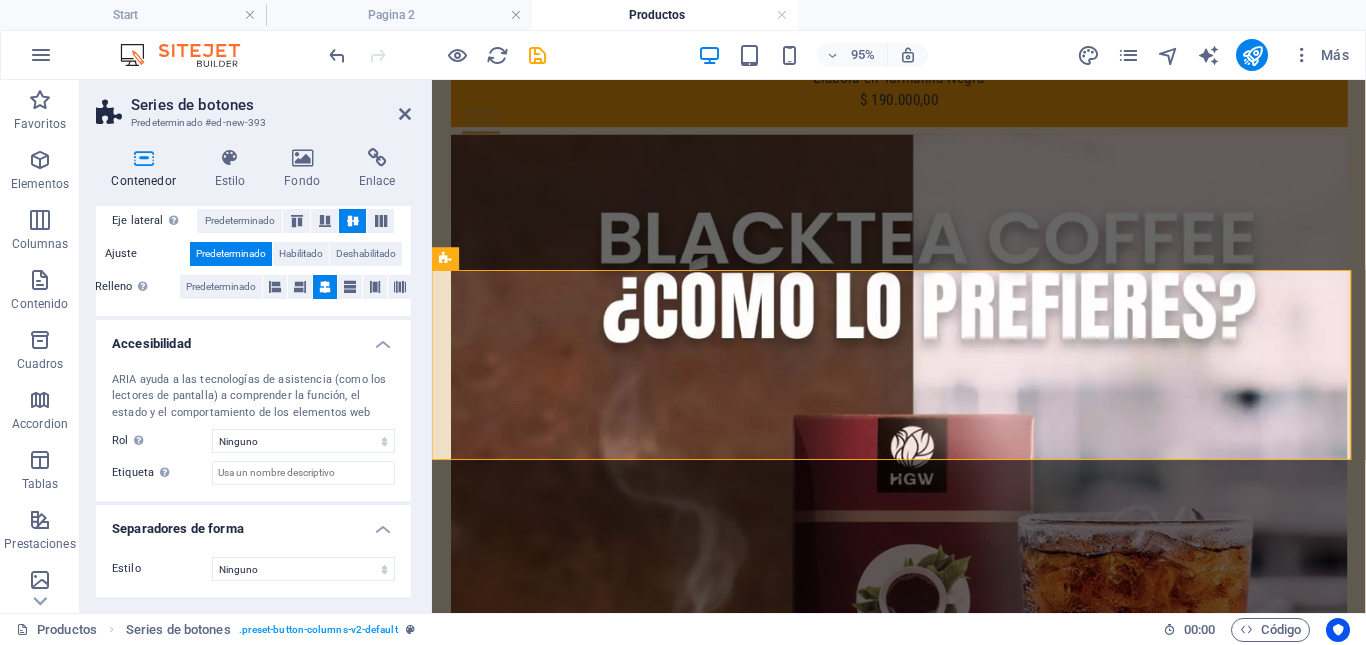 click on "Contenedor Estilo Fondo Enlace Tamaño Altura Predeterminado px rem % vh vw Alto mín Ninguno px rem % vh vw Ancho Predeterminado px rem % em vh vw Ancho mín Ninguno px rem % vh vw Ancho del contenido Predeterminado Ancho personalizado Ancho Predeterminado px rem % em vh vw Ancho mín Ninguno px rem % vh vw Espaciado predeterminado Espaciado personalizado El espaciado y ancho del contenido predeterminado puede cambiarse en Diseño. Editar diseño Diseño (Flexbox) Alineación Determina flex-direction. Predeterminado Eje principal Determina la forma en la que los elementos deberían comportarse por el eje principal en este contenedor (contenido justificado). Predeterminado Eje lateral Controla la dirección vertical del elemento en el contenedor (alinear elementos). Predeterminado Ajuste Predeterminado Habilitado Deshabilitado Relleno Controla las distancias y la dirección de los elementos en el eje Y en varias líneas (alinear contenido). Predeterminado Accesibilidad Rol Ninguno Alert Timer" at bounding box center [253, 372] 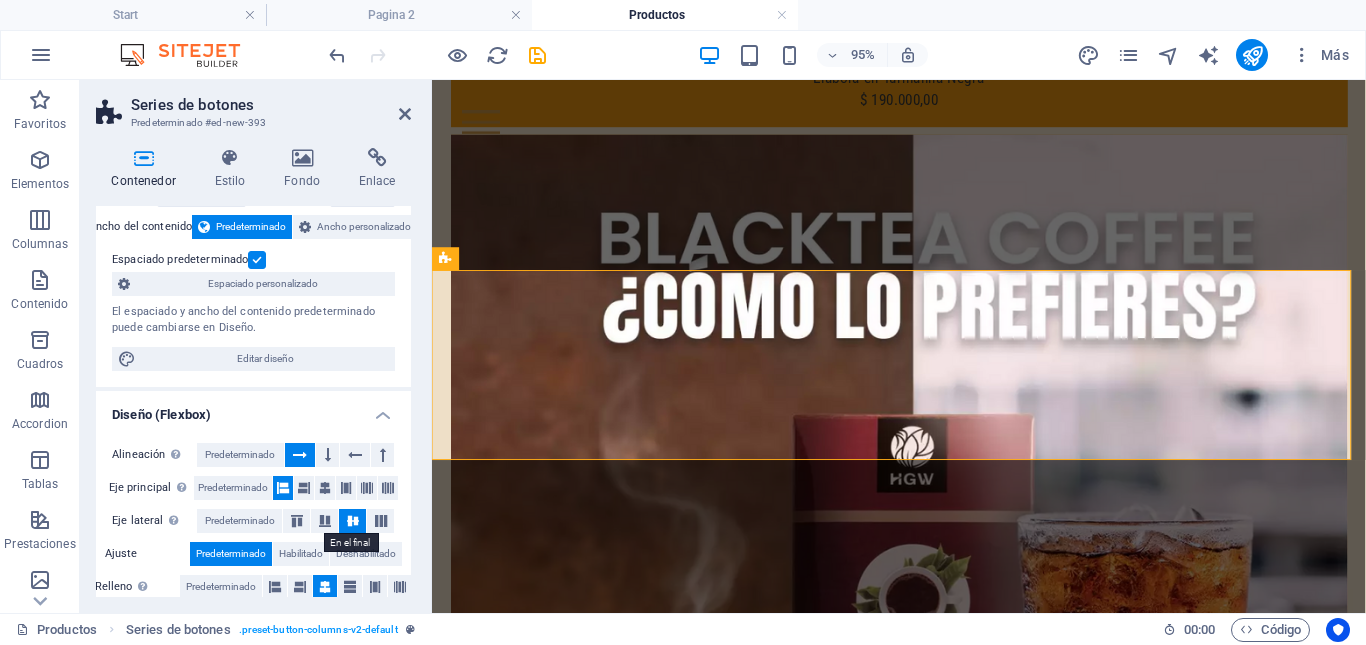 scroll, scrollTop: 8, scrollLeft: 0, axis: vertical 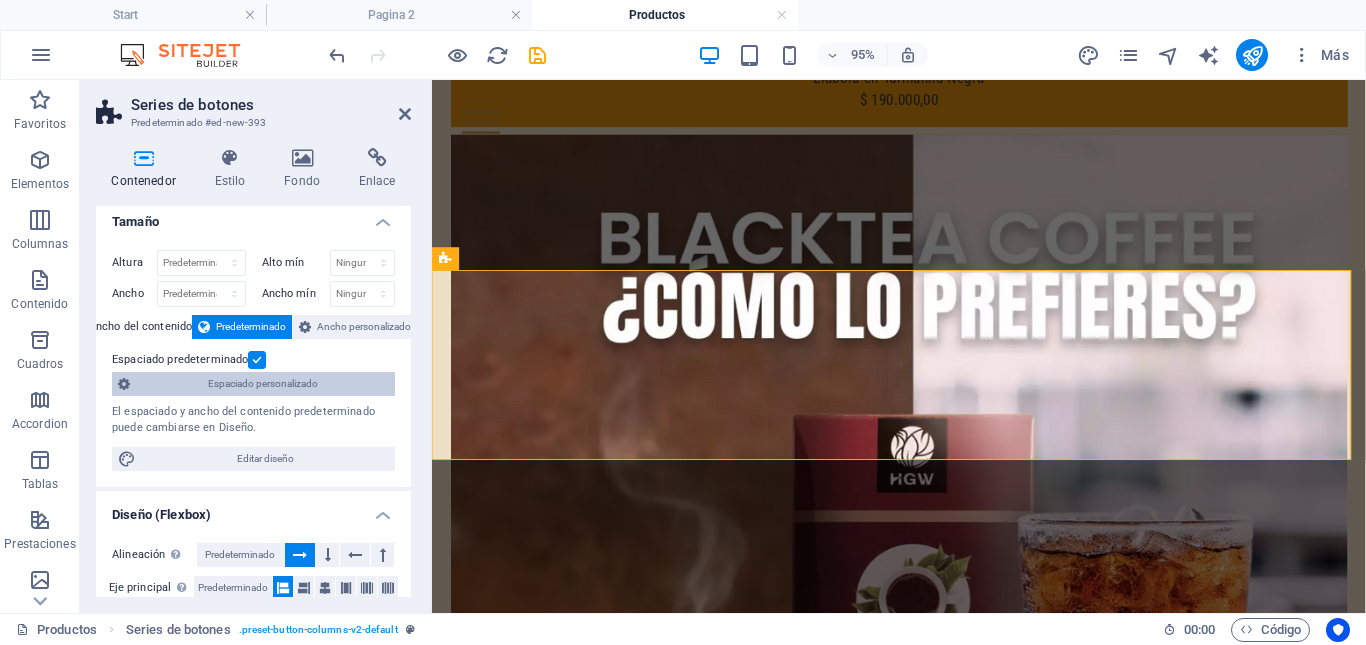 click on "Espaciado personalizado" at bounding box center [262, 384] 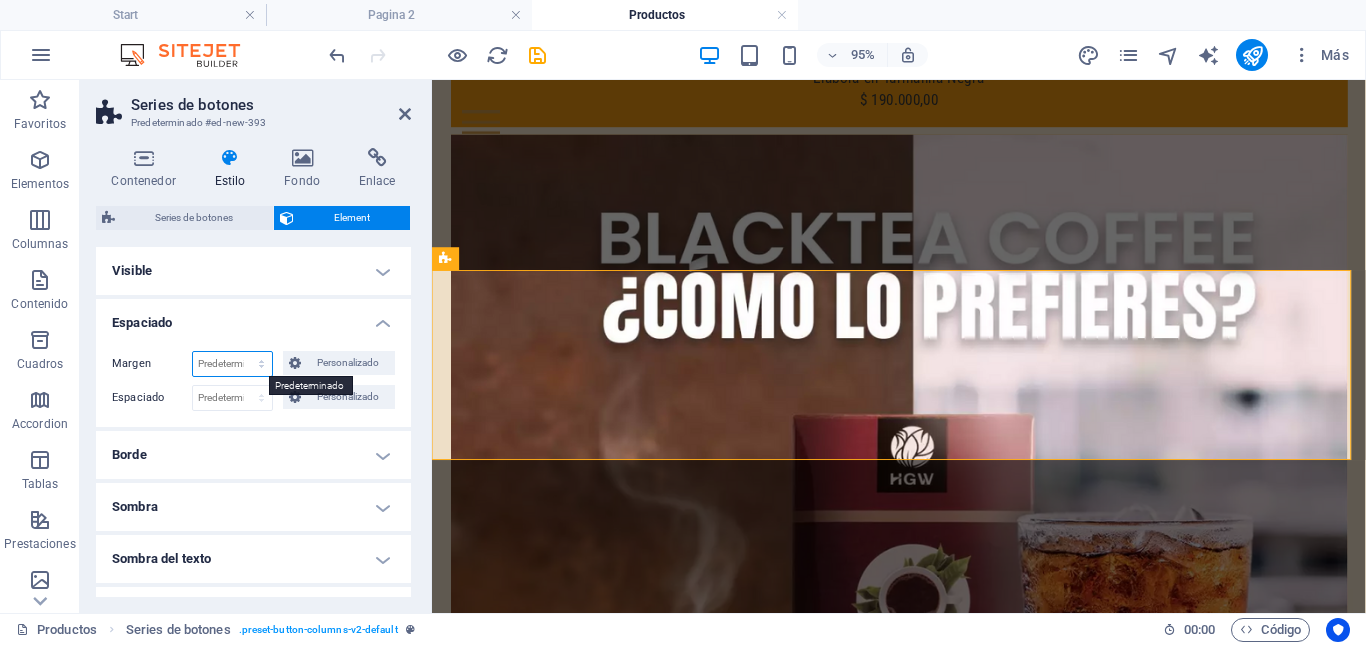 click on "Predeterminado automático px % rem vw vh Personalizado" at bounding box center [232, 364] 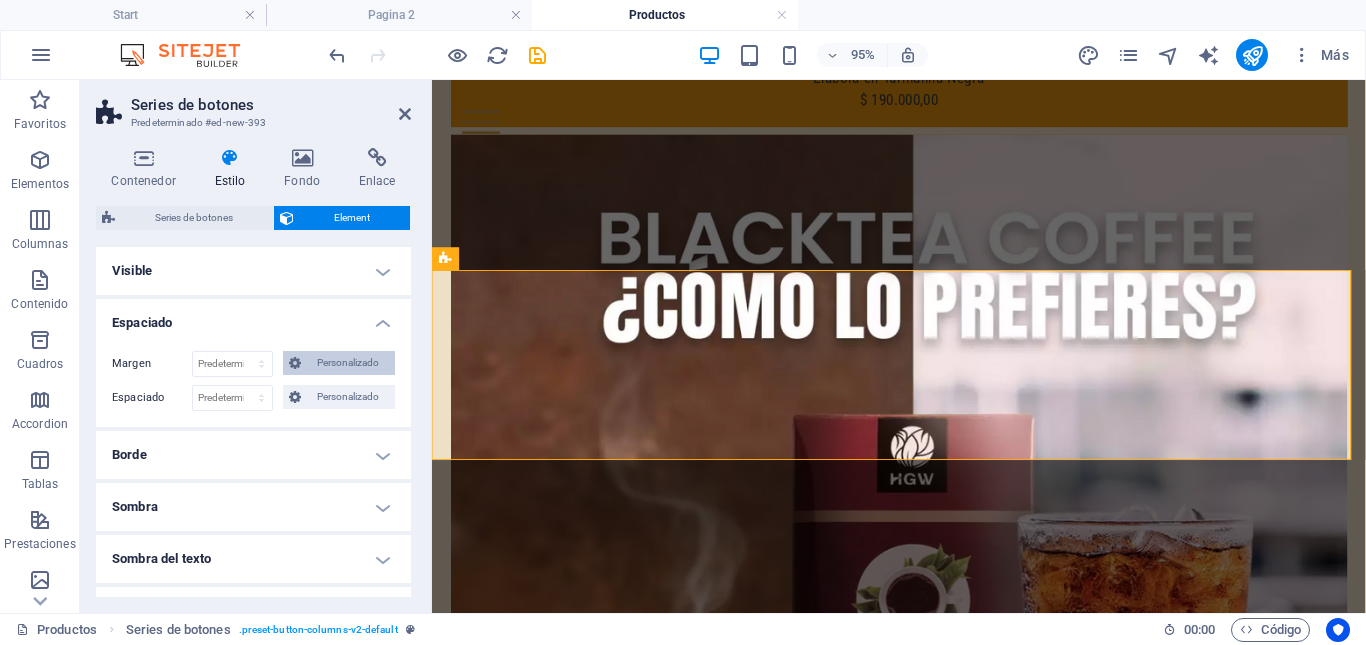 click on "Personalizado" at bounding box center [348, 363] 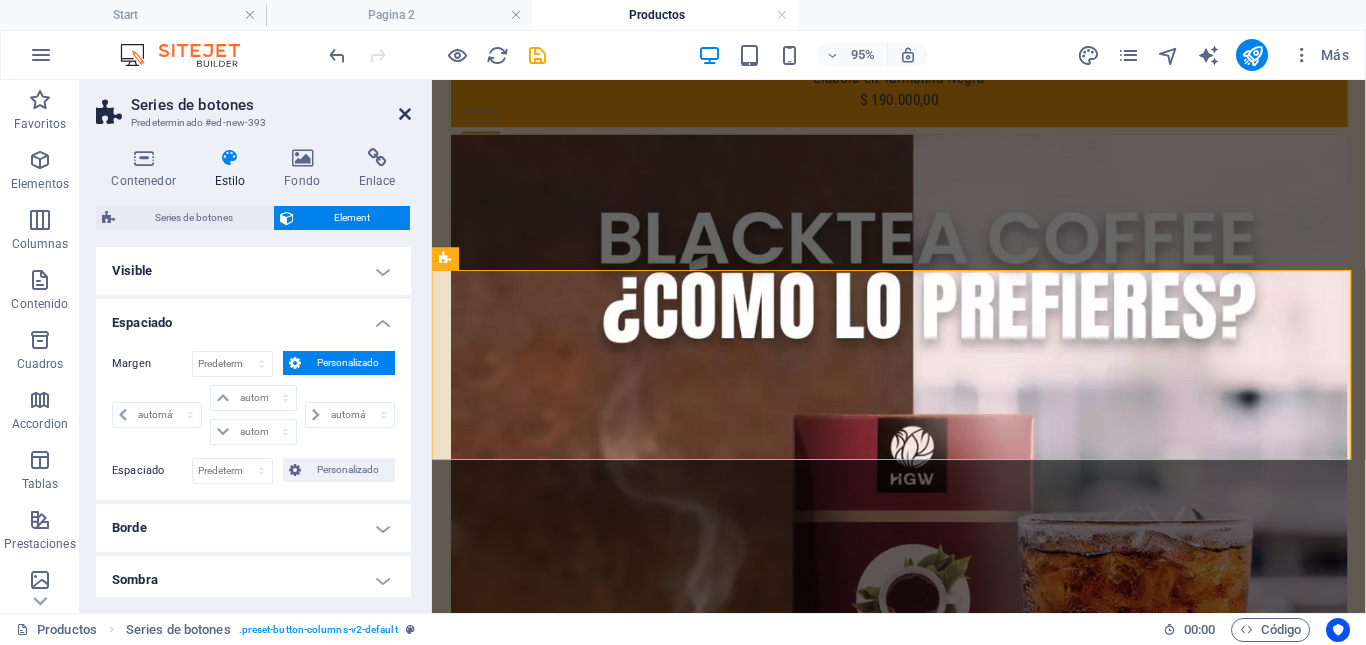 click at bounding box center (405, 114) 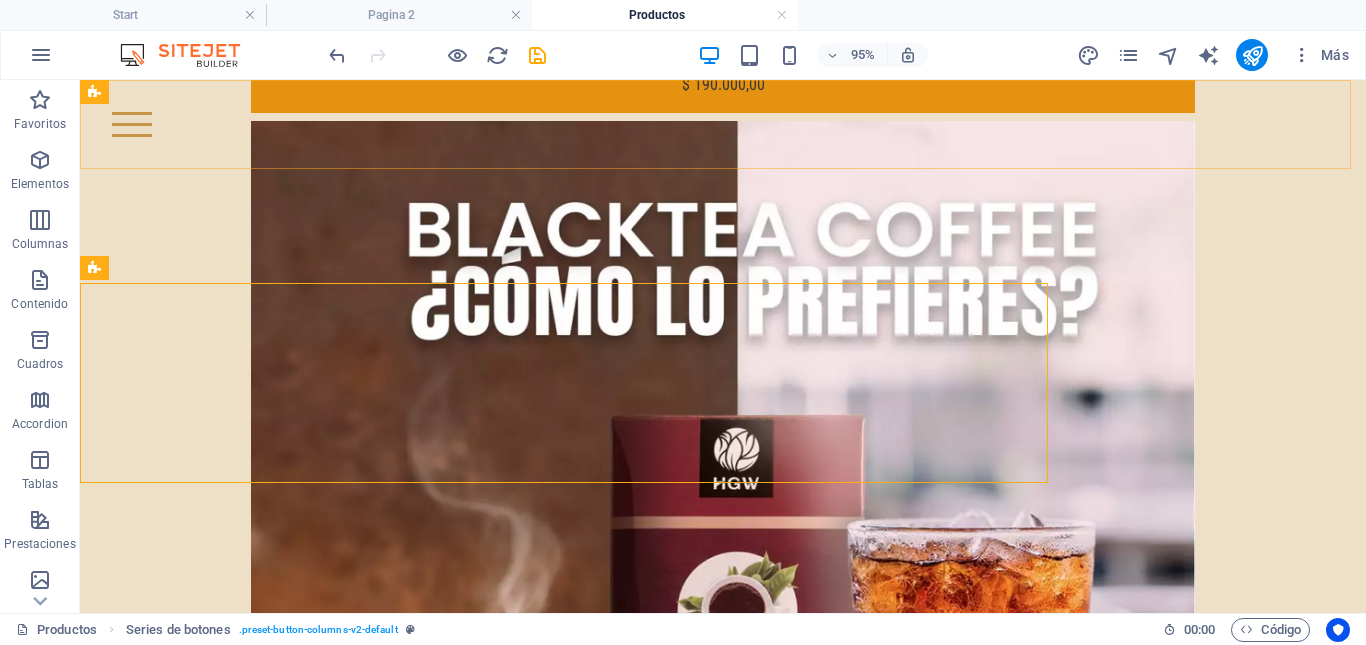 scroll, scrollTop: 1903, scrollLeft: 0, axis: vertical 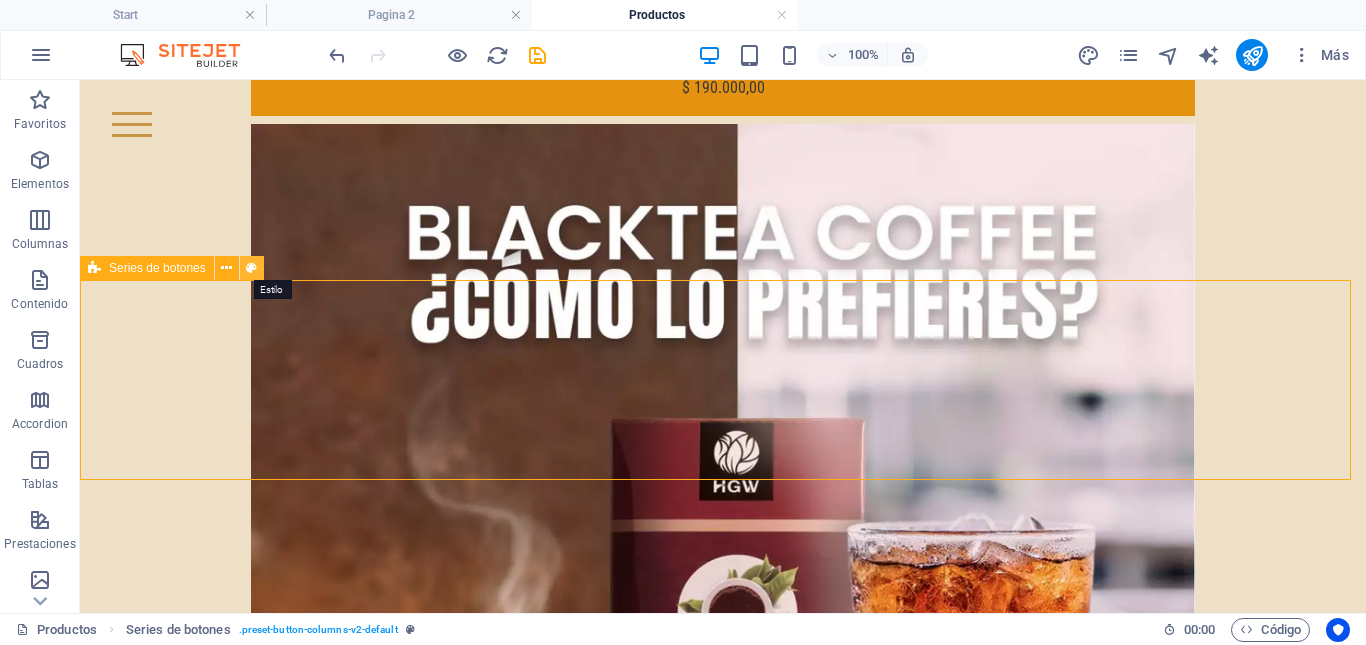 click at bounding box center [251, 268] 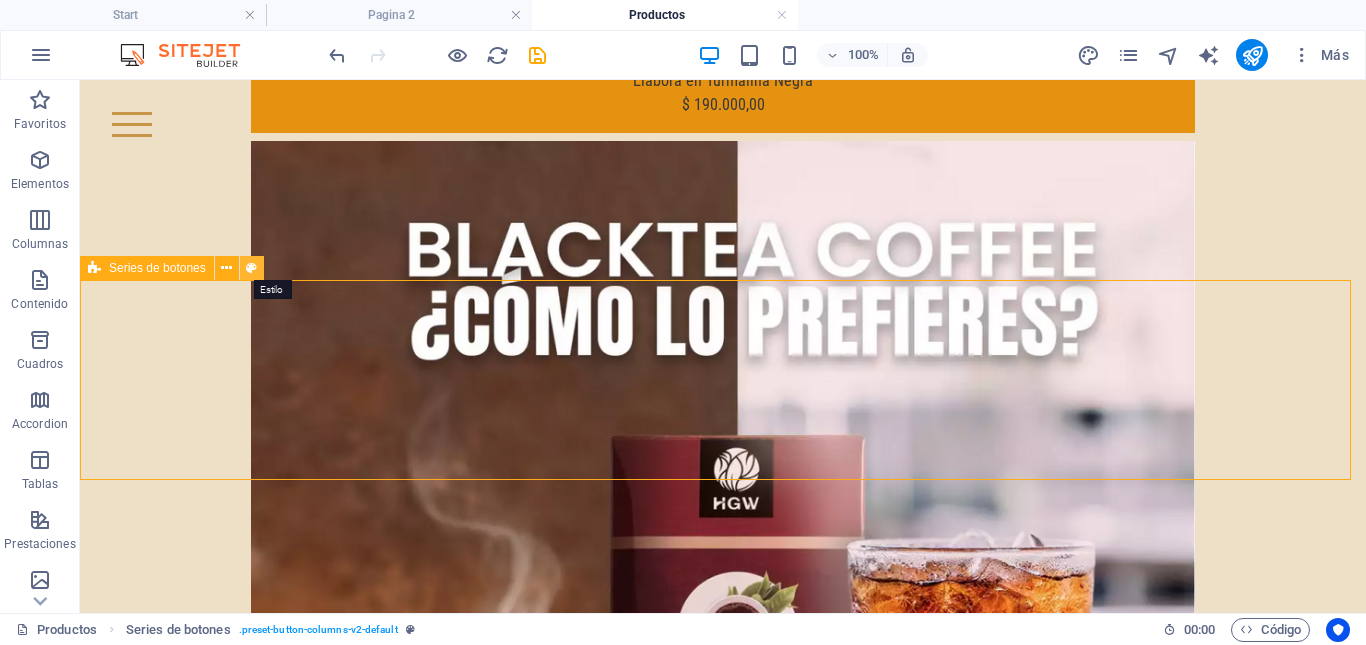 scroll, scrollTop: 1906, scrollLeft: 0, axis: vertical 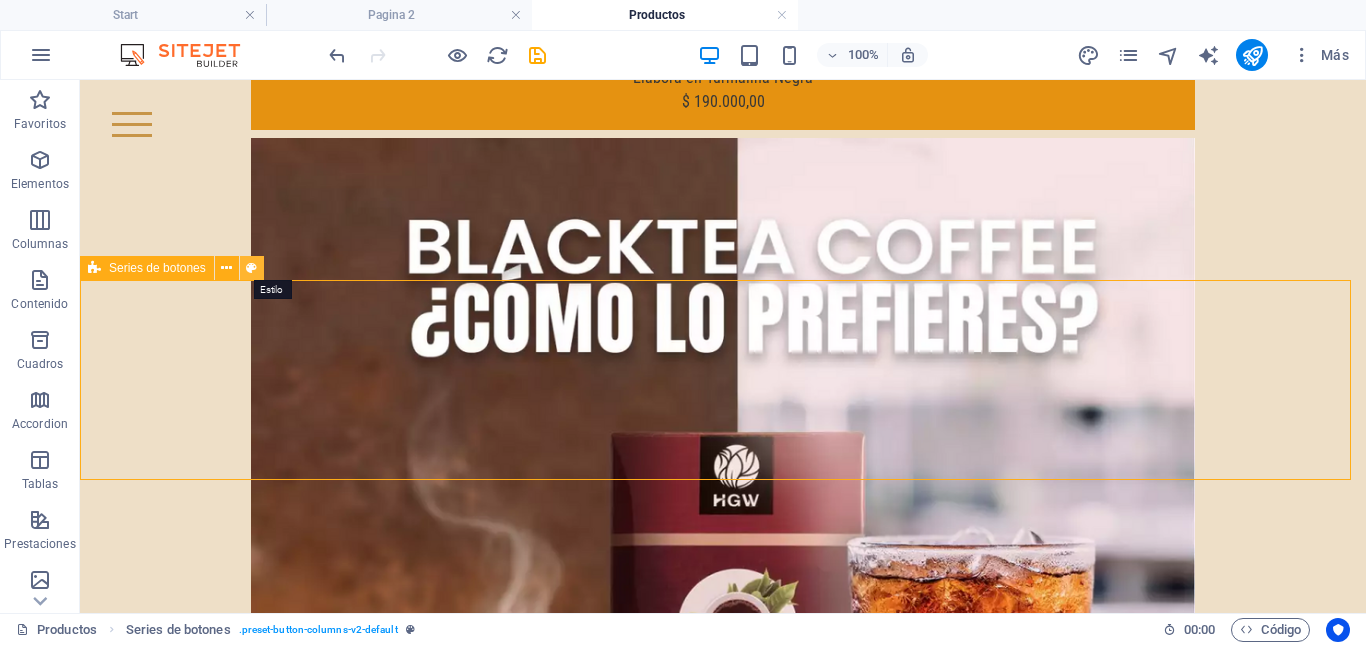 select on "rem" 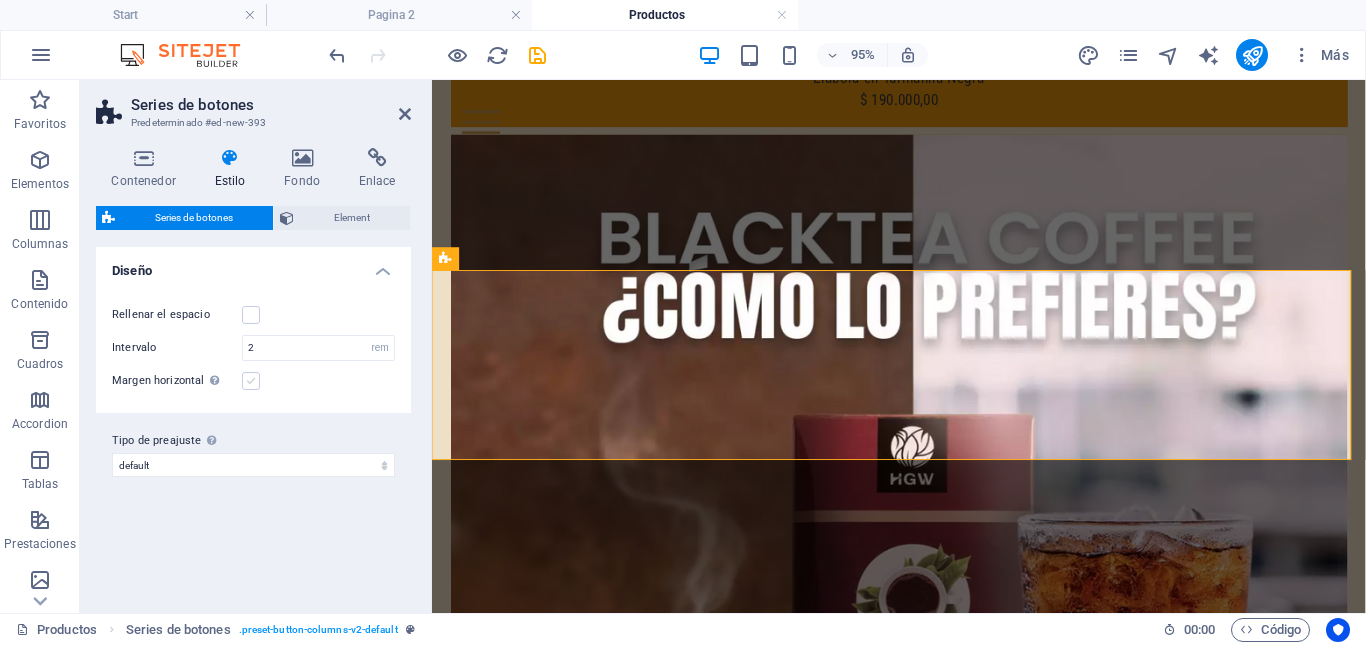 click at bounding box center [251, 381] 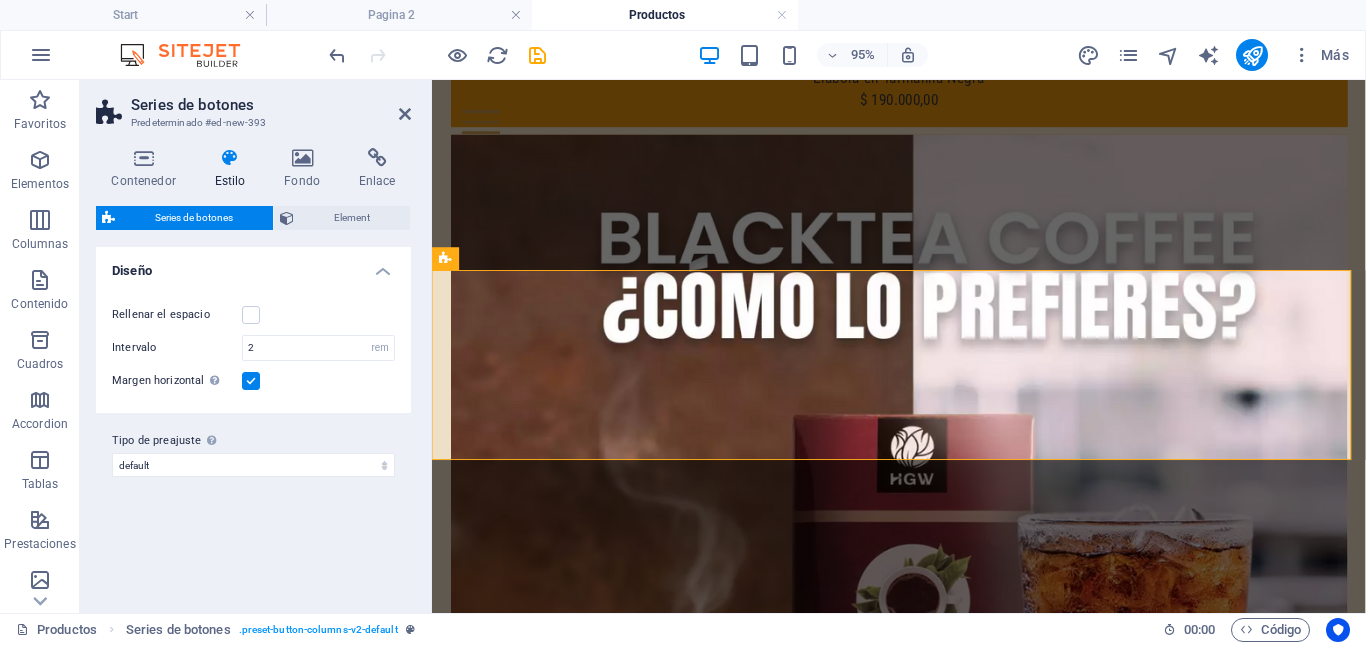 click at bounding box center [251, 381] 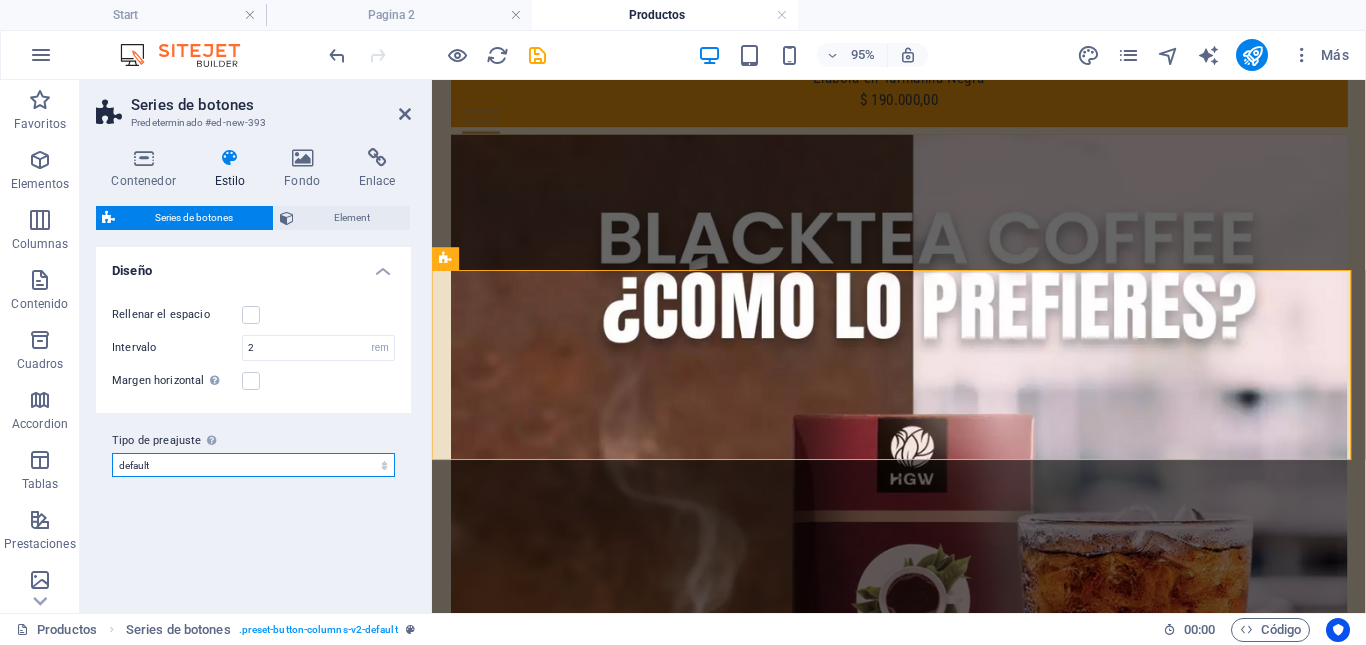click on "default Añadir tipo de preajuste" at bounding box center (253, 465) 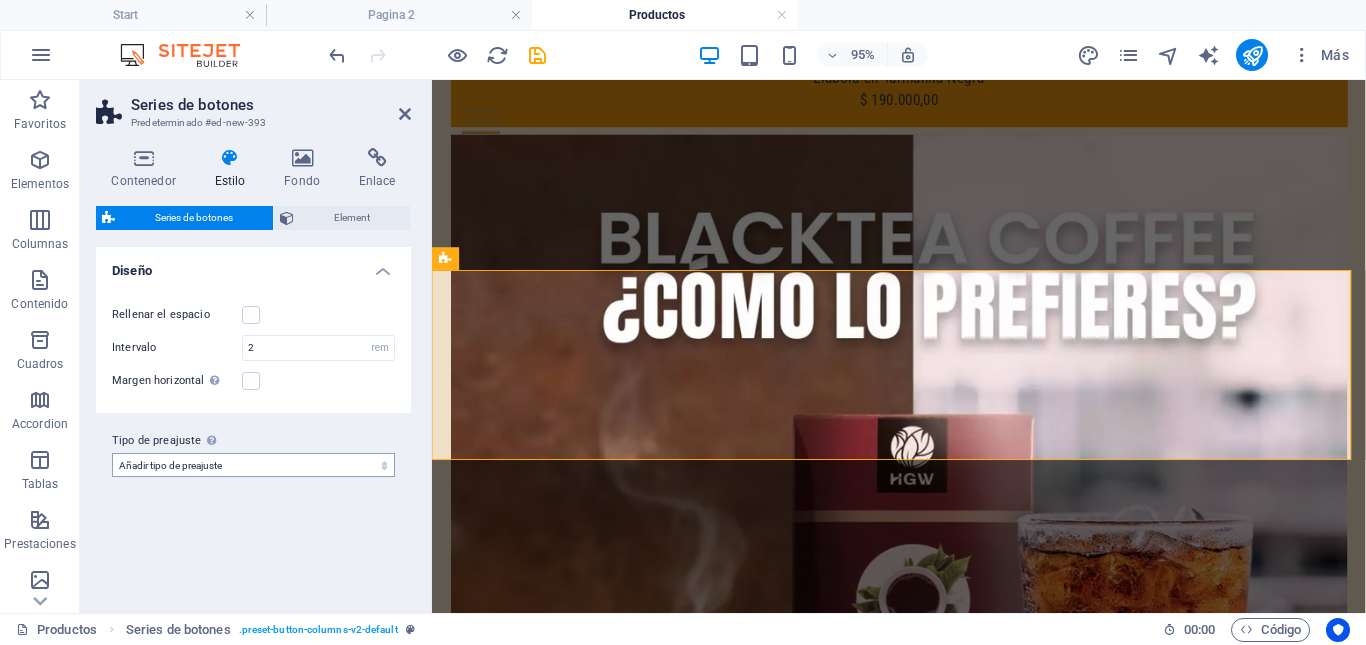 click on "default Añadir tipo de preajuste" at bounding box center [253, 465] 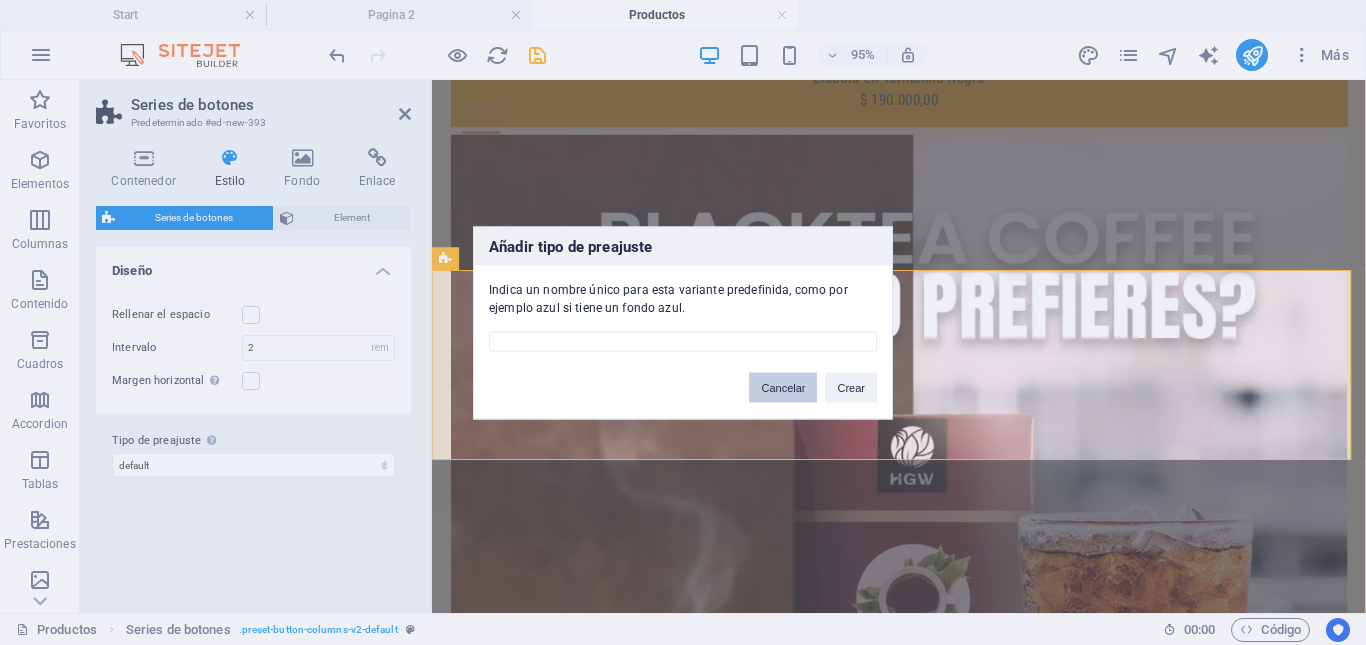click on "Cancelar" at bounding box center (783, 387) 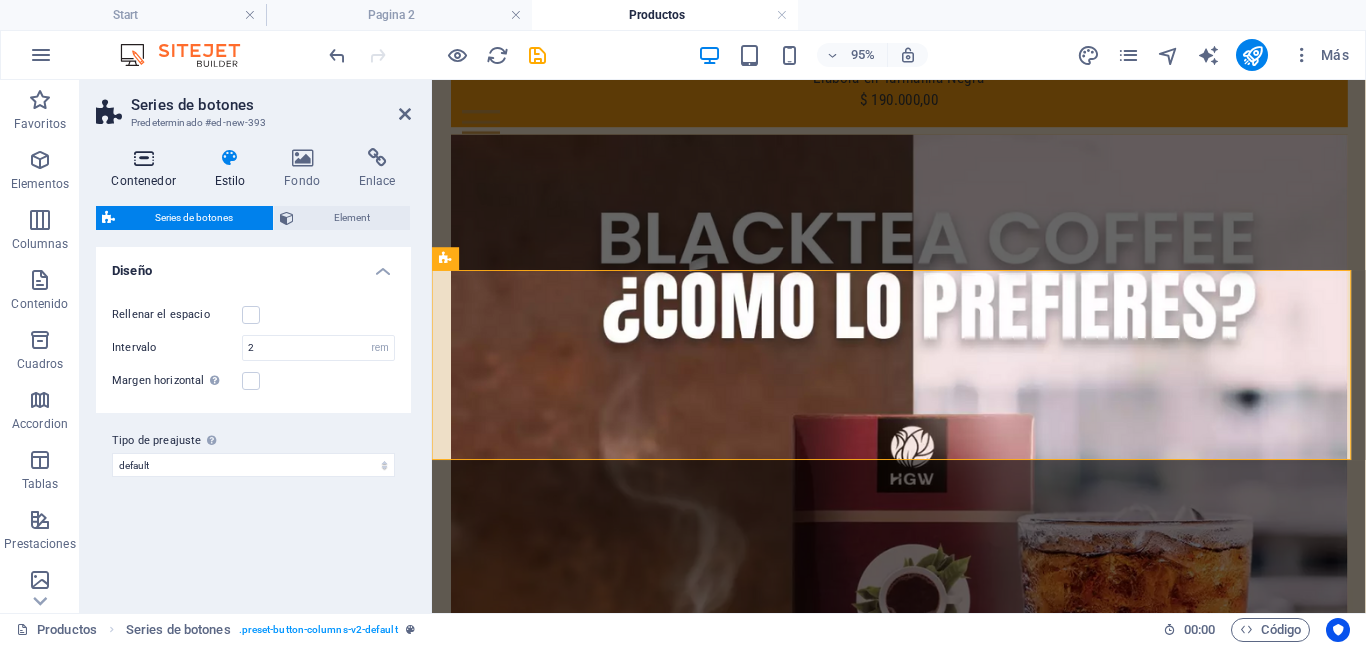 click on "Contenedor" at bounding box center [147, 169] 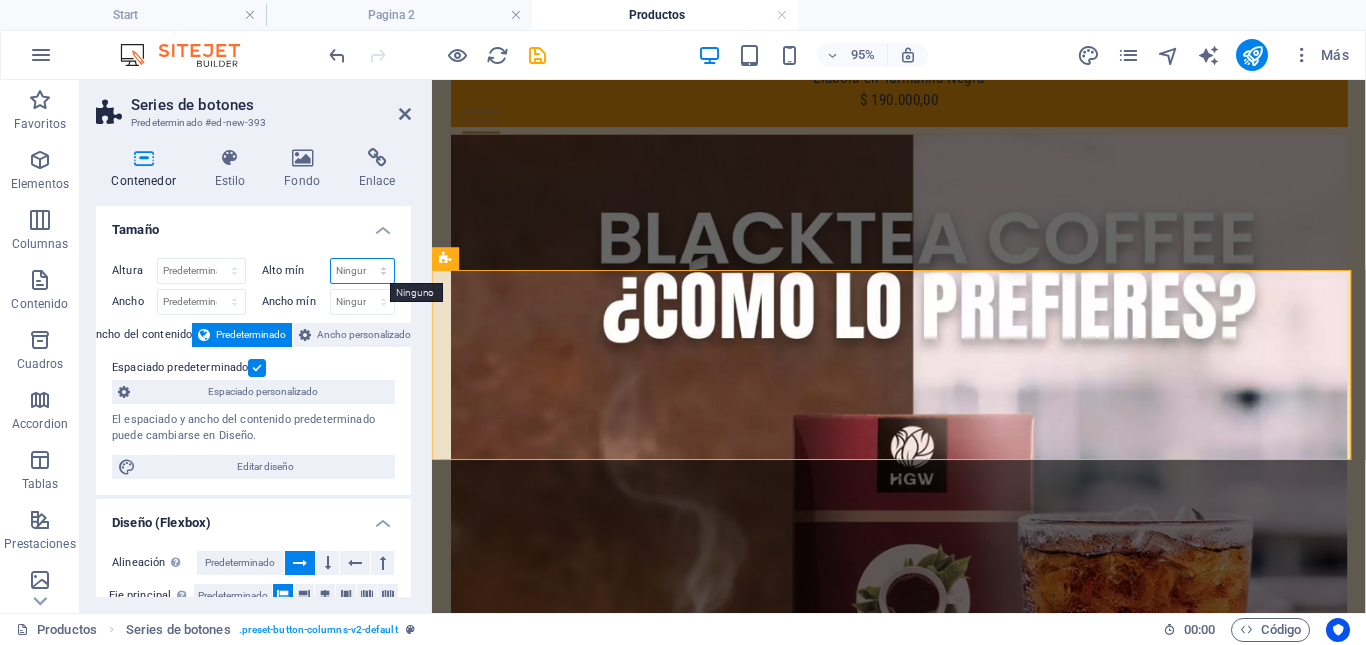 click on "Ninguno px rem % vh vw" at bounding box center (363, 271) 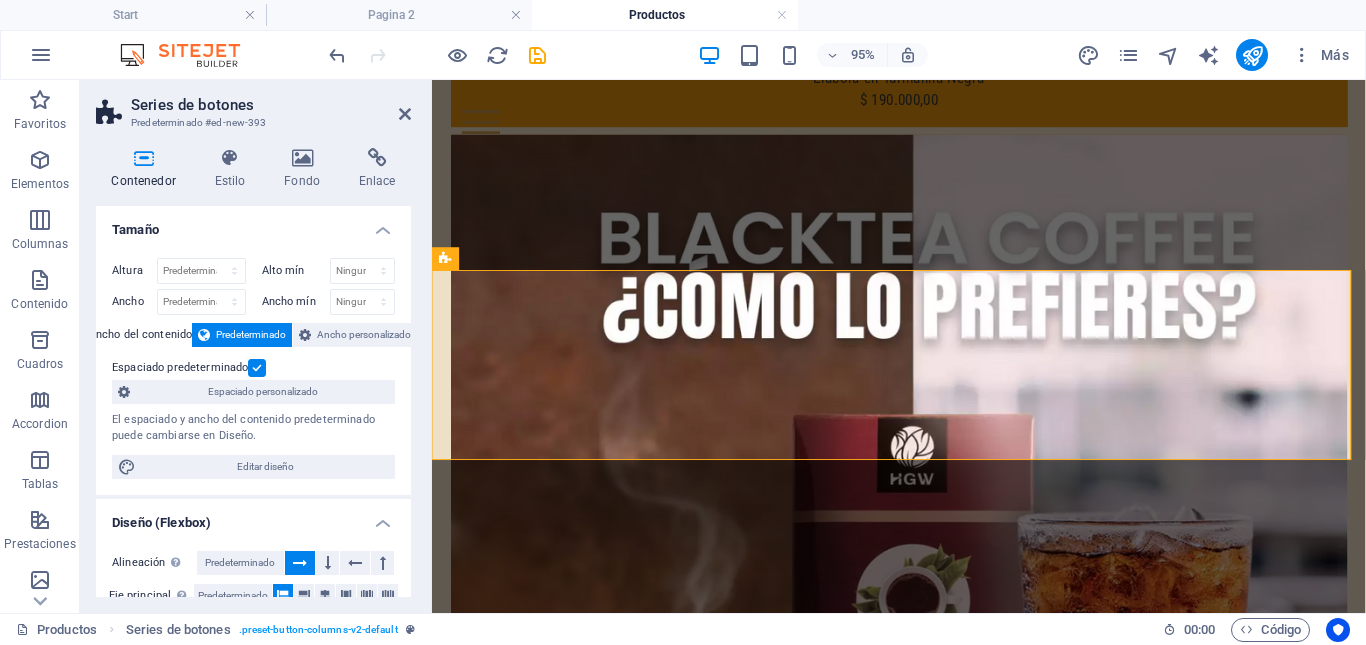 click on "Alto mín" at bounding box center [296, 270] 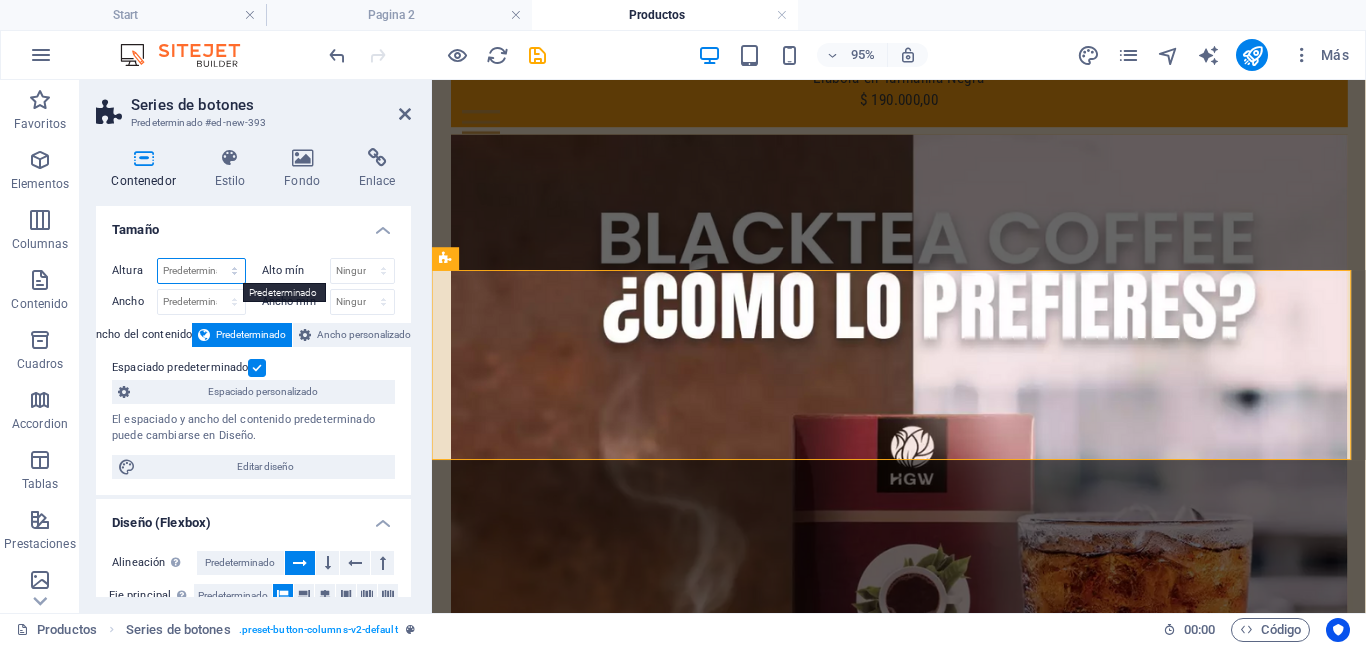 click on "Predeterminado px rem % vh vw" at bounding box center (201, 271) 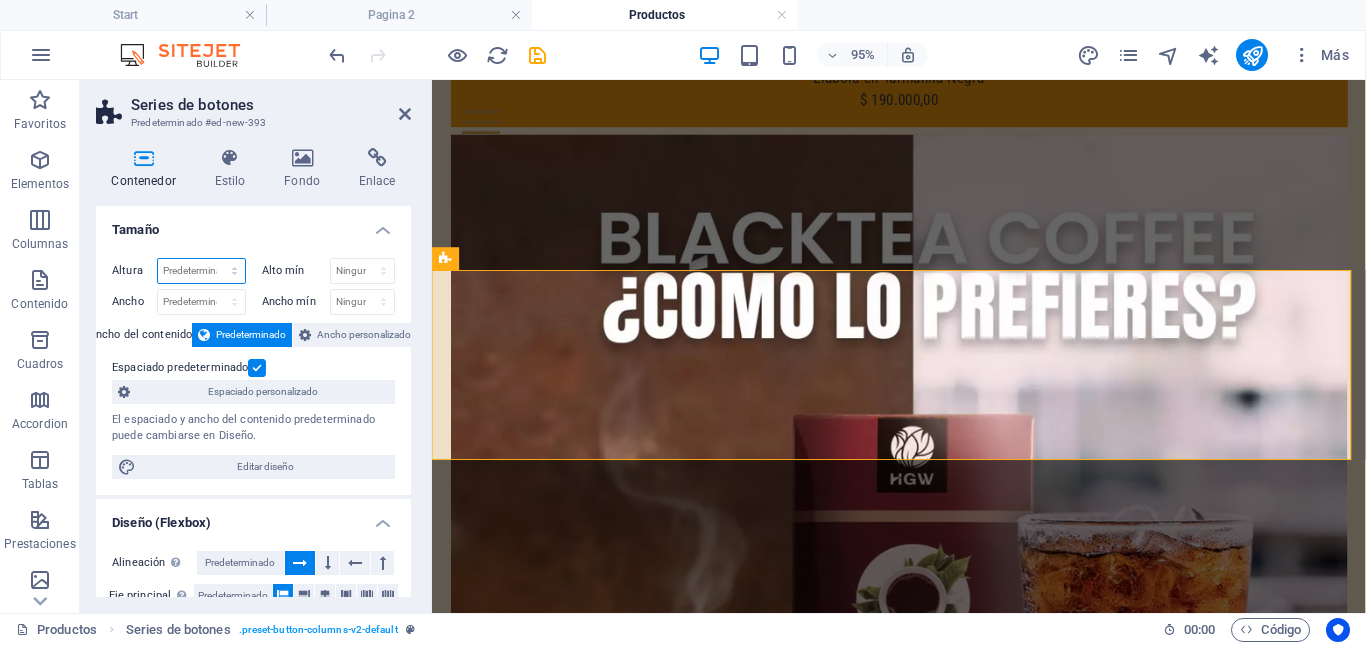select on "px" 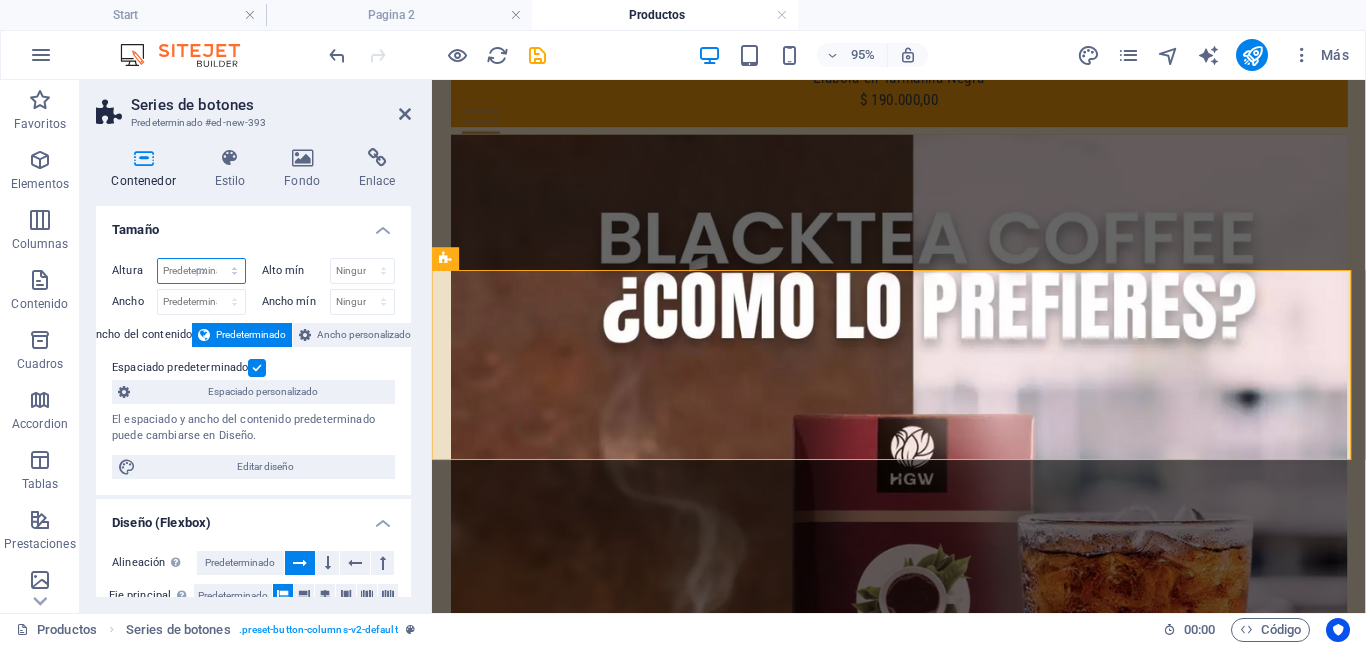 click on "Predeterminado px rem % vh vw" at bounding box center [201, 271] 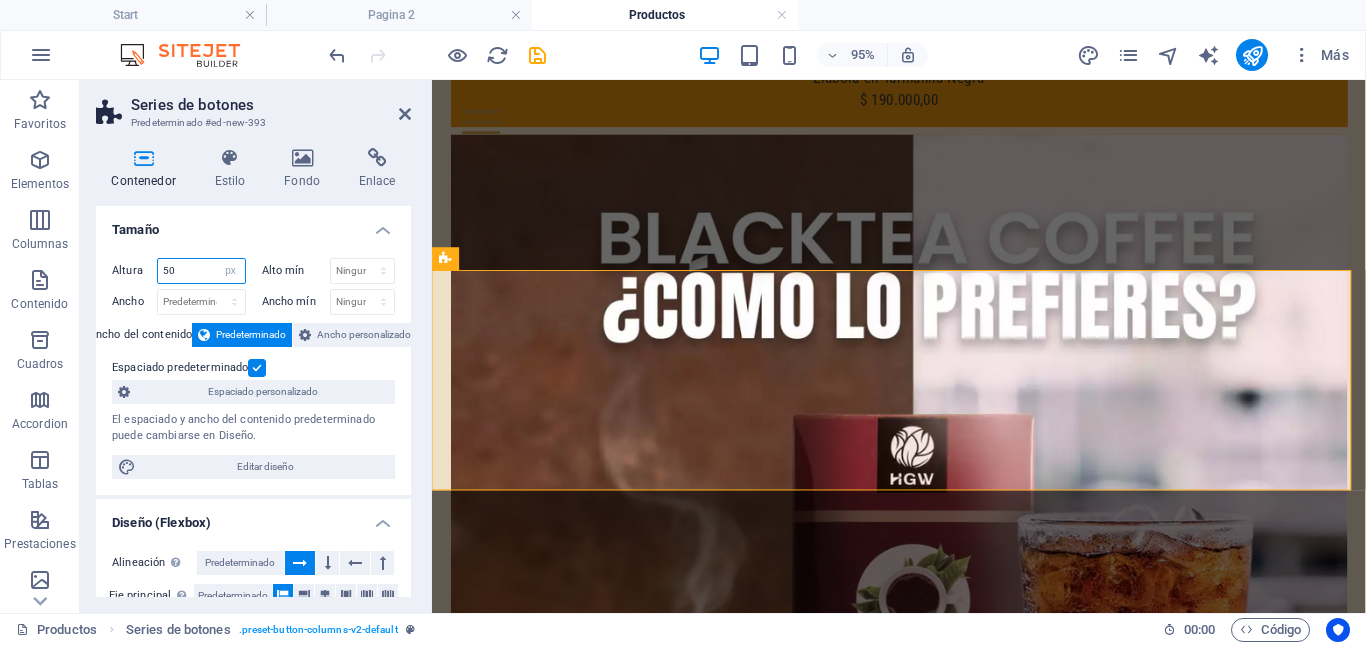 type on "50" 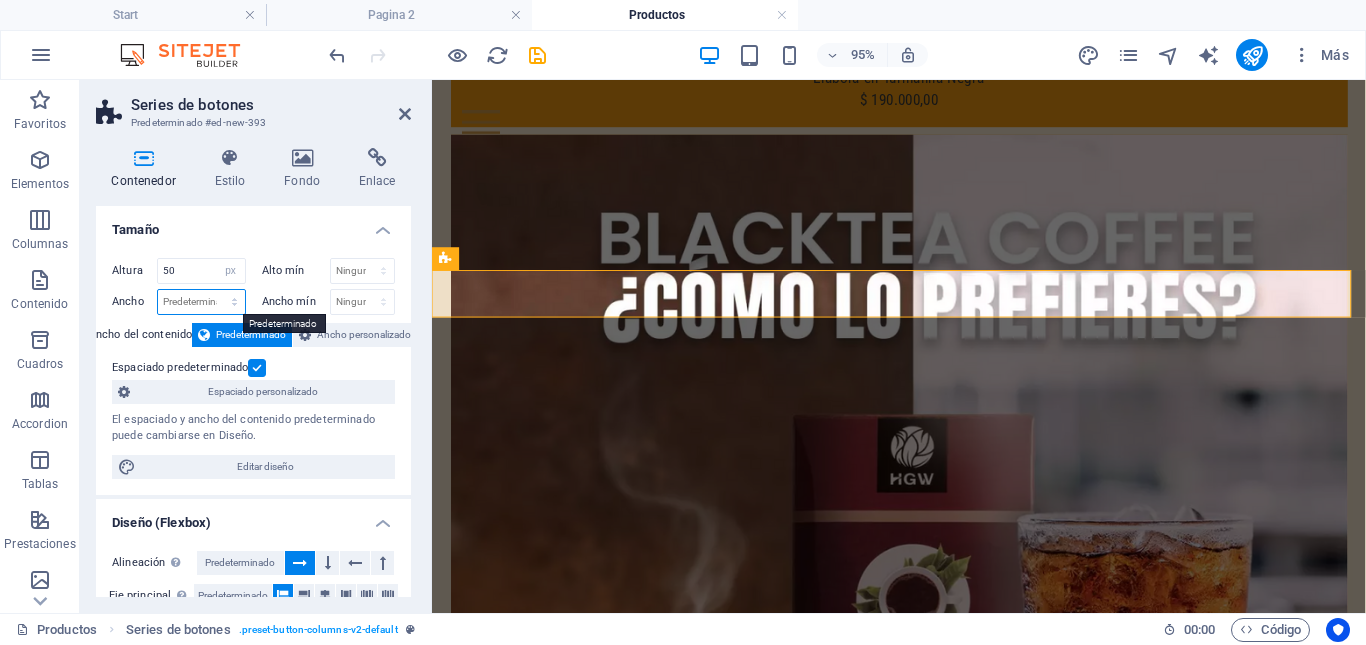 click on "Predeterminado px rem % em vh vw" at bounding box center (201, 302) 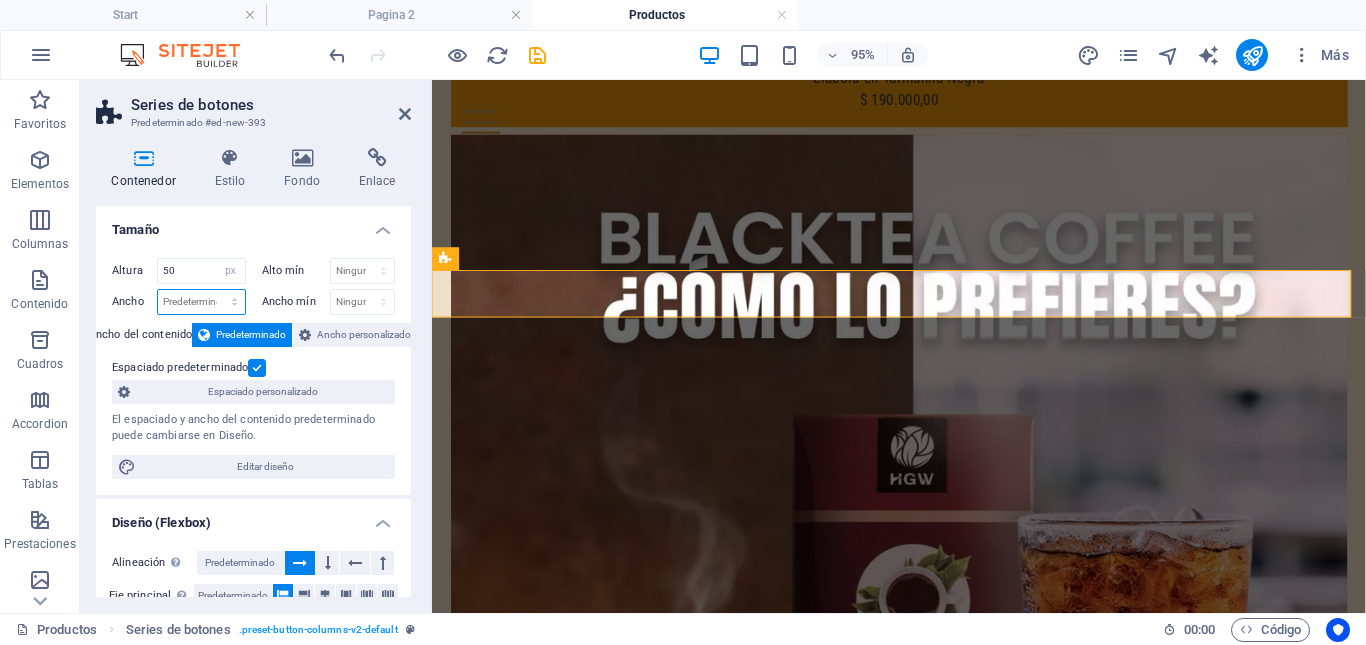 select on "px" 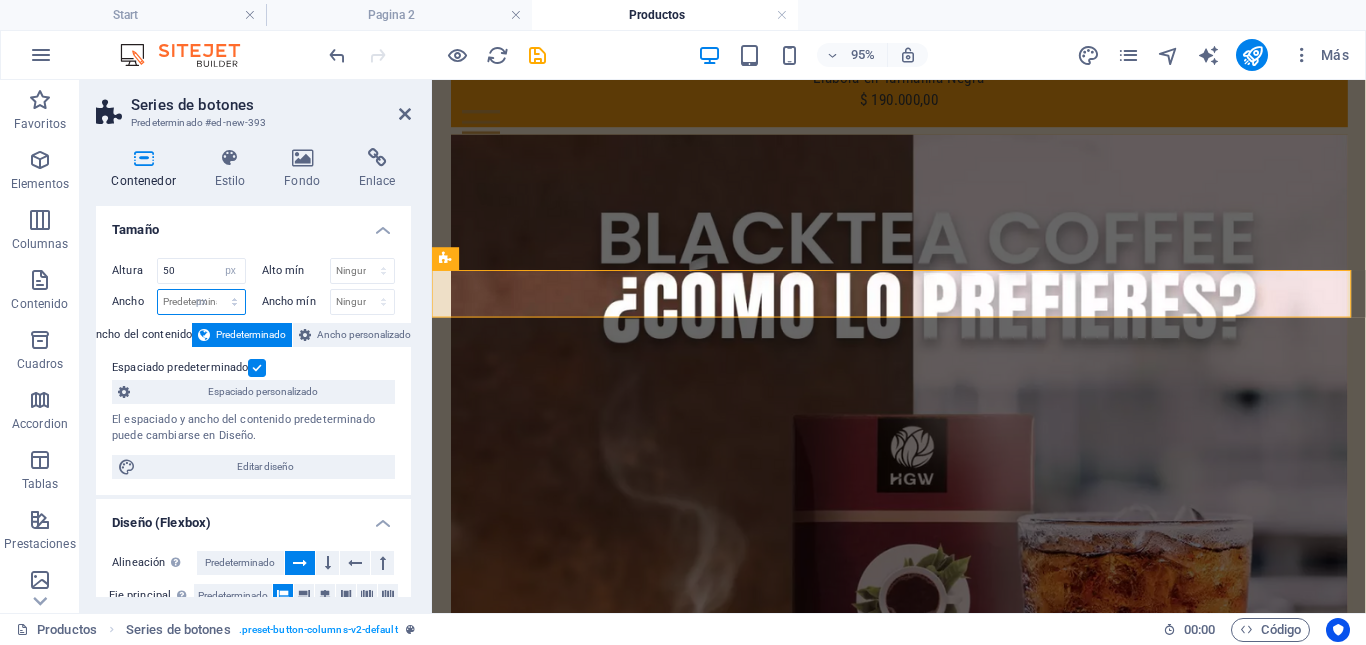 click on "Predeterminado px rem % em vh vw" at bounding box center (201, 302) 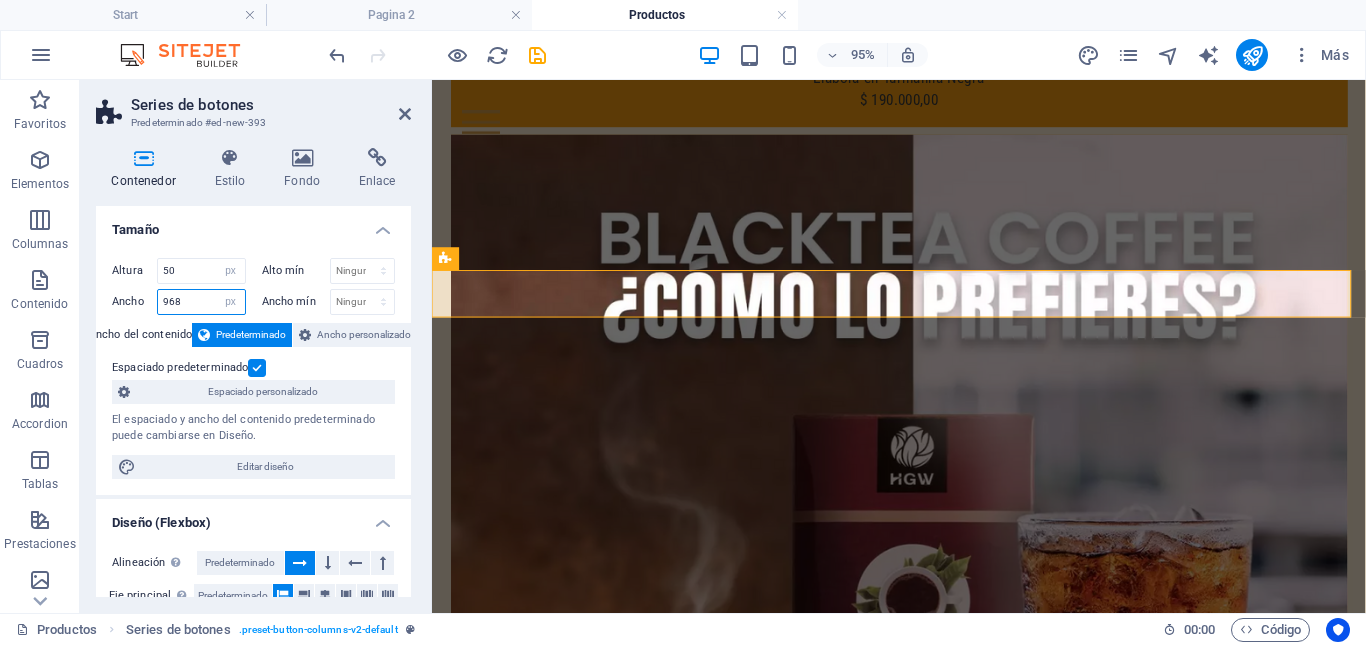 click on "968" at bounding box center [201, 302] 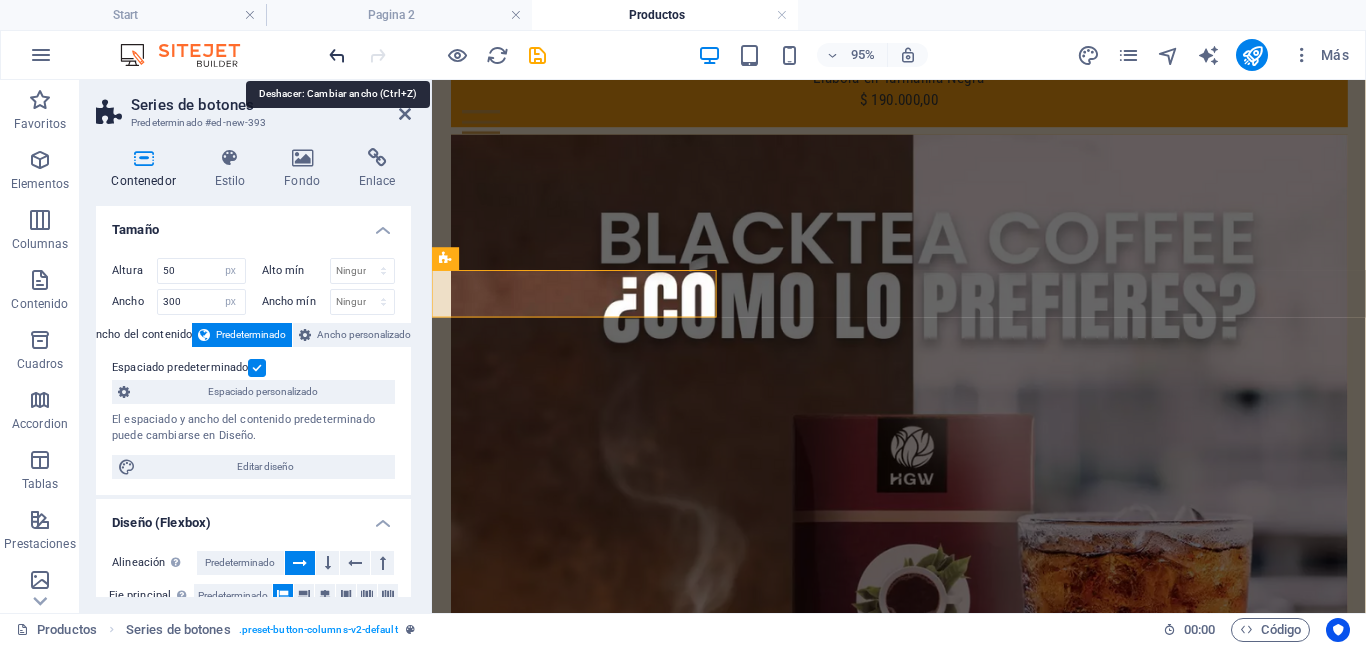 click at bounding box center [337, 55] 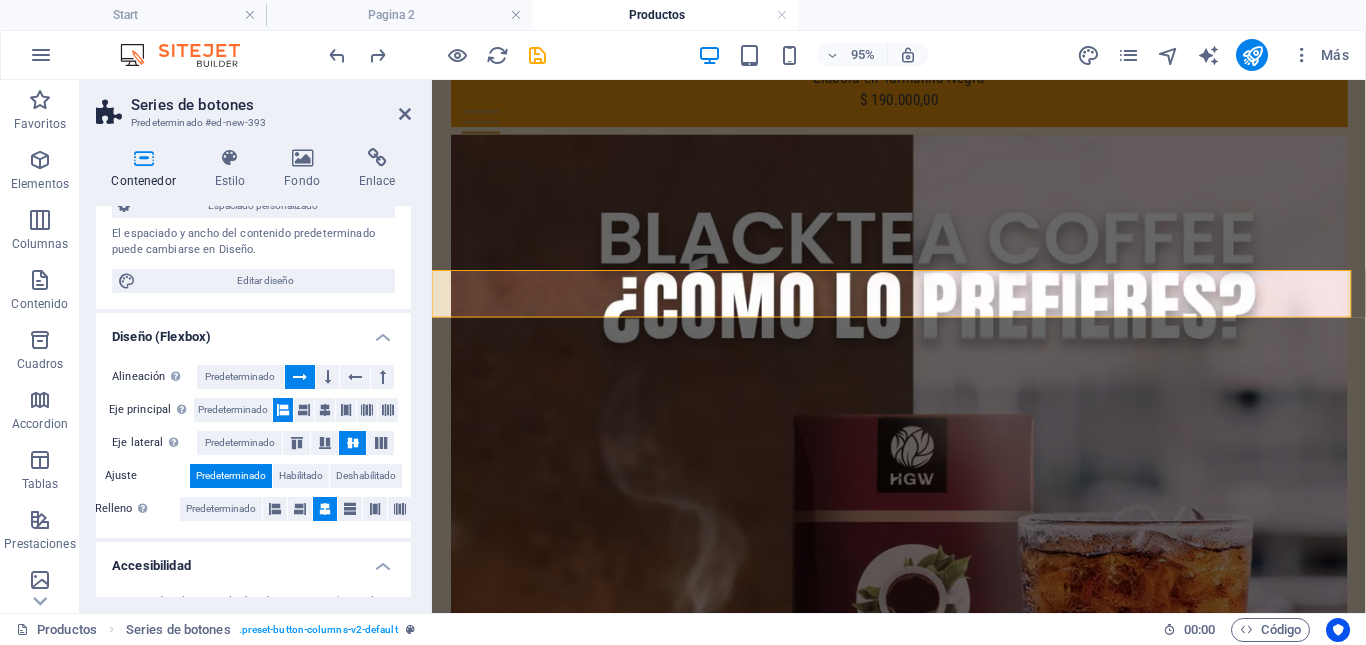 scroll, scrollTop: 200, scrollLeft: 0, axis: vertical 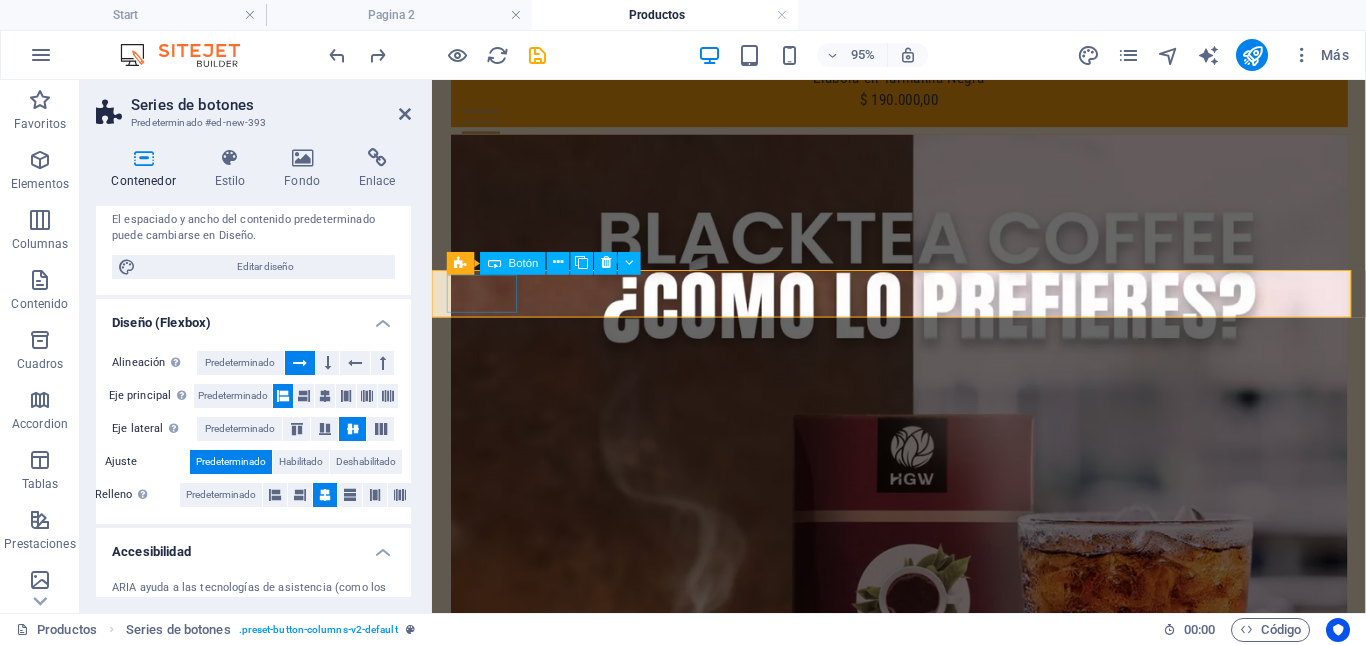 click on "Button" at bounding box center [916, 8303] 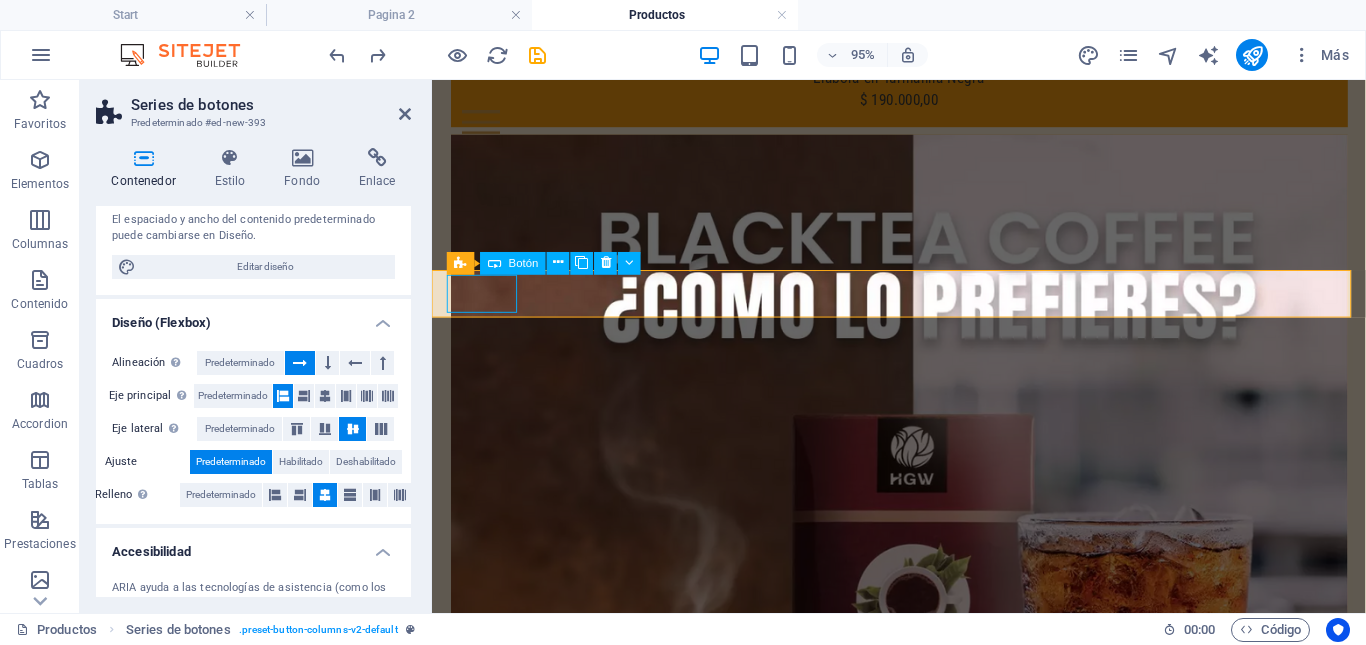 click on "Button" at bounding box center (916, 8303) 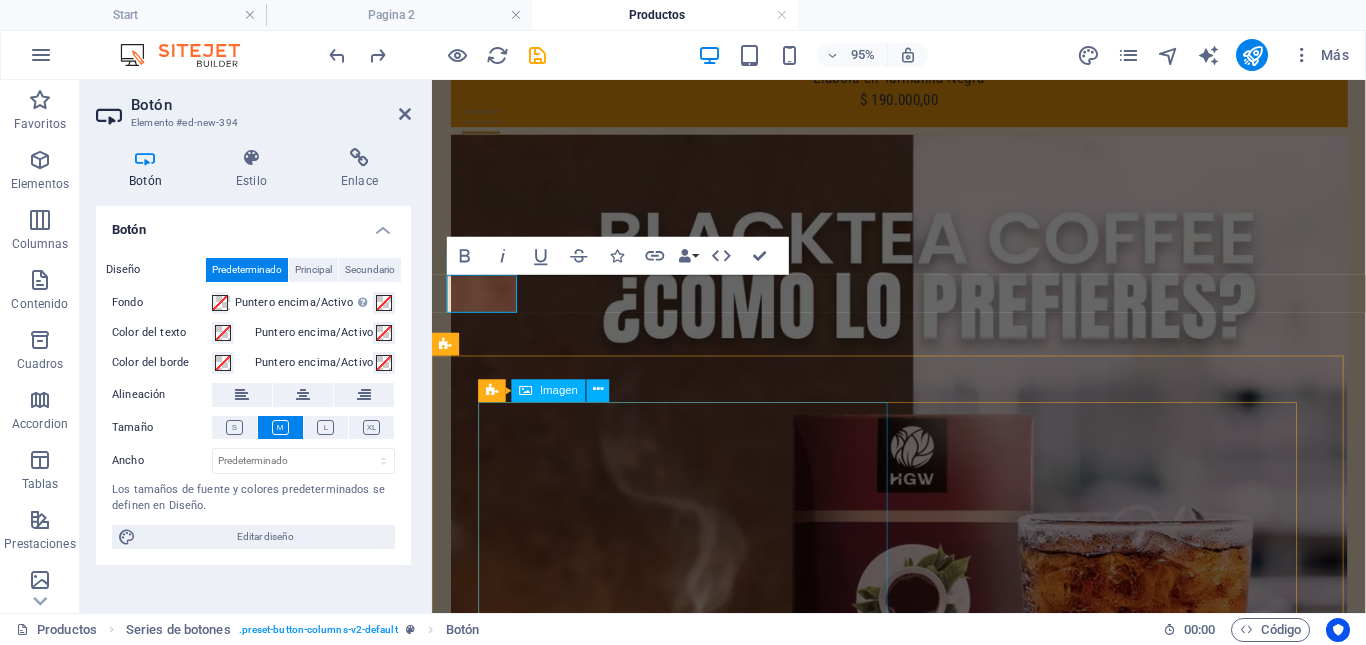 type 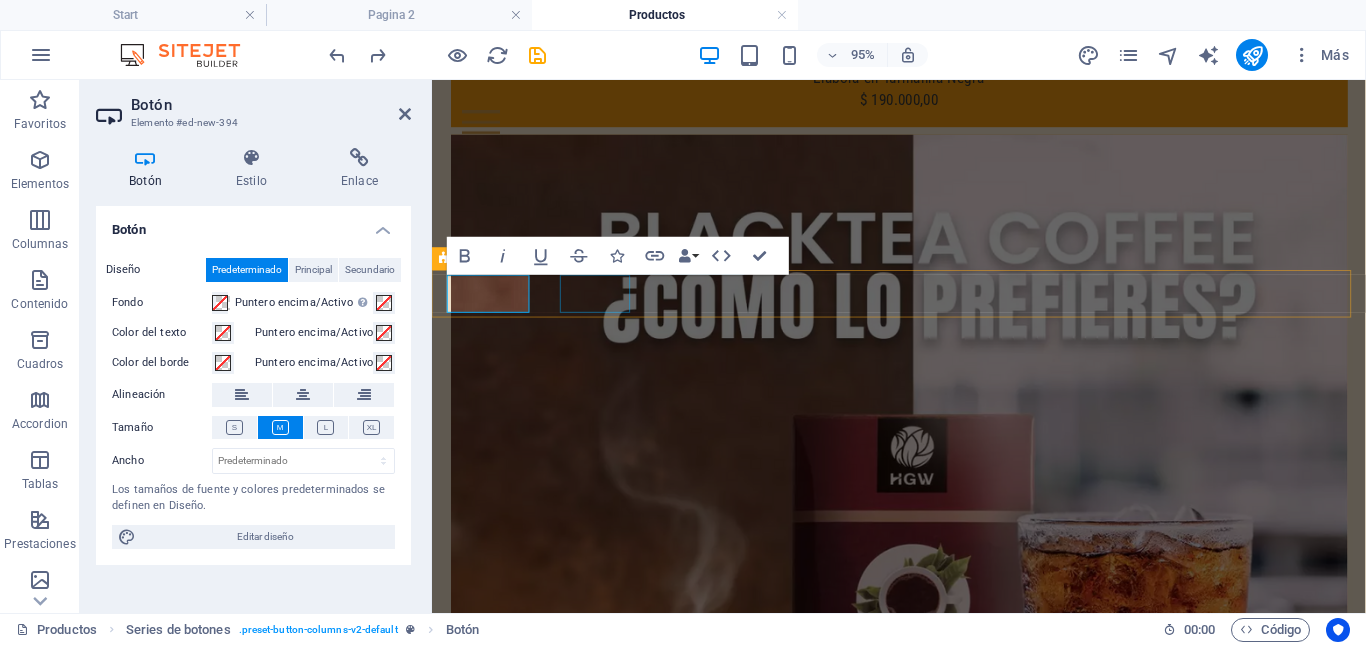 click on "Button" at bounding box center (916, 8359) 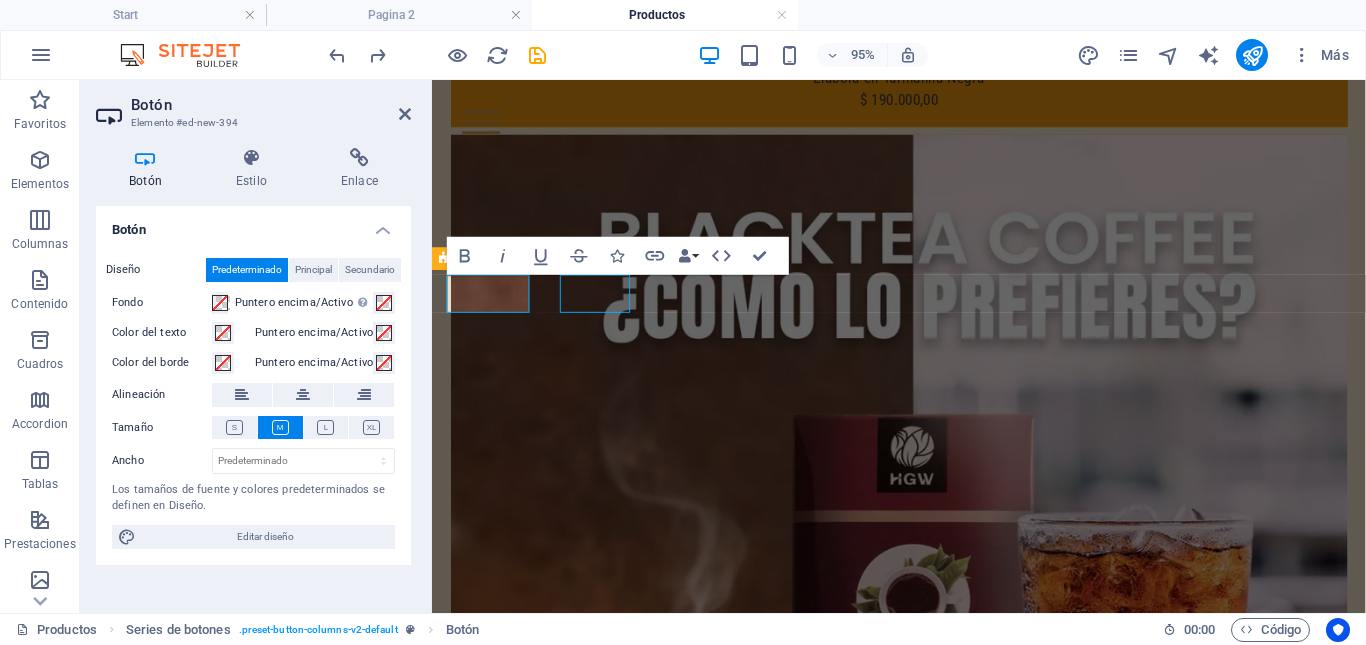click on "Pagina 2 Button Button" at bounding box center [916, 8228] 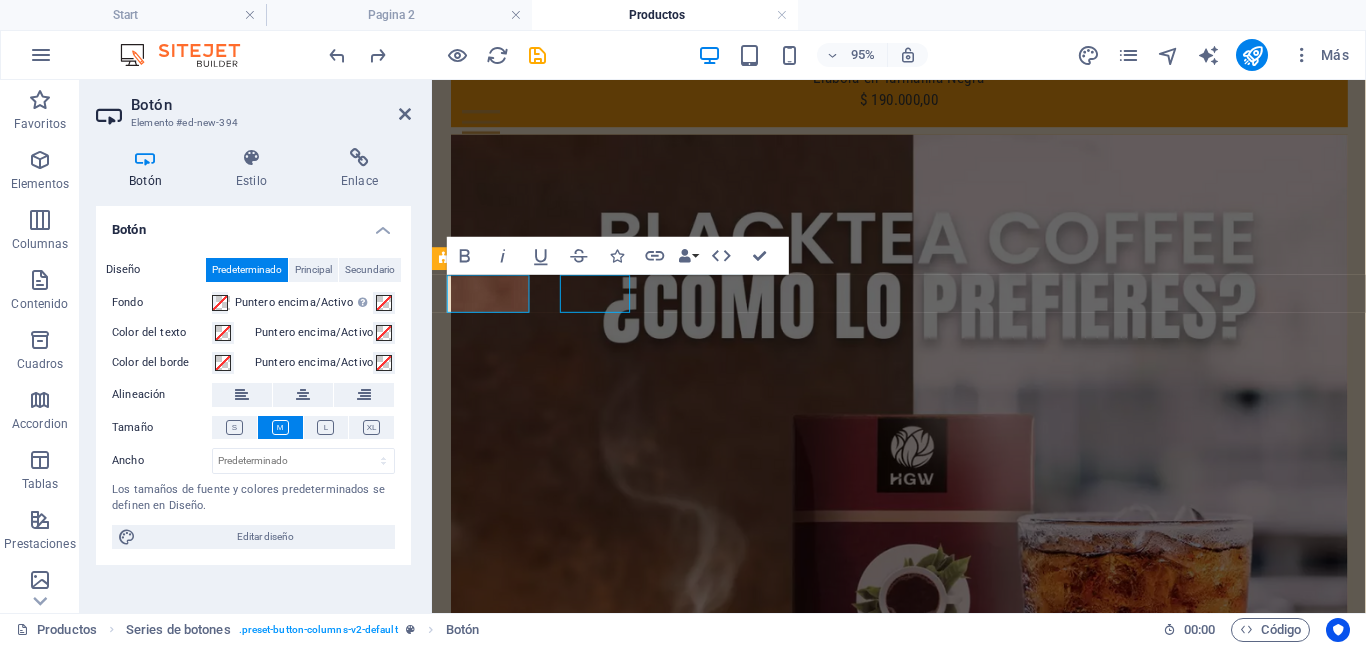 select on "px" 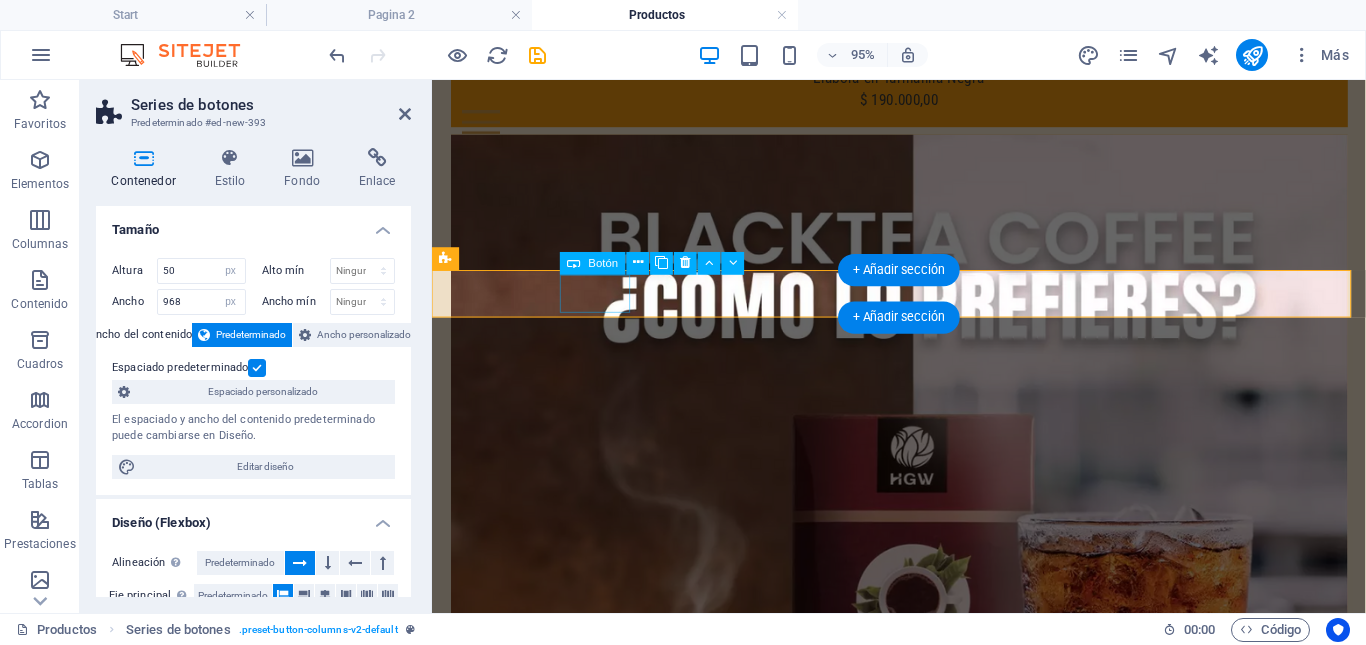 click on "Button" at bounding box center (916, 8359) 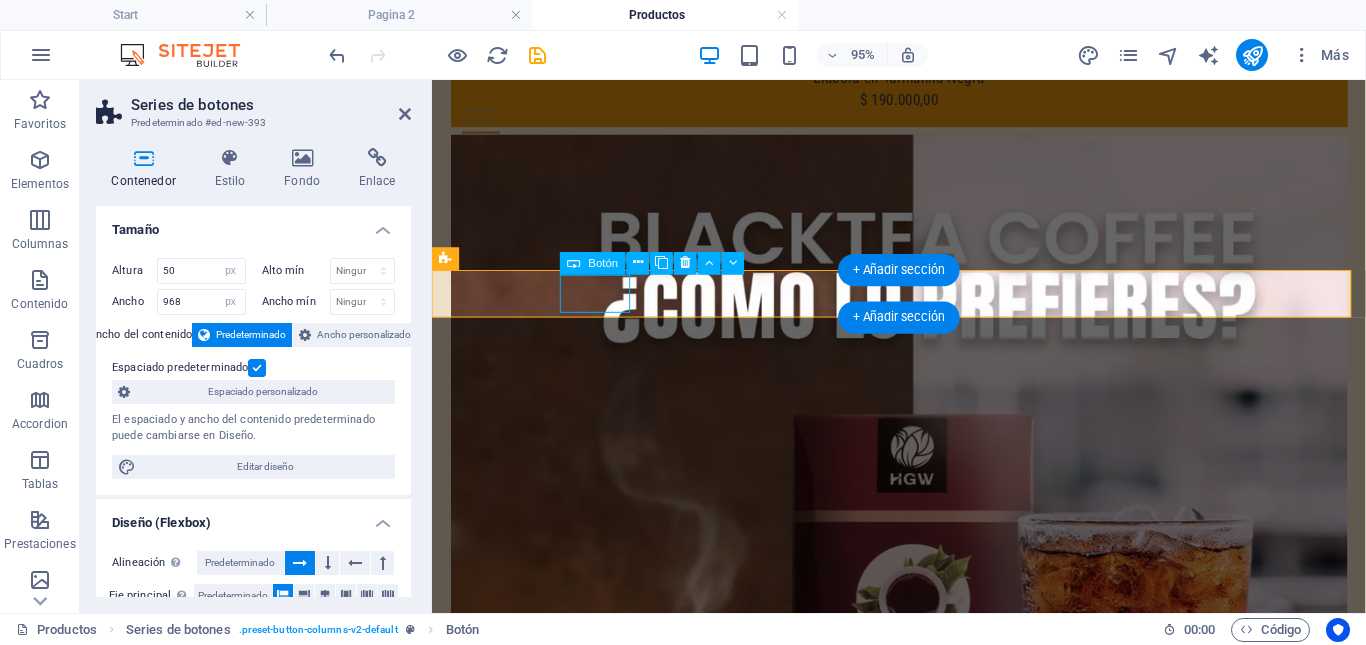 click on "Button" at bounding box center (916, 8359) 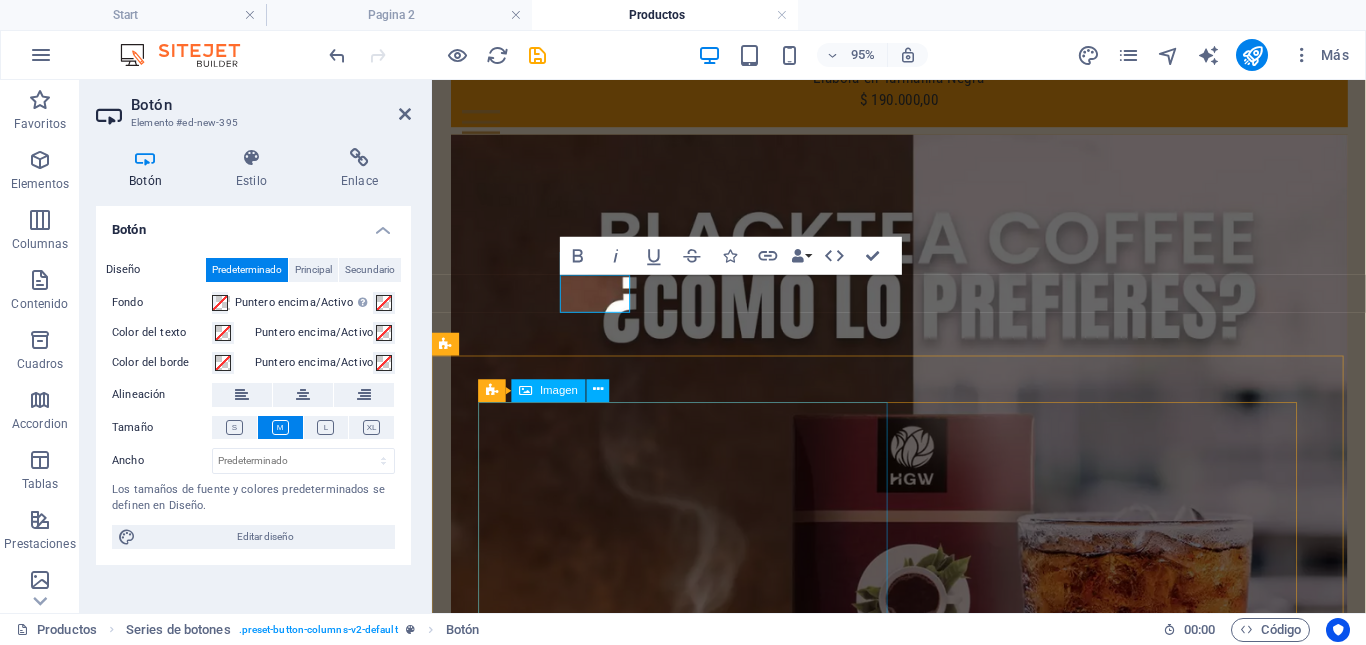 type 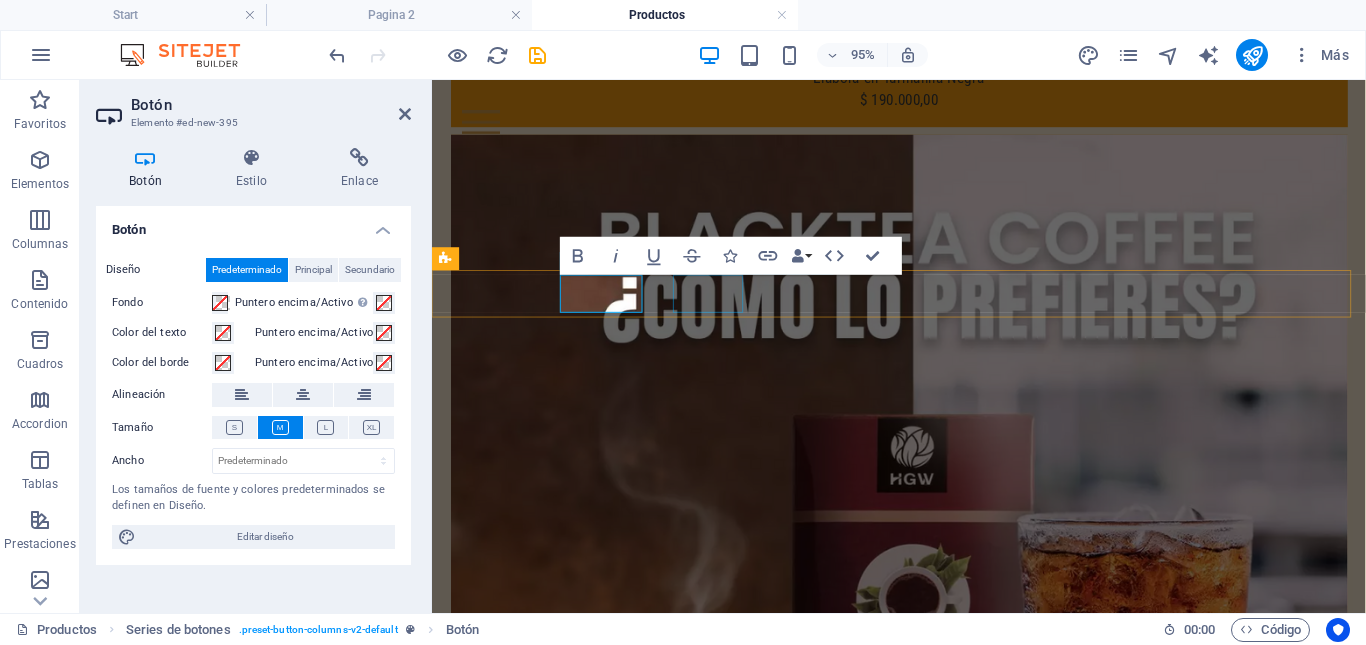 click on "Button" at bounding box center [916, 8415] 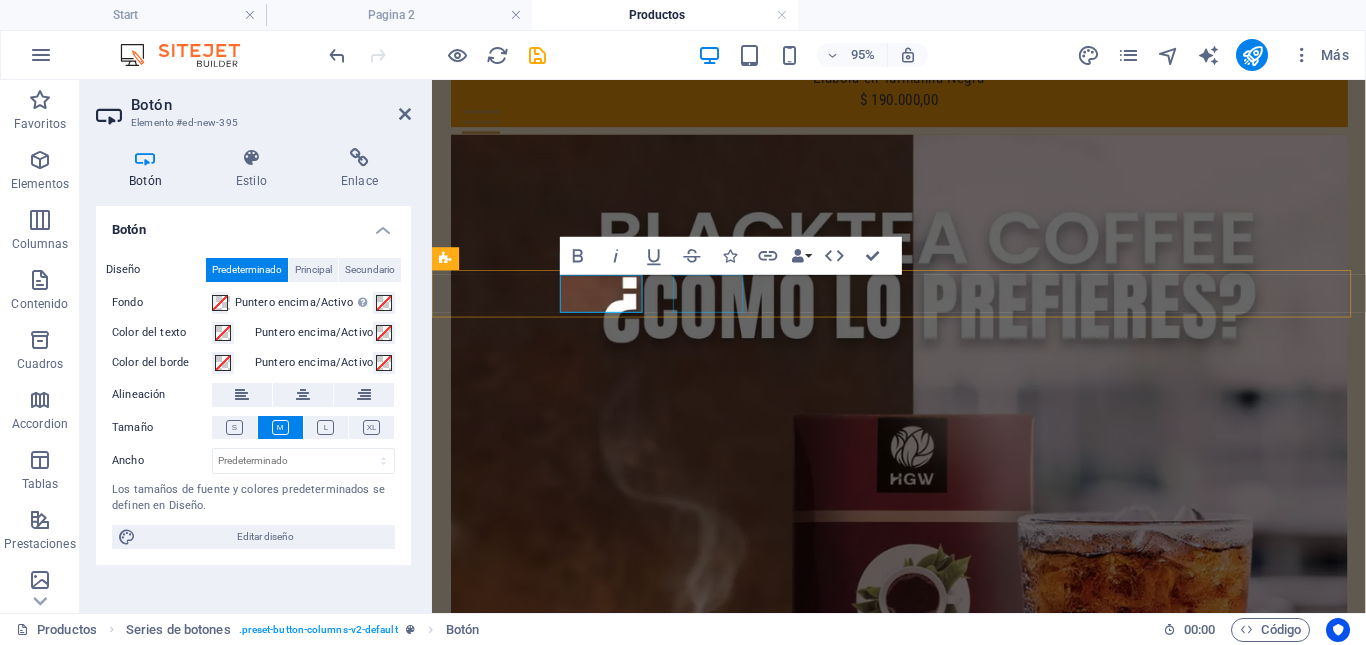 click on "Button" at bounding box center (916, 8415) 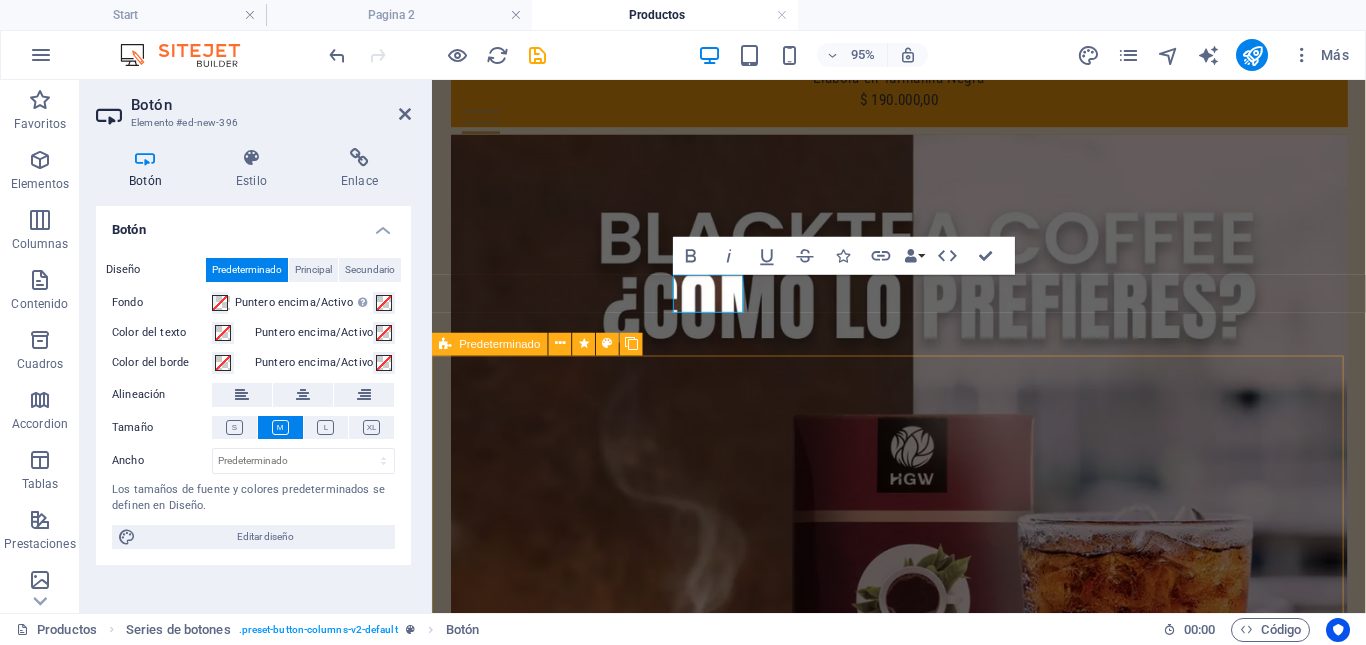 type 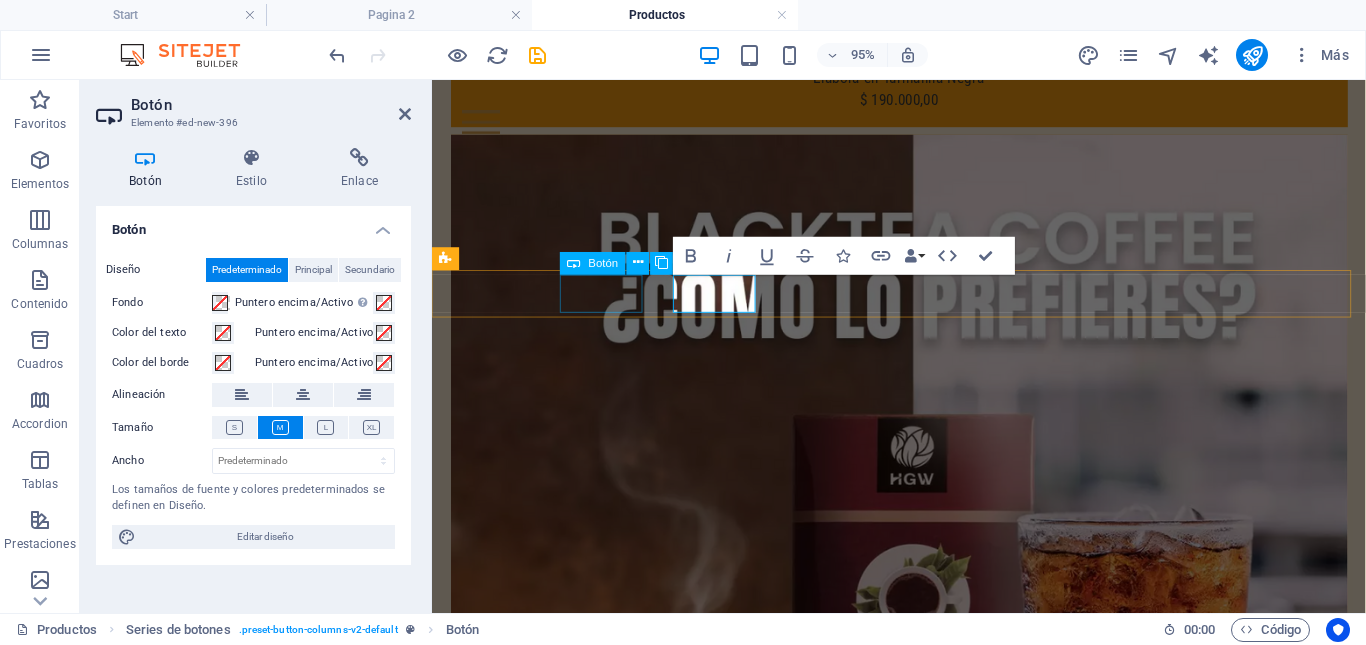 click on "Pagina 3" at bounding box center [916, 8359] 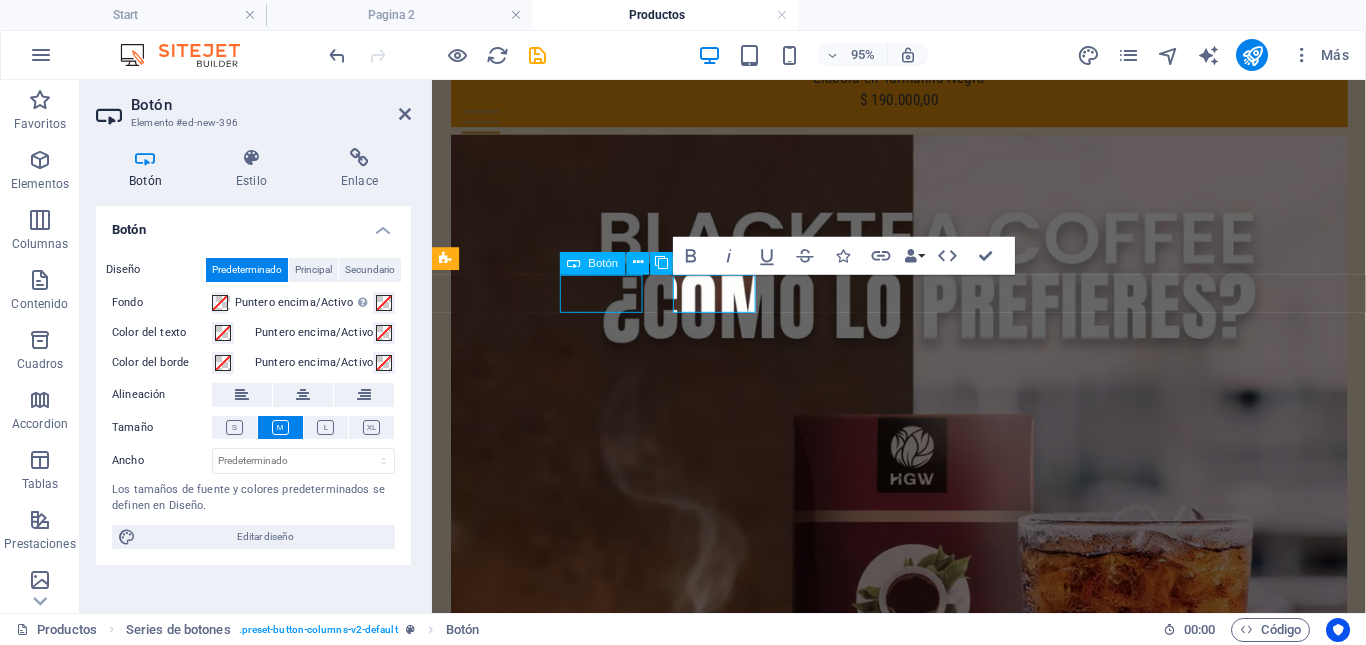 click on "Pagina 3" at bounding box center [916, 8359] 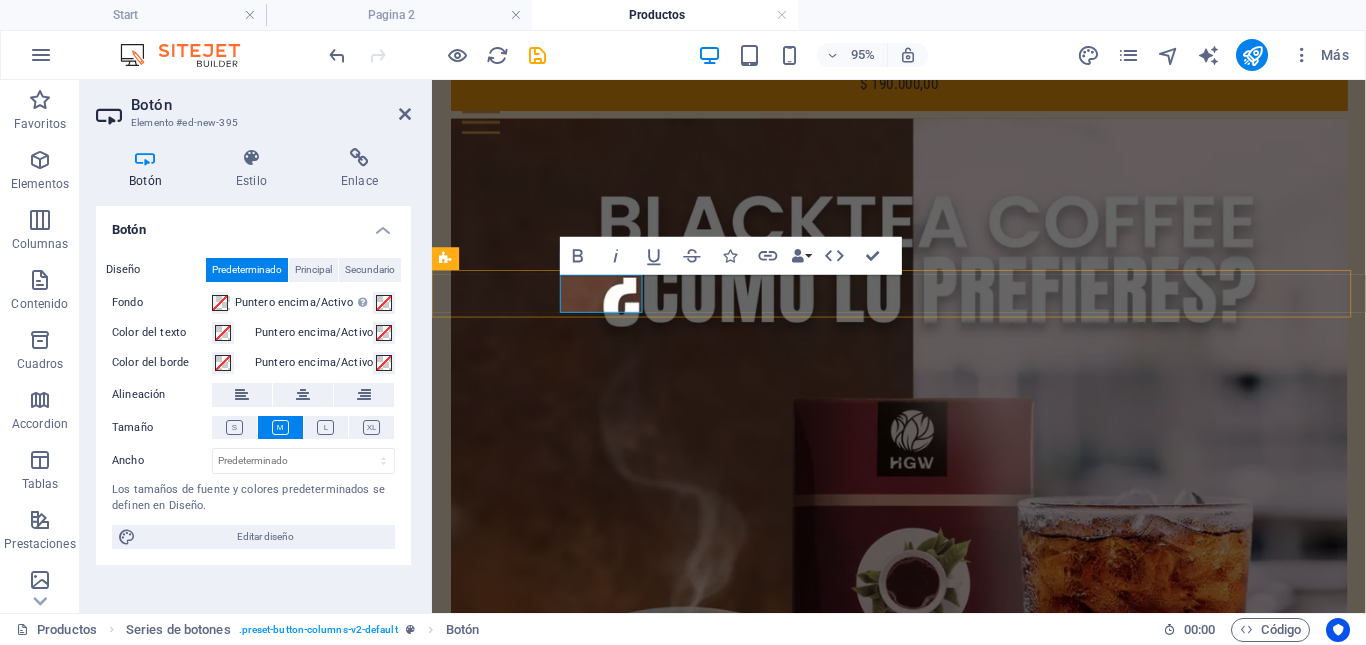click on "Pagina 3" at bounding box center [492, 8342] 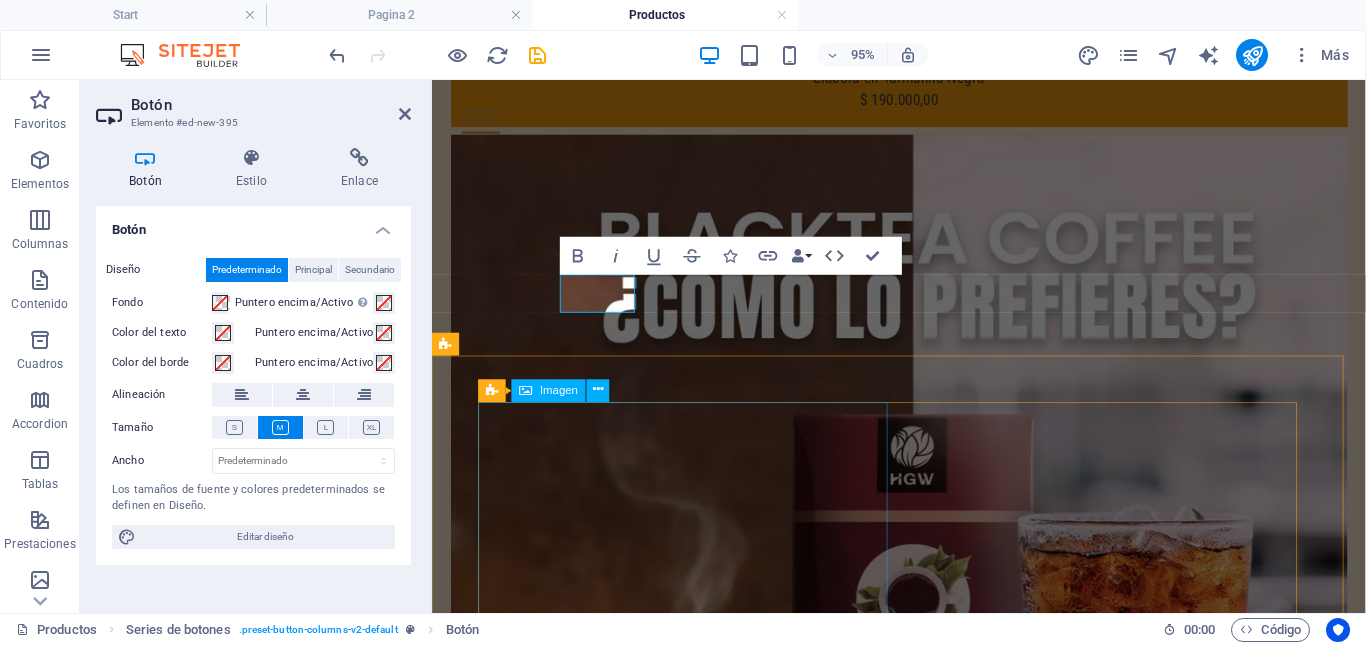 type 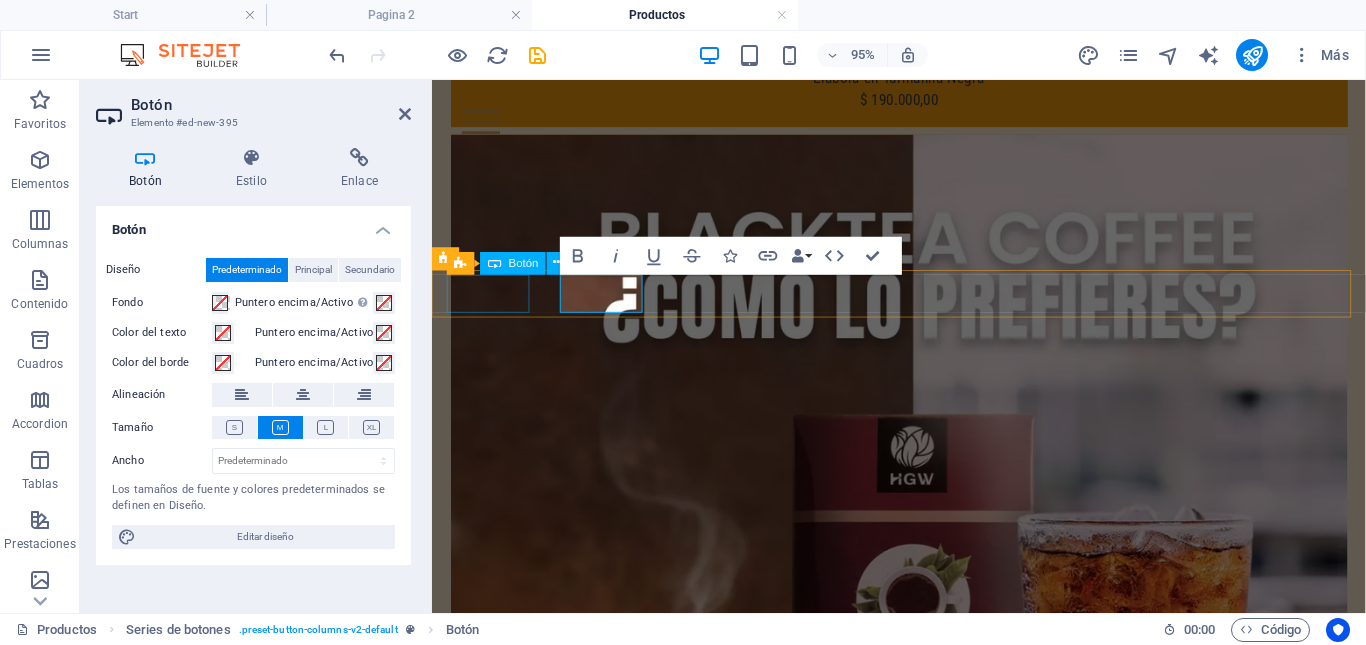 click on "Pagina 2" at bounding box center (916, 8303) 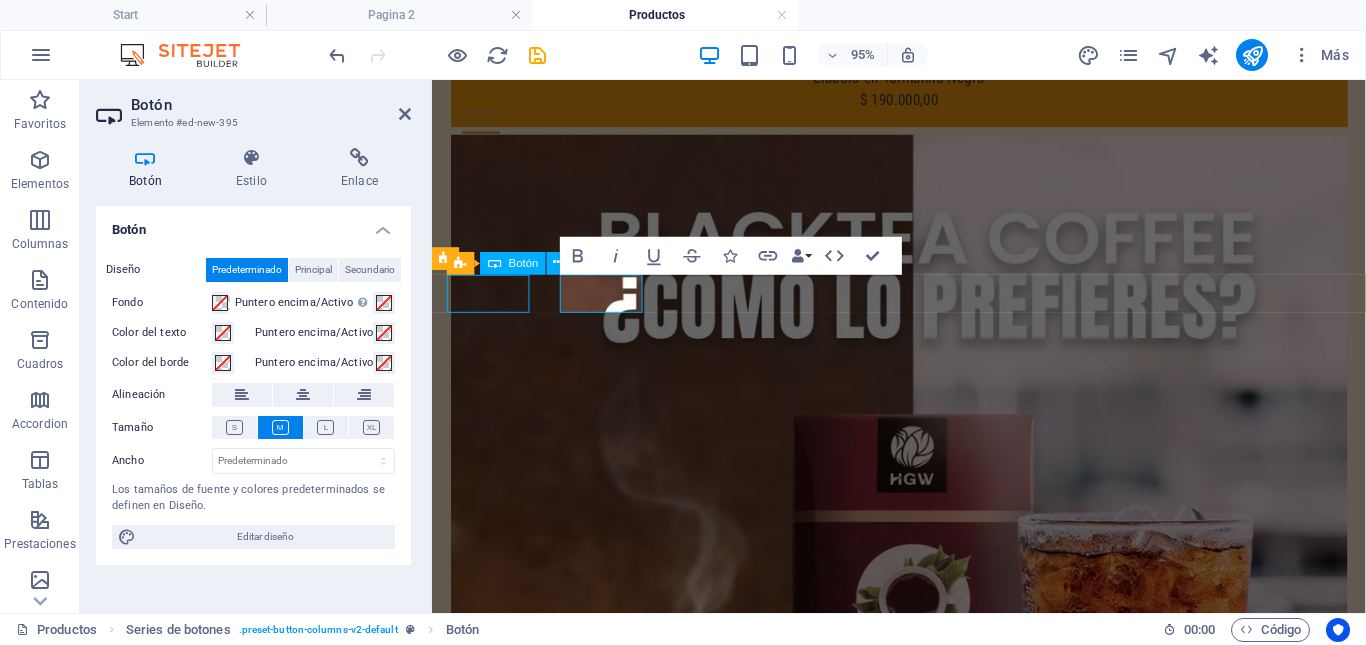 click on "Pagina 2" at bounding box center (916, 8303) 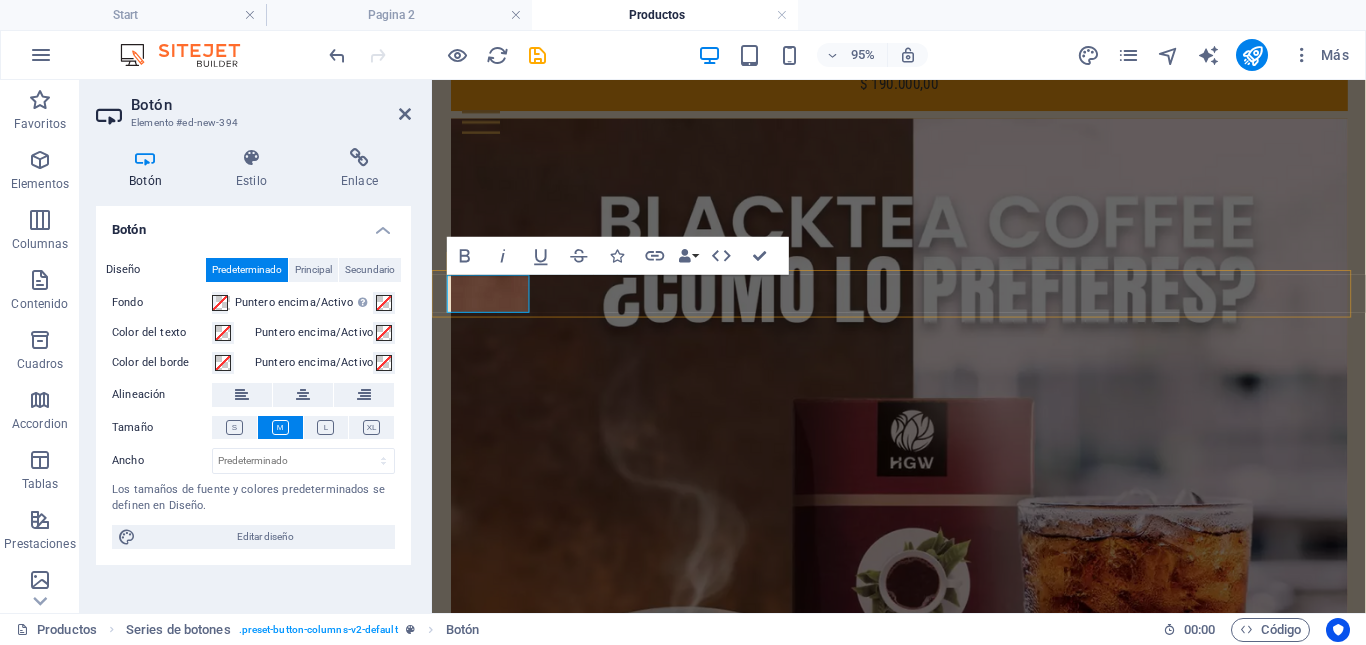 click on "Pagina 2" at bounding box center (492, 8286) 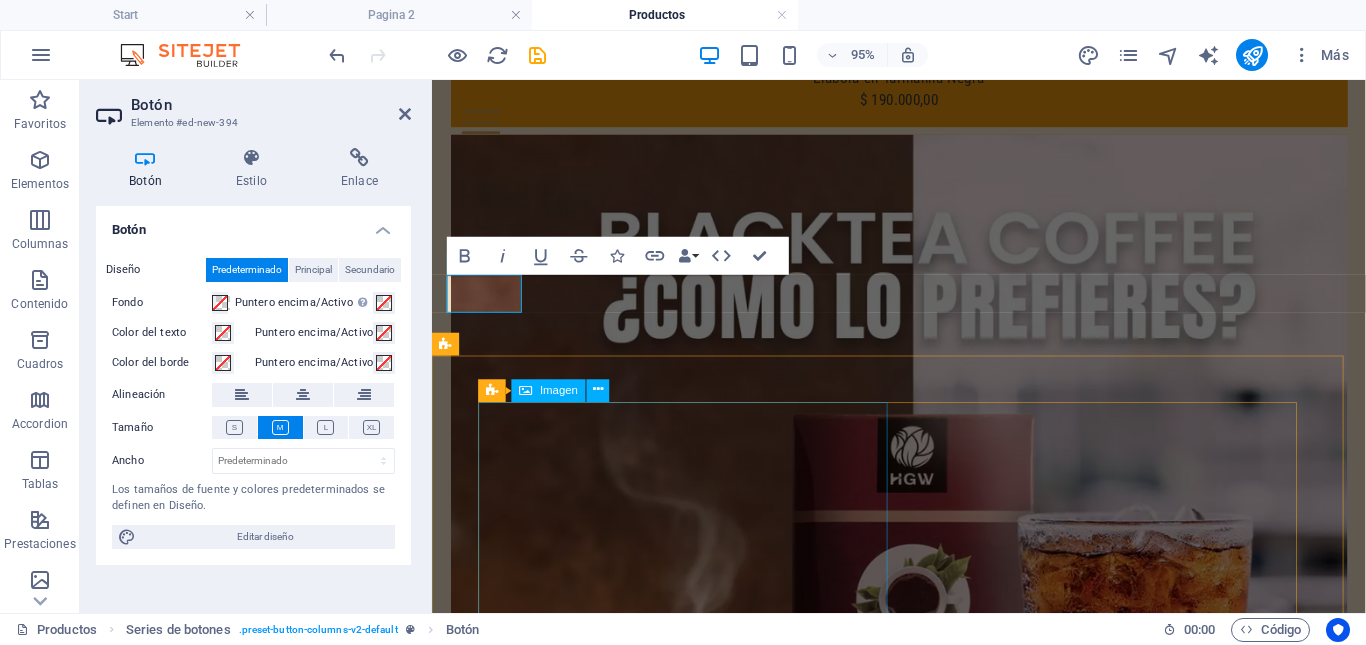 type 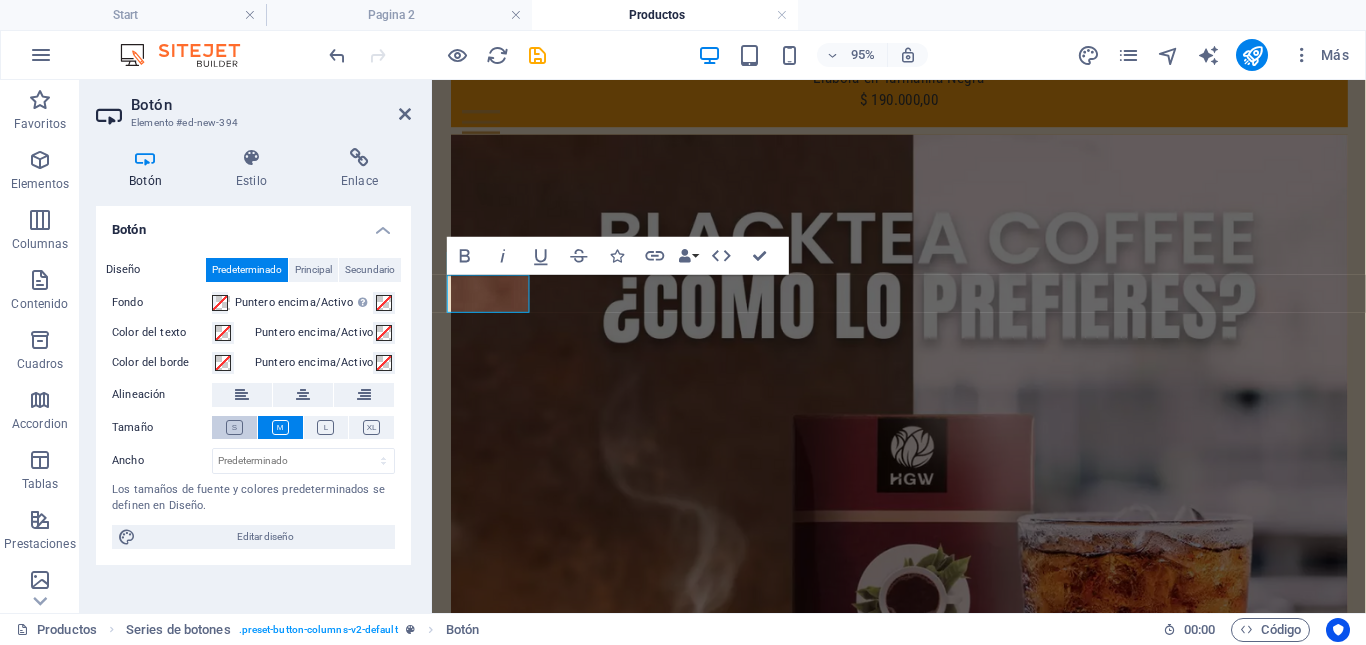 click at bounding box center [234, 427] 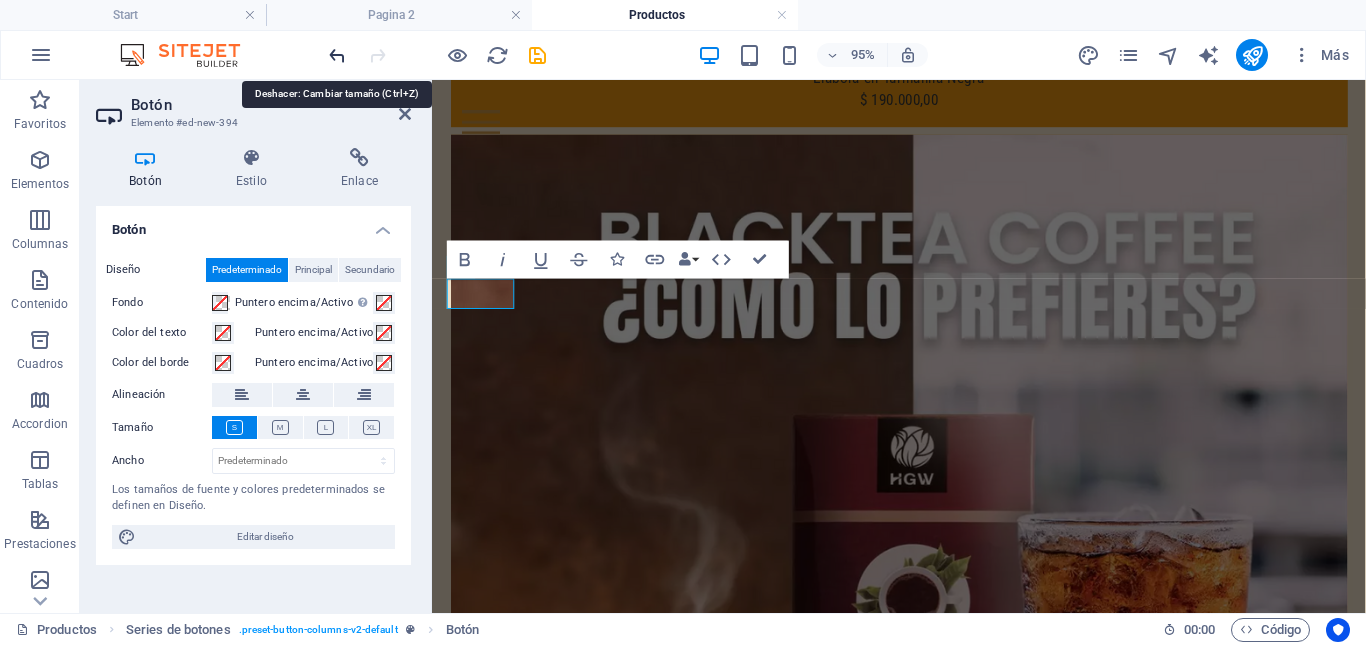click at bounding box center [337, 55] 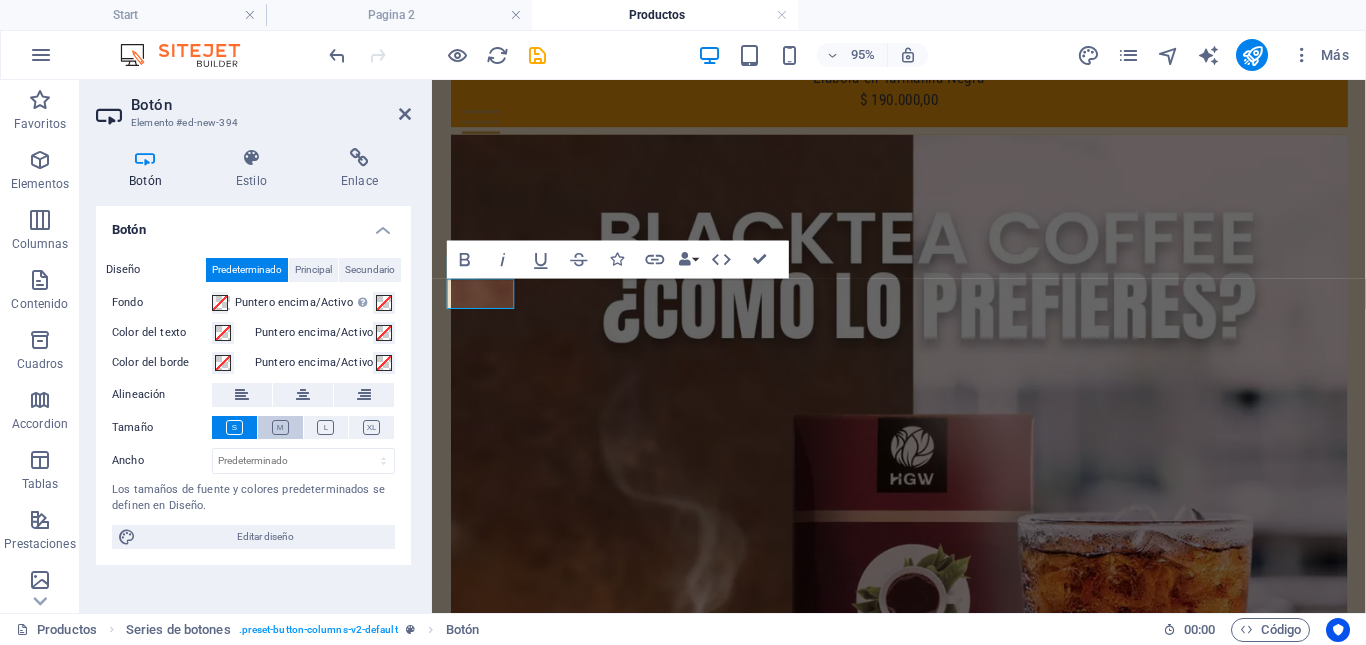 click at bounding box center (280, 427) 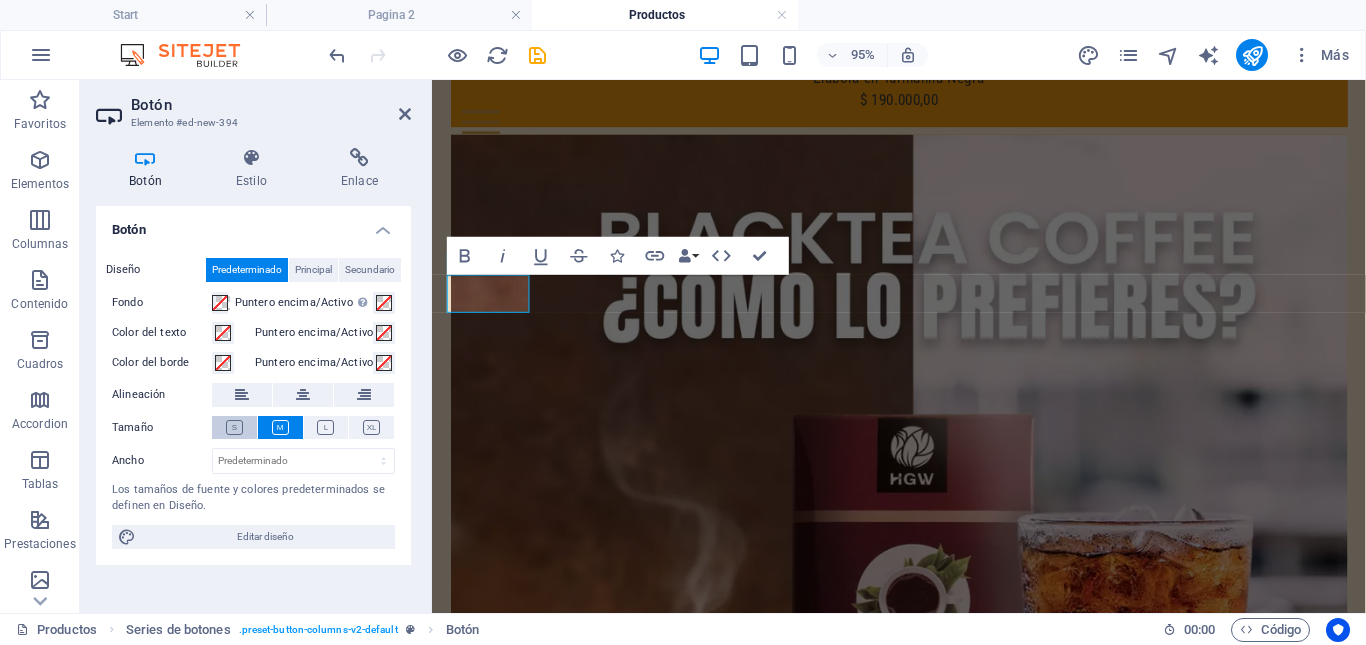 click at bounding box center (234, 427) 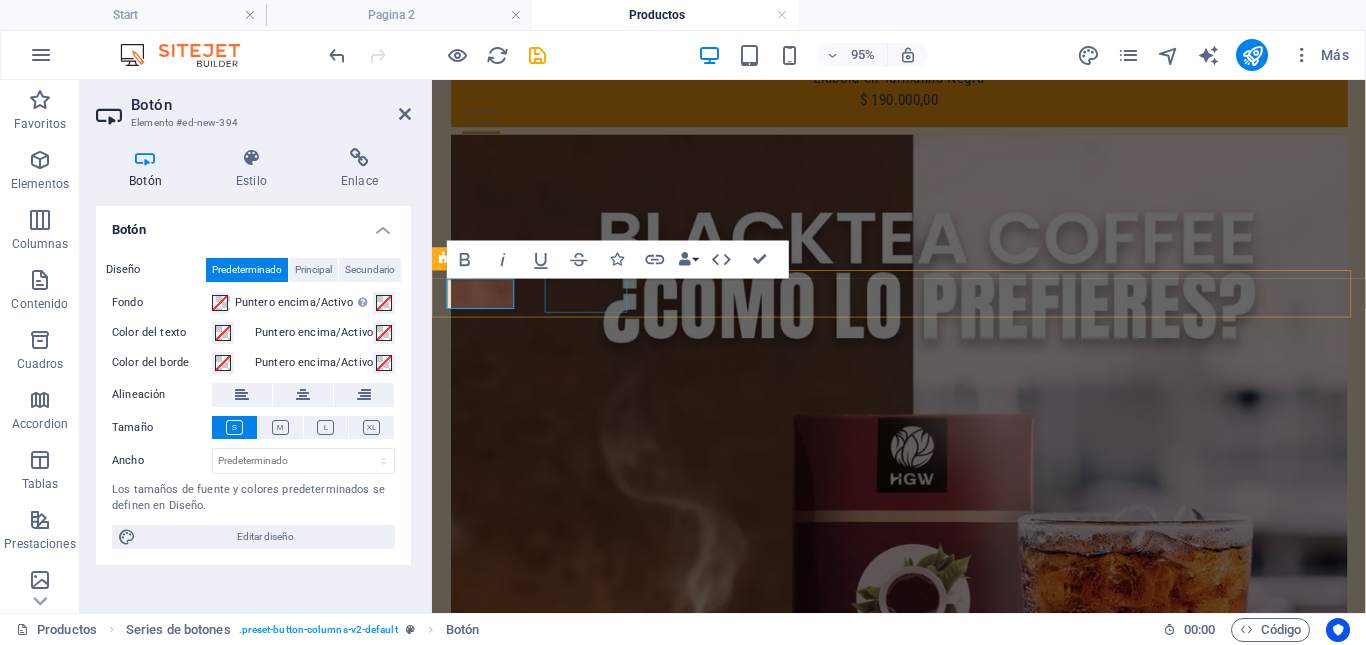 click on "Página 3" at bounding box center (916, 8351) 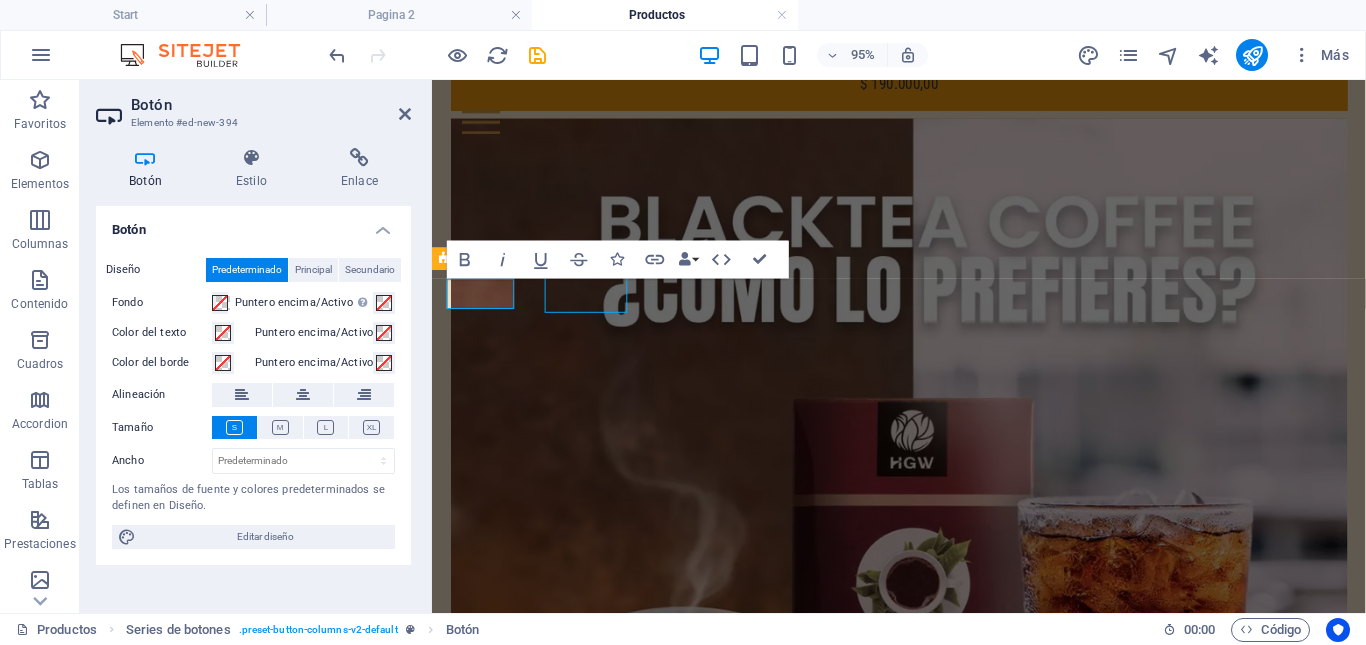 scroll, scrollTop: 1903, scrollLeft: 0, axis: vertical 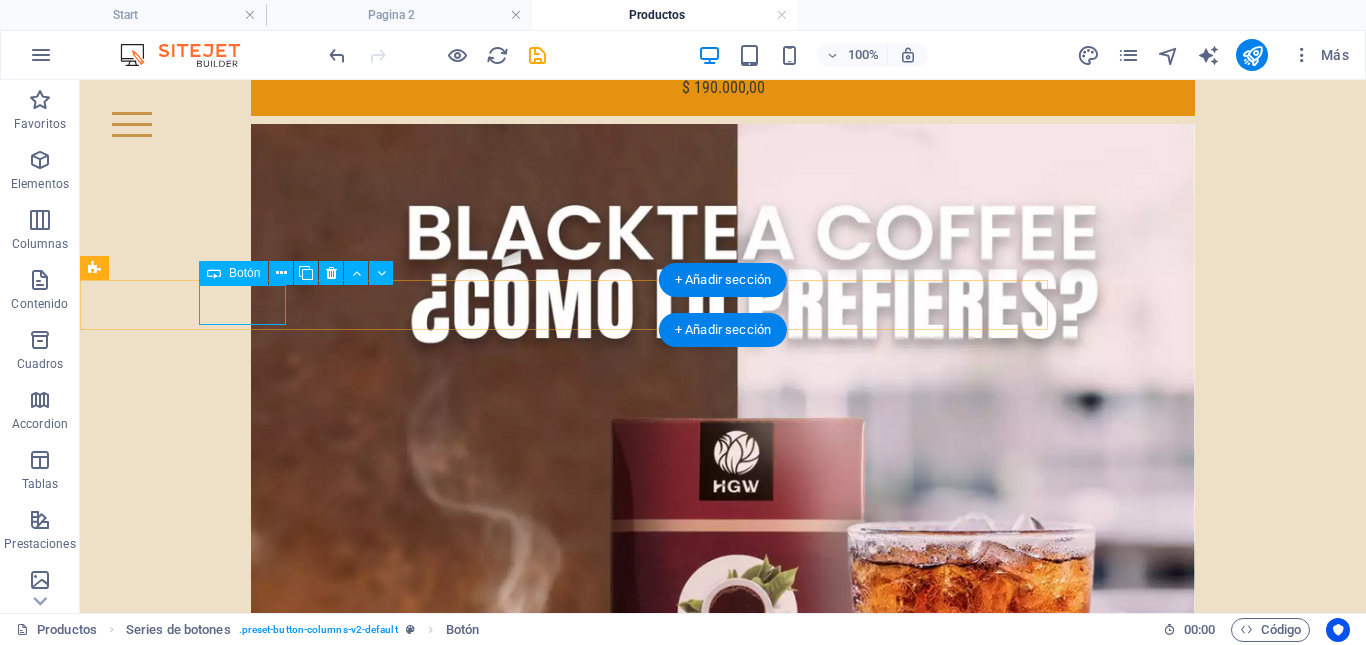 click on "Página 3" at bounding box center (564, 8337) 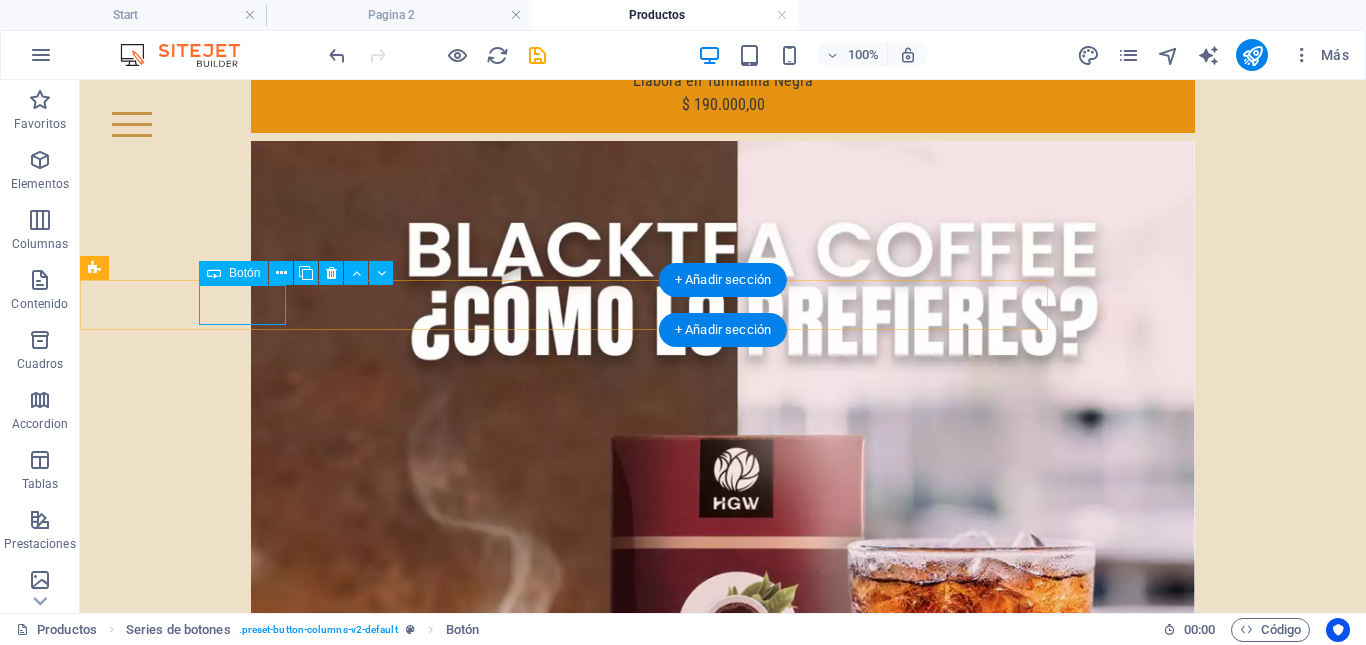 scroll, scrollTop: 1906, scrollLeft: 0, axis: vertical 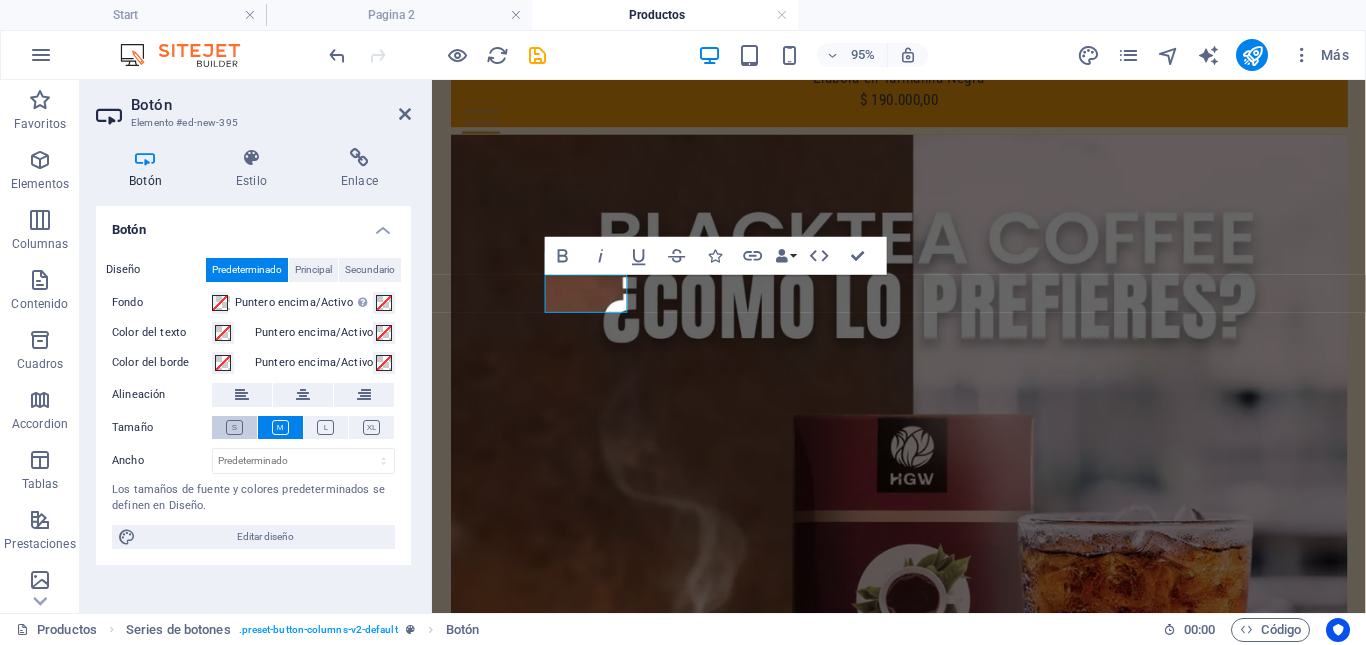 click at bounding box center [234, 427] 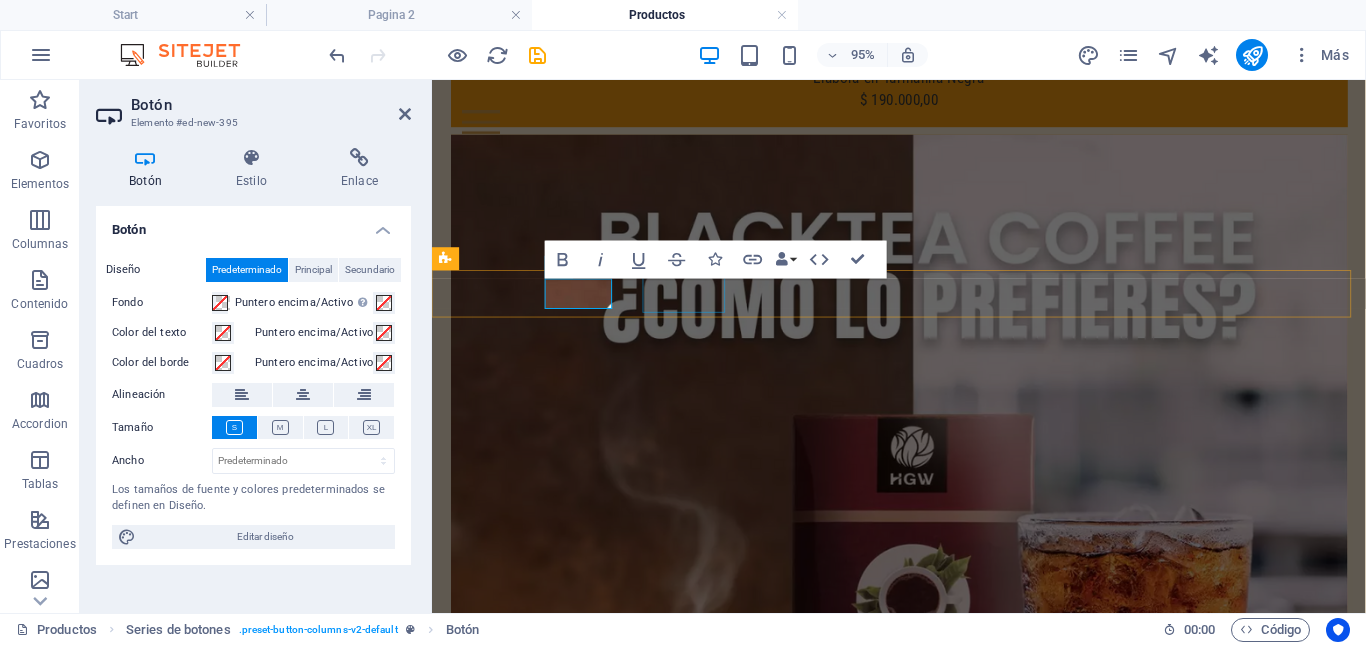 click on "Página 4" at bounding box center [916, 8399] 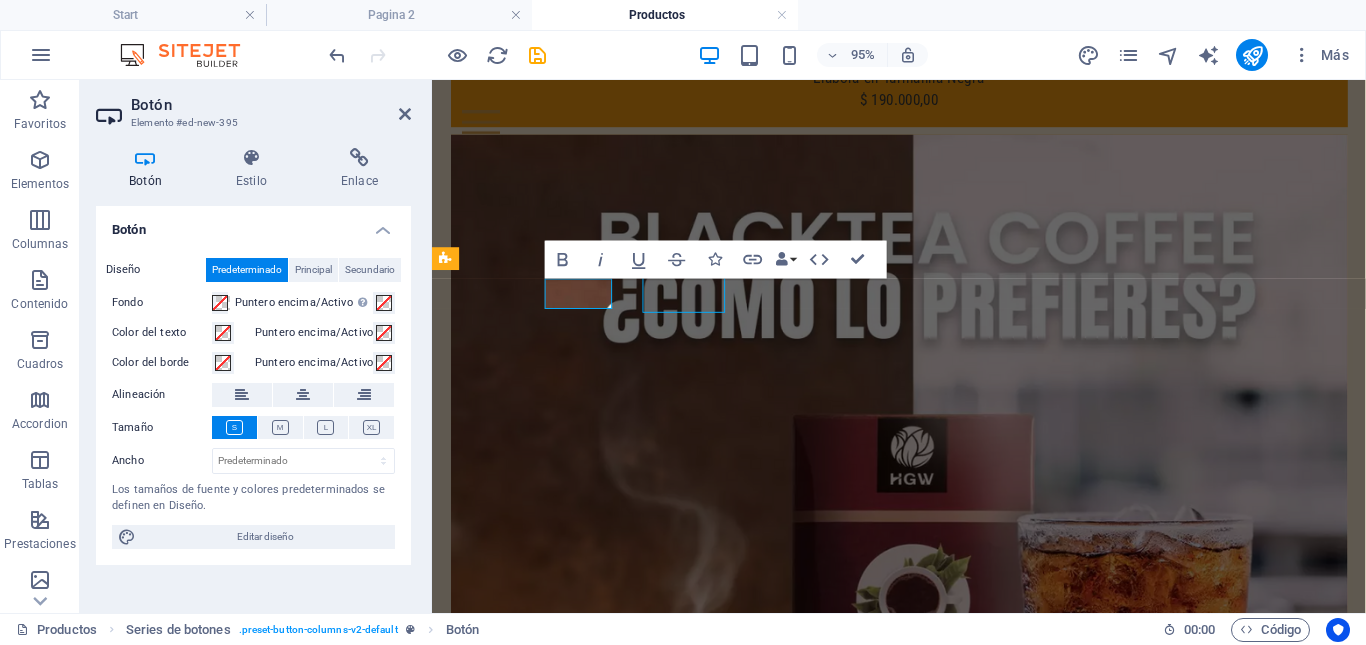 click on "Página 4" at bounding box center [916, 8399] 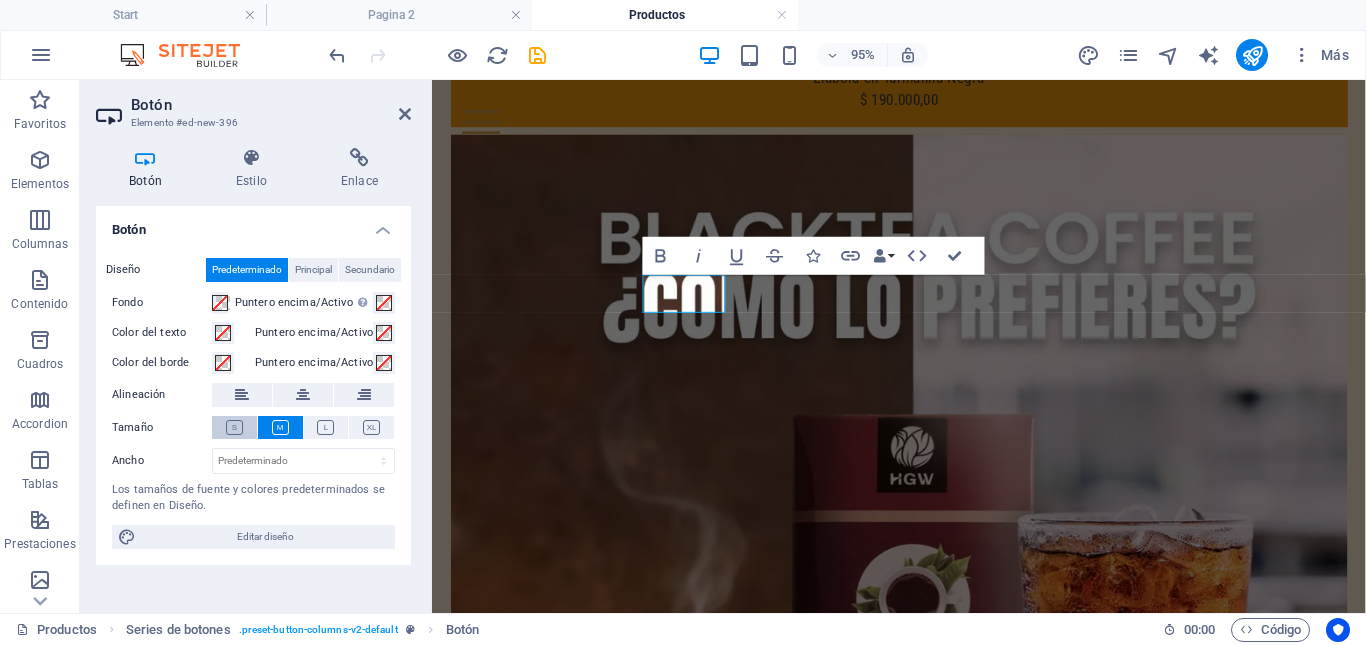 click at bounding box center (234, 427) 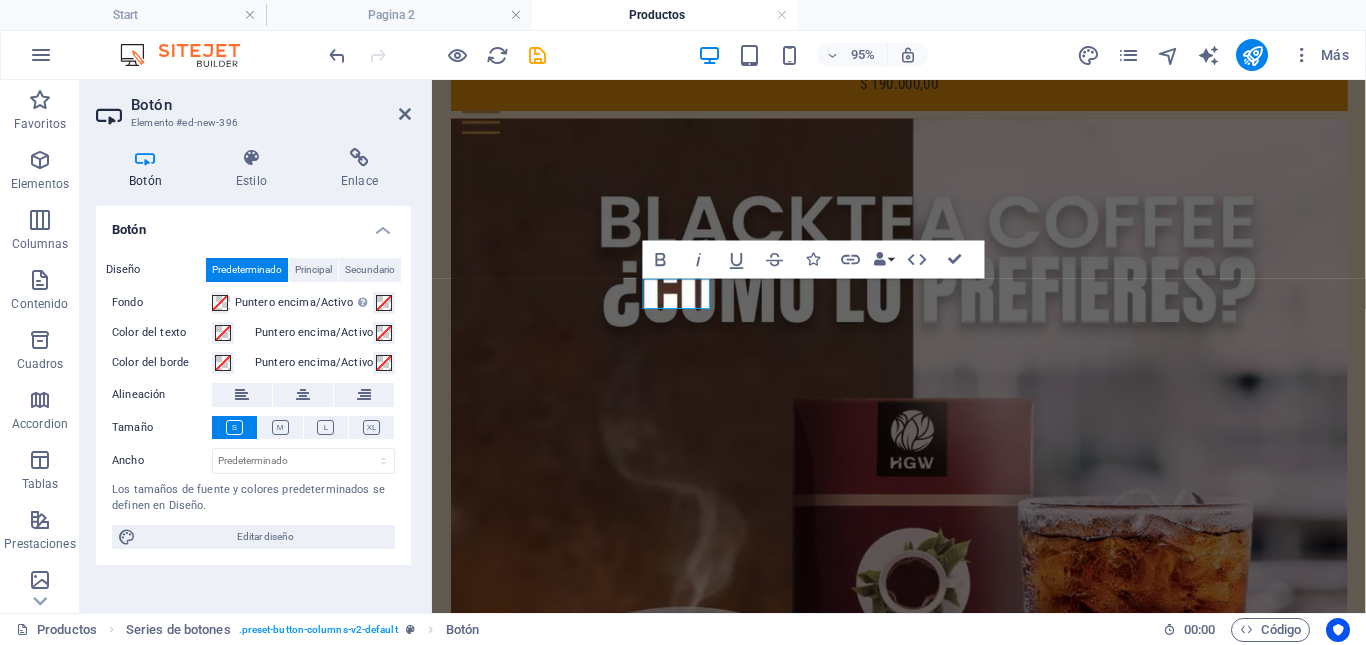 scroll, scrollTop: 1903, scrollLeft: 0, axis: vertical 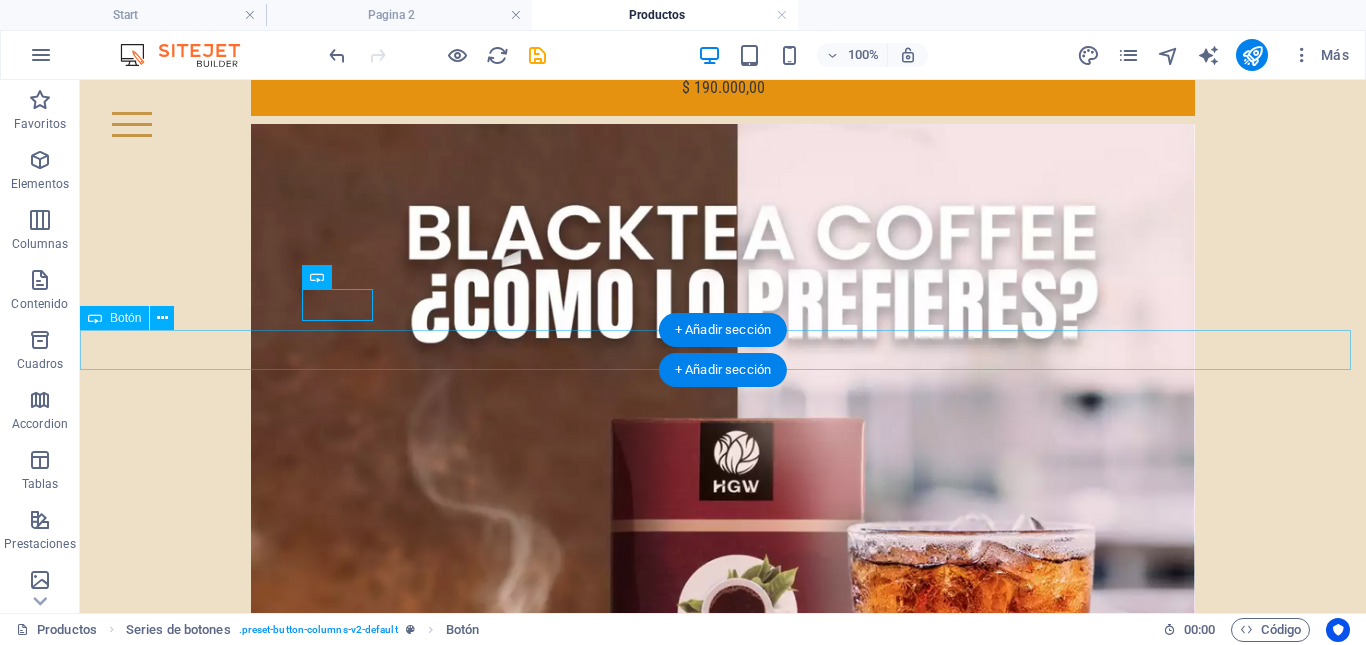 click on "Pagina 2" at bounding box center [723, 8259] 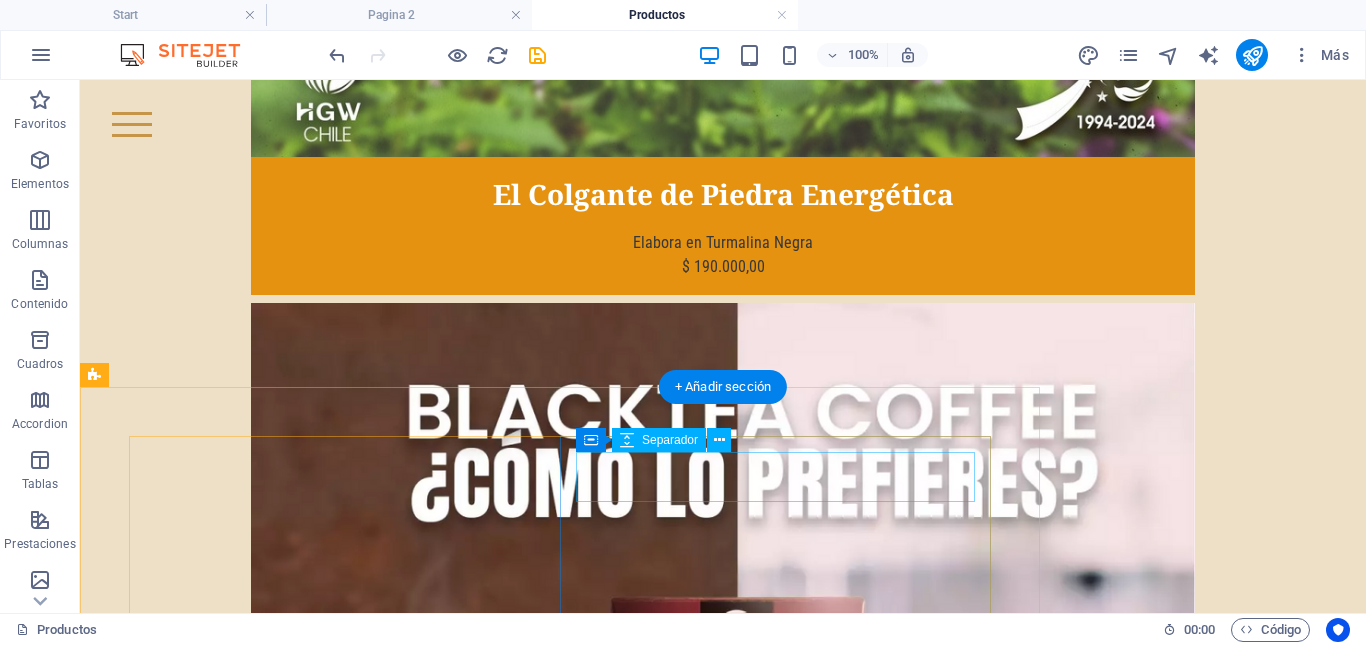 scroll, scrollTop: 1703, scrollLeft: 0, axis: vertical 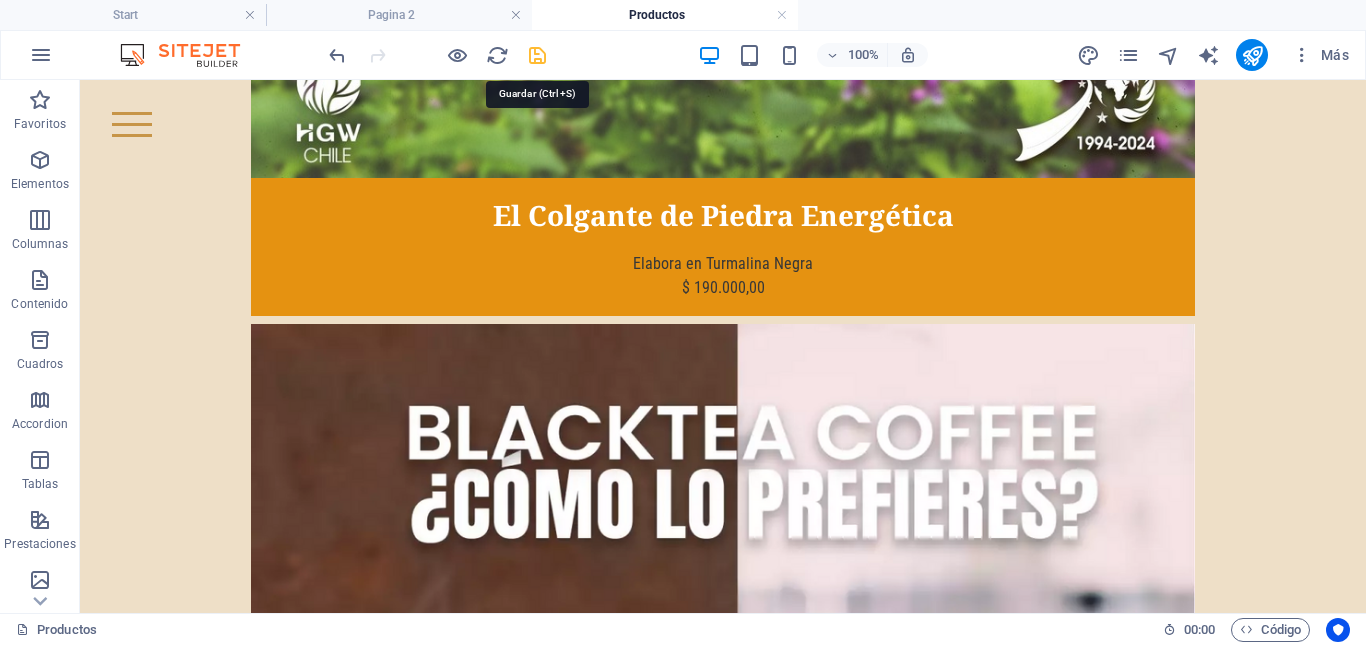 click at bounding box center [537, 55] 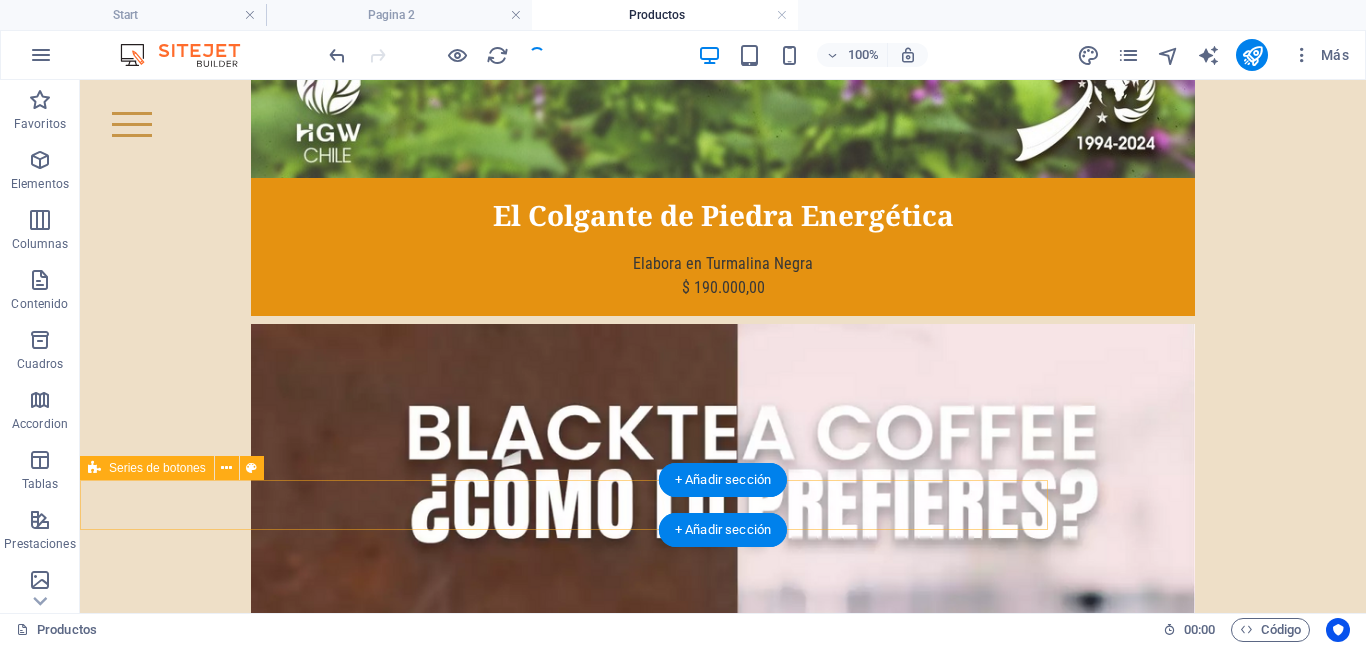 click on "Página 2 Página 3 Página 4" at bounding box center [564, 8414] 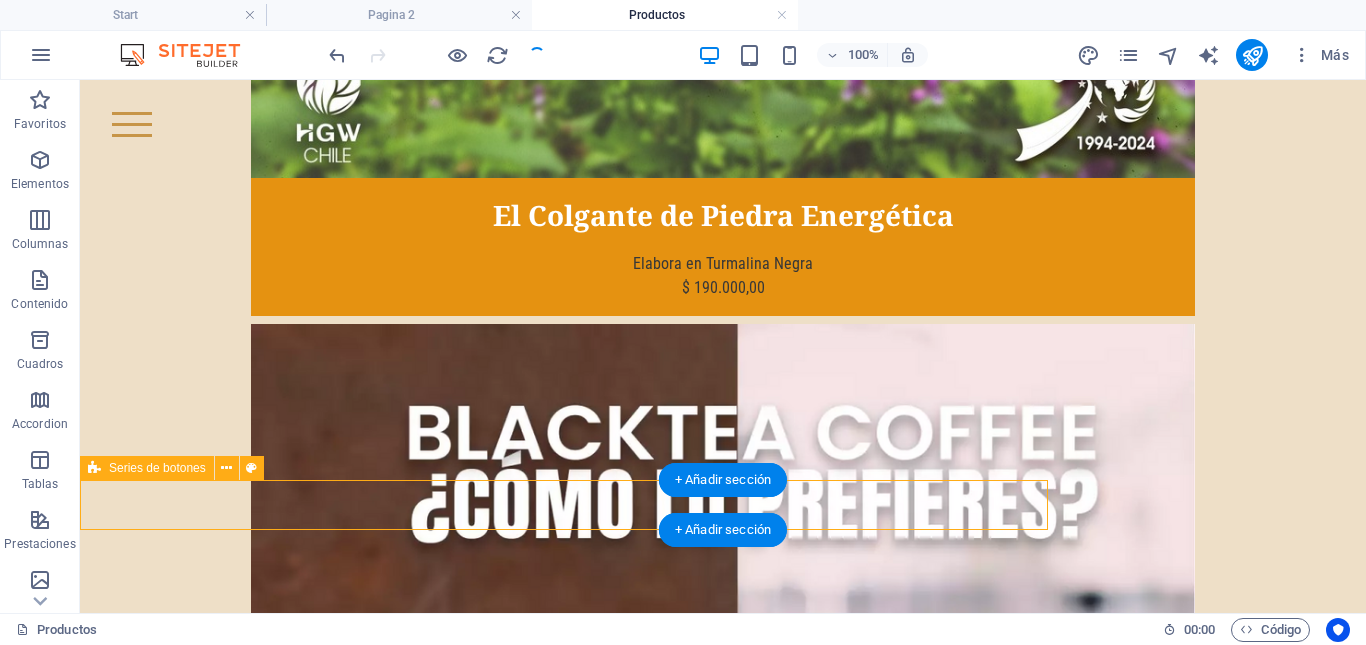 click on "Página 2 Página 3 Página 4" at bounding box center (564, 8414) 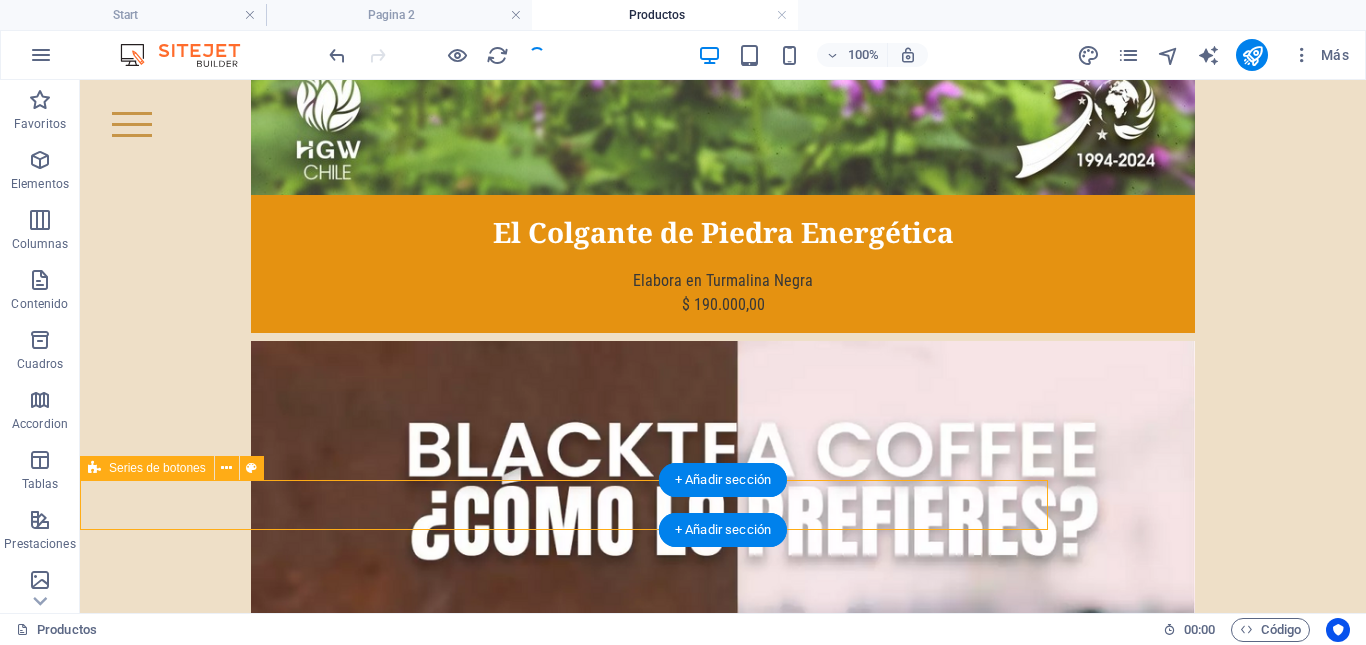 scroll, scrollTop: 1709, scrollLeft: 0, axis: vertical 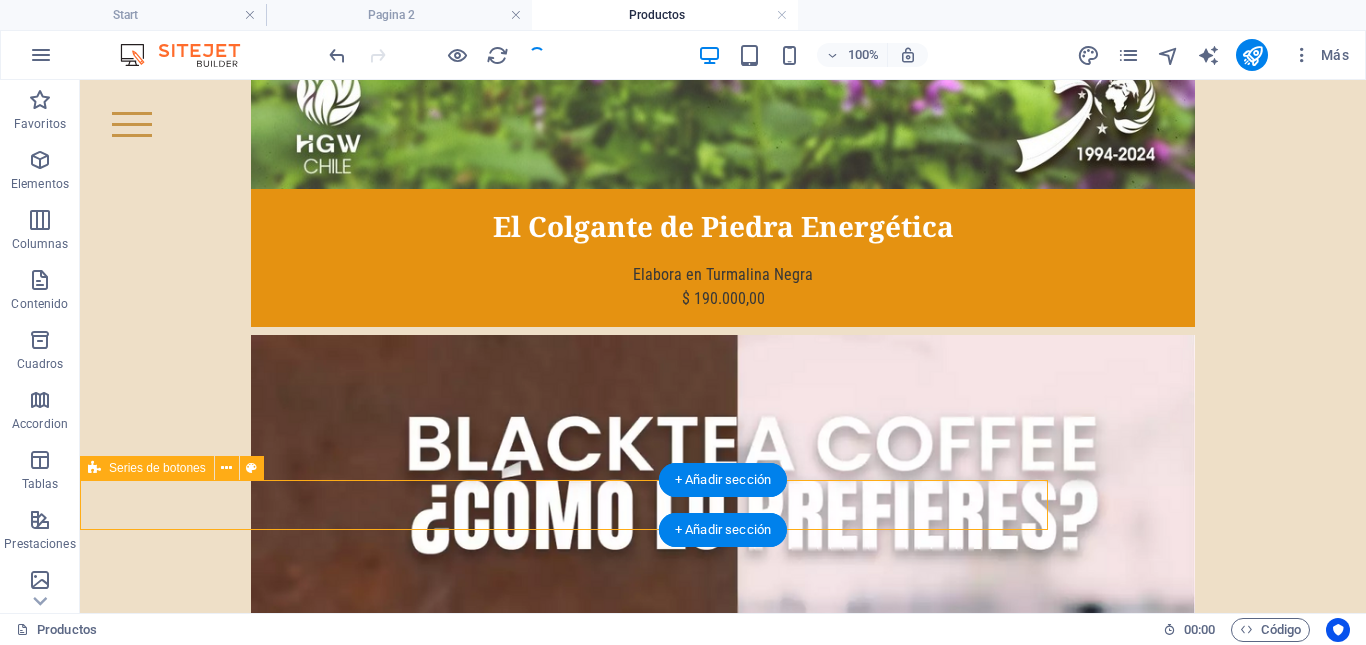 select on "px" 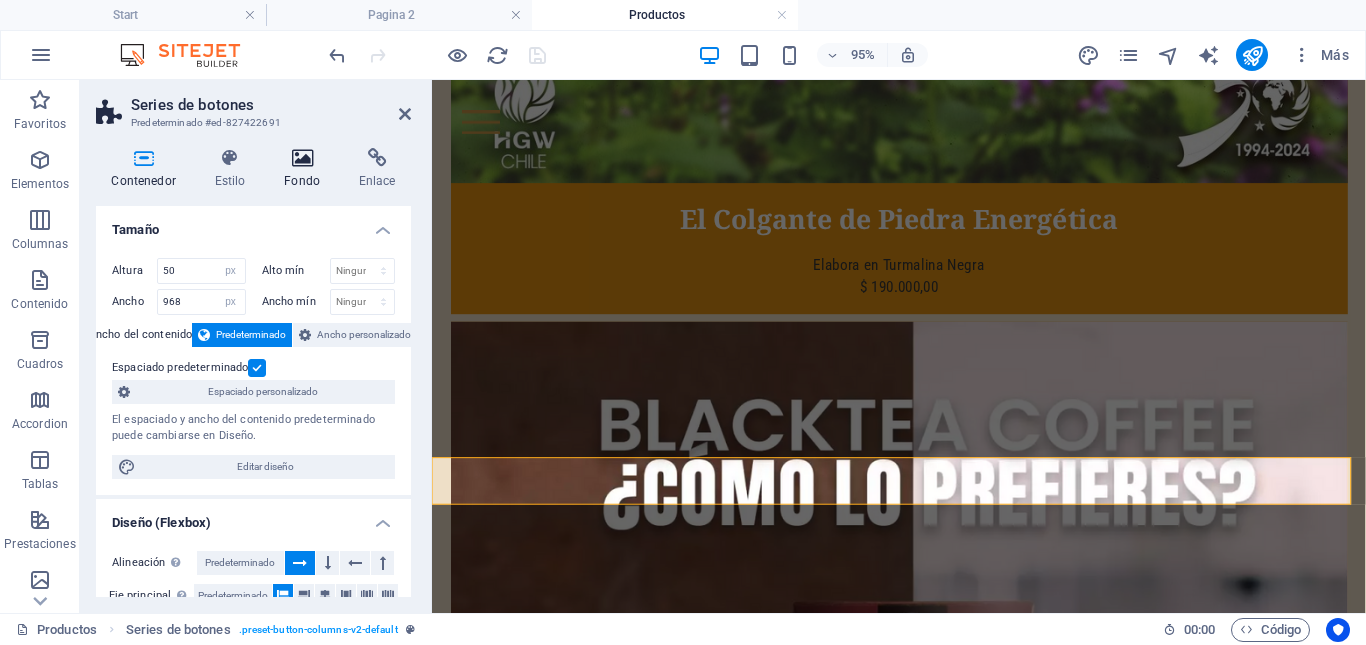 click at bounding box center (302, 158) 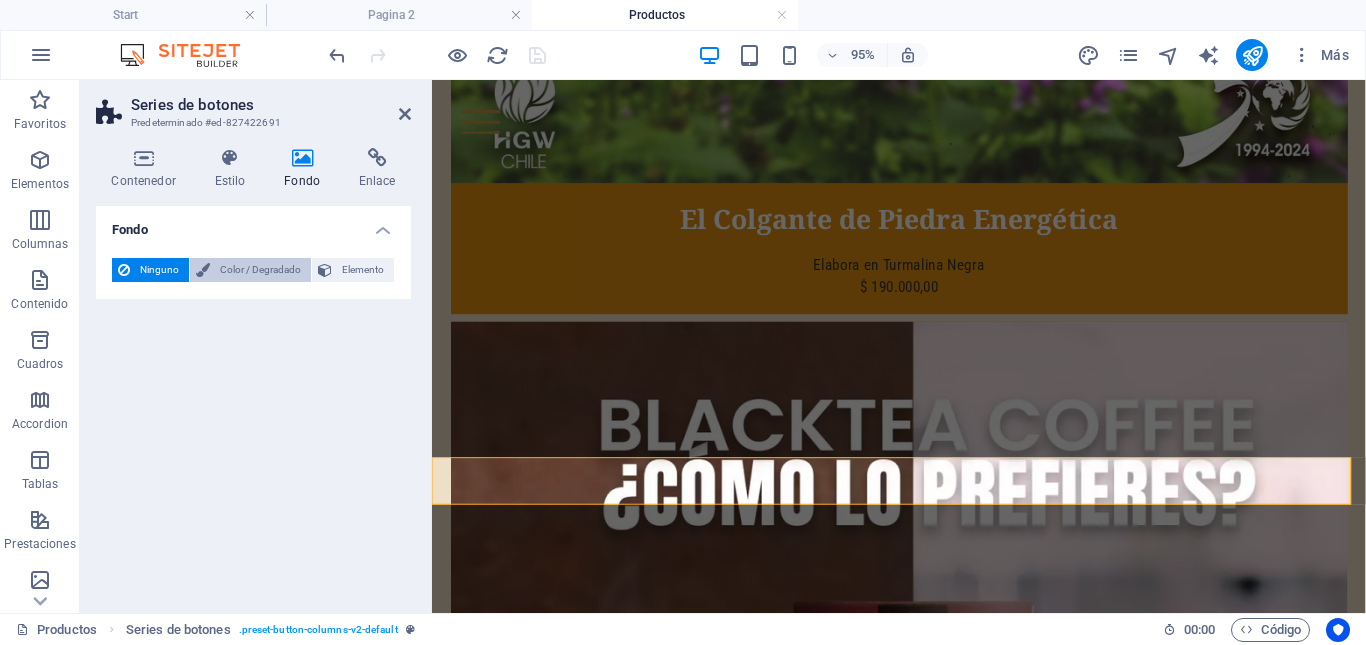 click on "Color / Degradado" at bounding box center (260, 270) 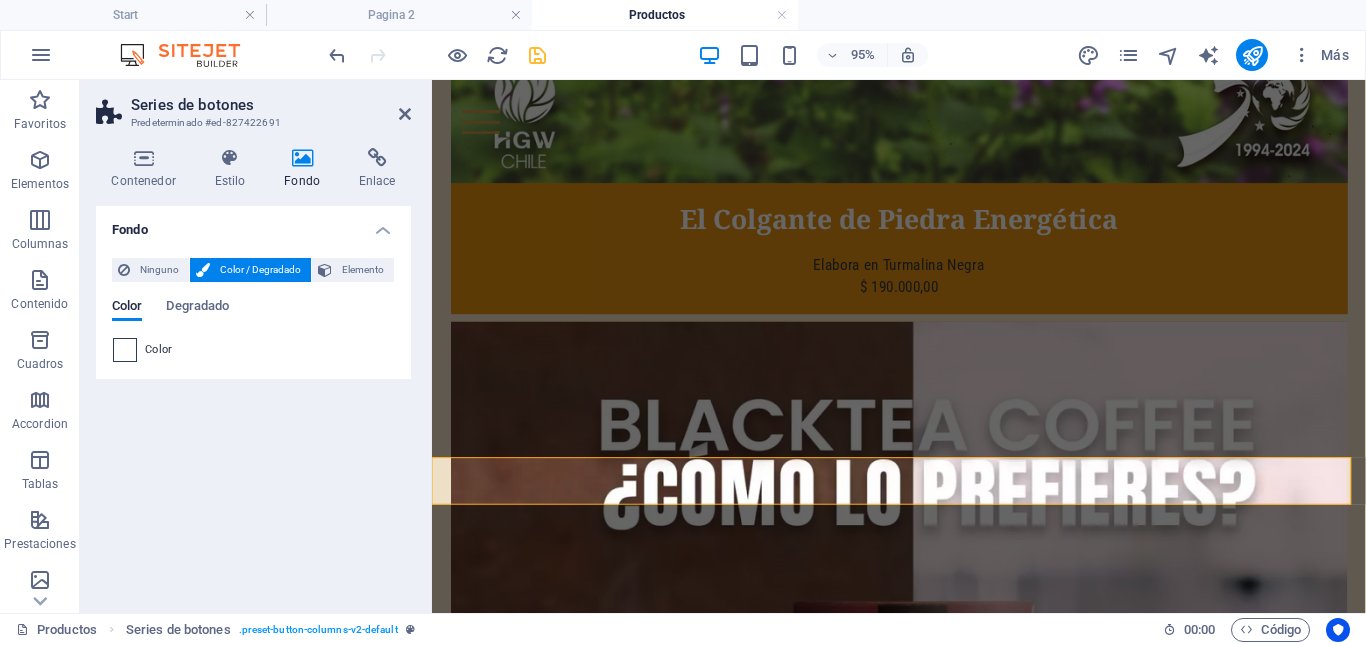 click at bounding box center [125, 350] 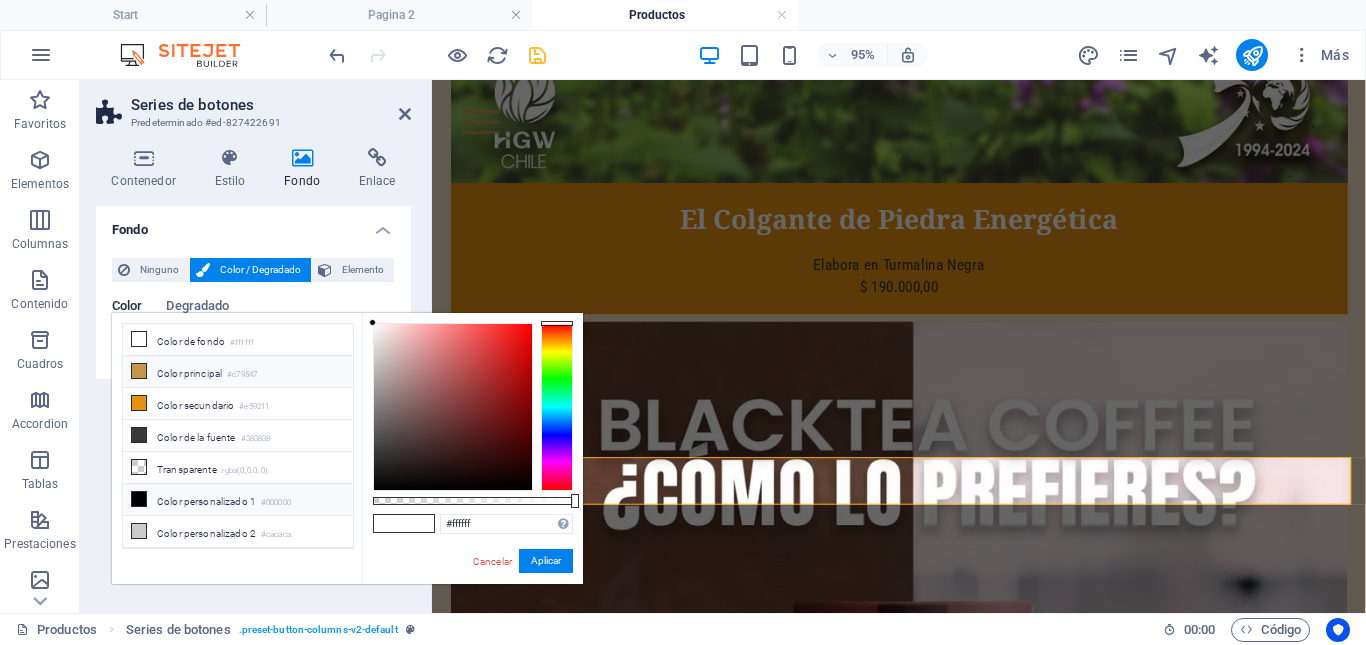 click at bounding box center (139, 371) 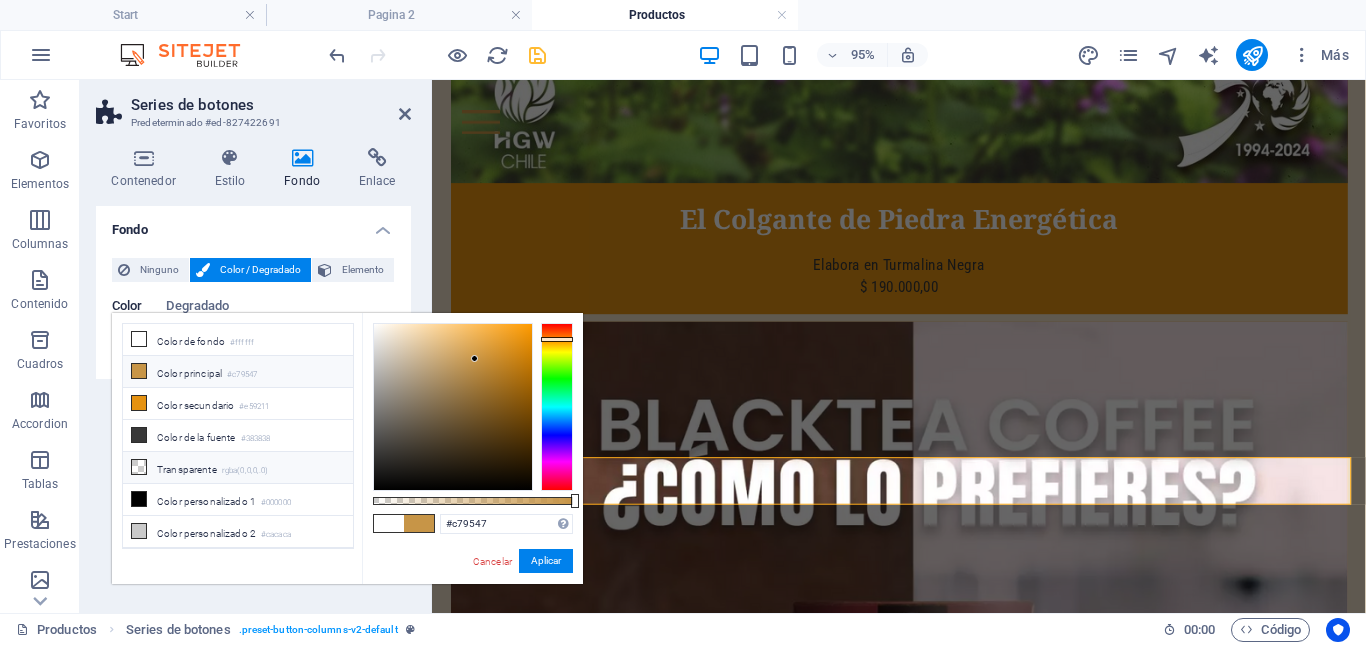 click at bounding box center (139, 467) 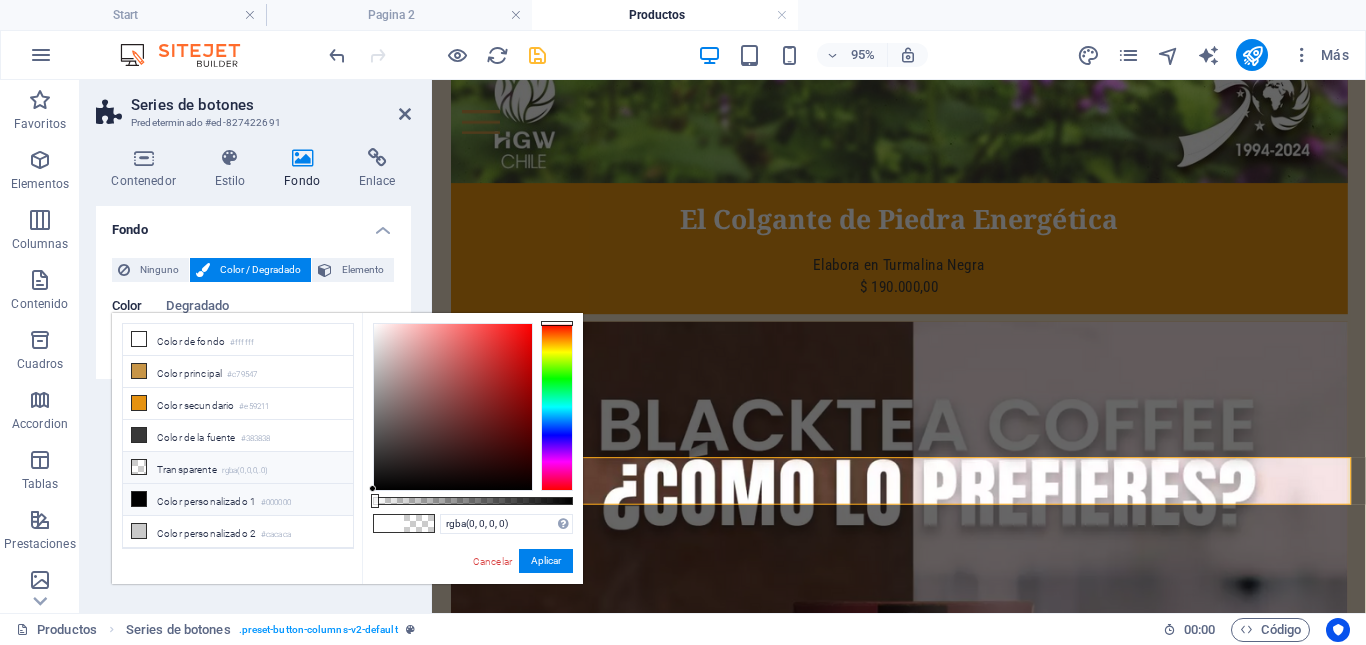 click at bounding box center [139, 499] 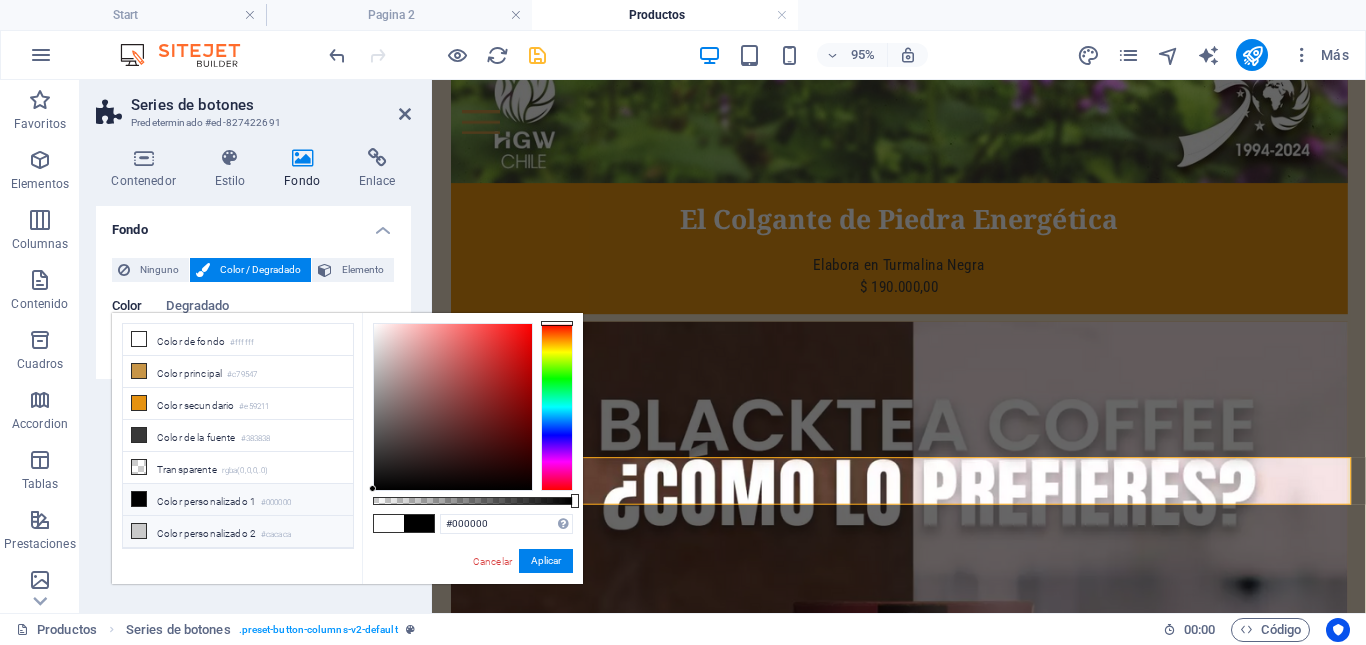 click at bounding box center (139, 531) 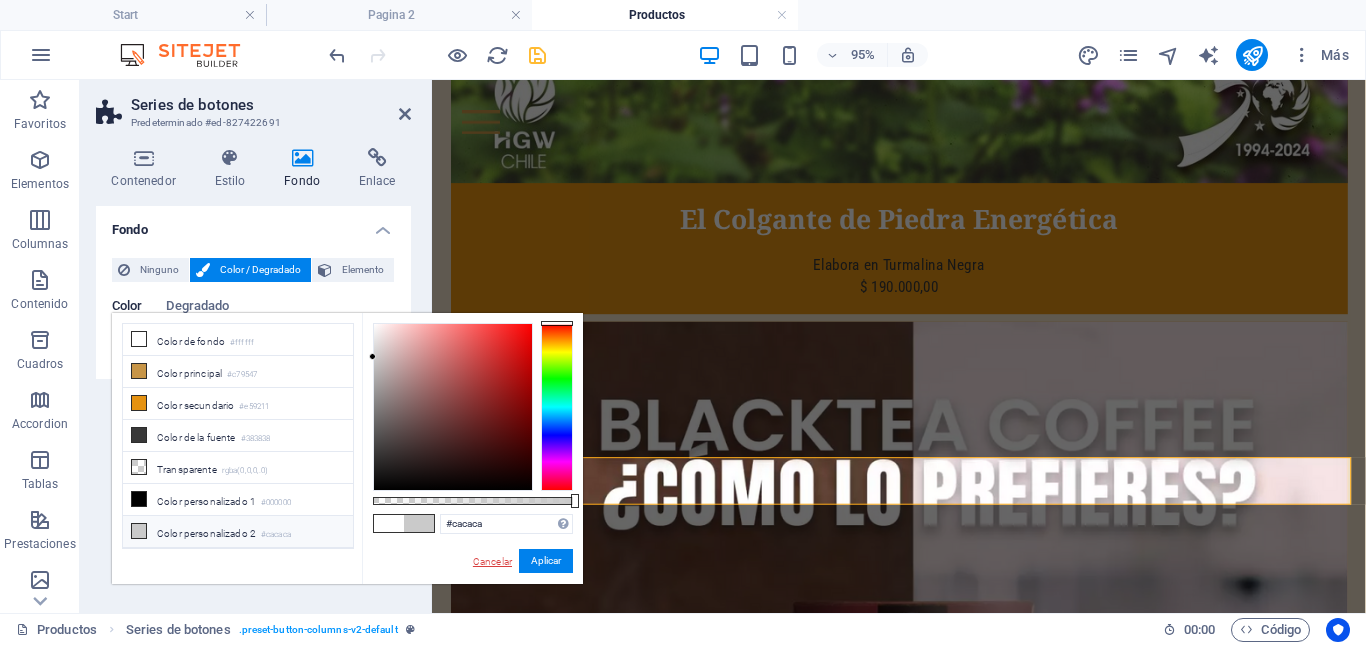 click on "Cancelar" at bounding box center [492, 561] 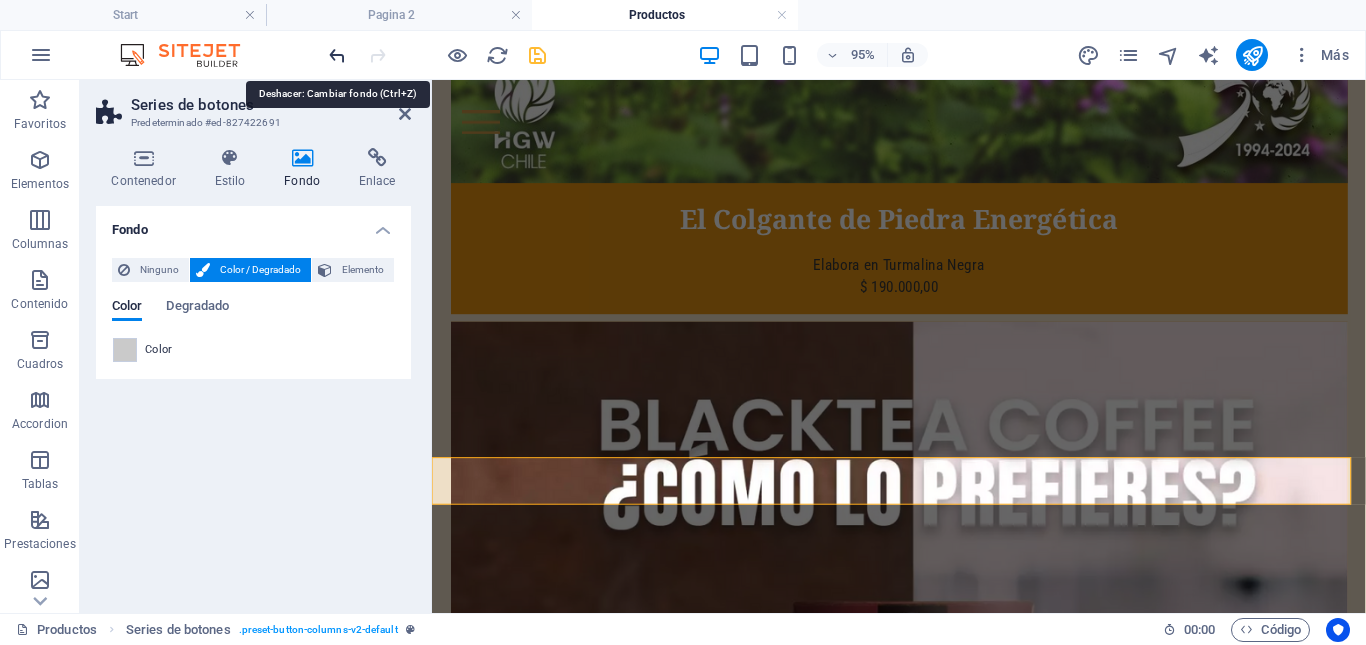 click at bounding box center (337, 55) 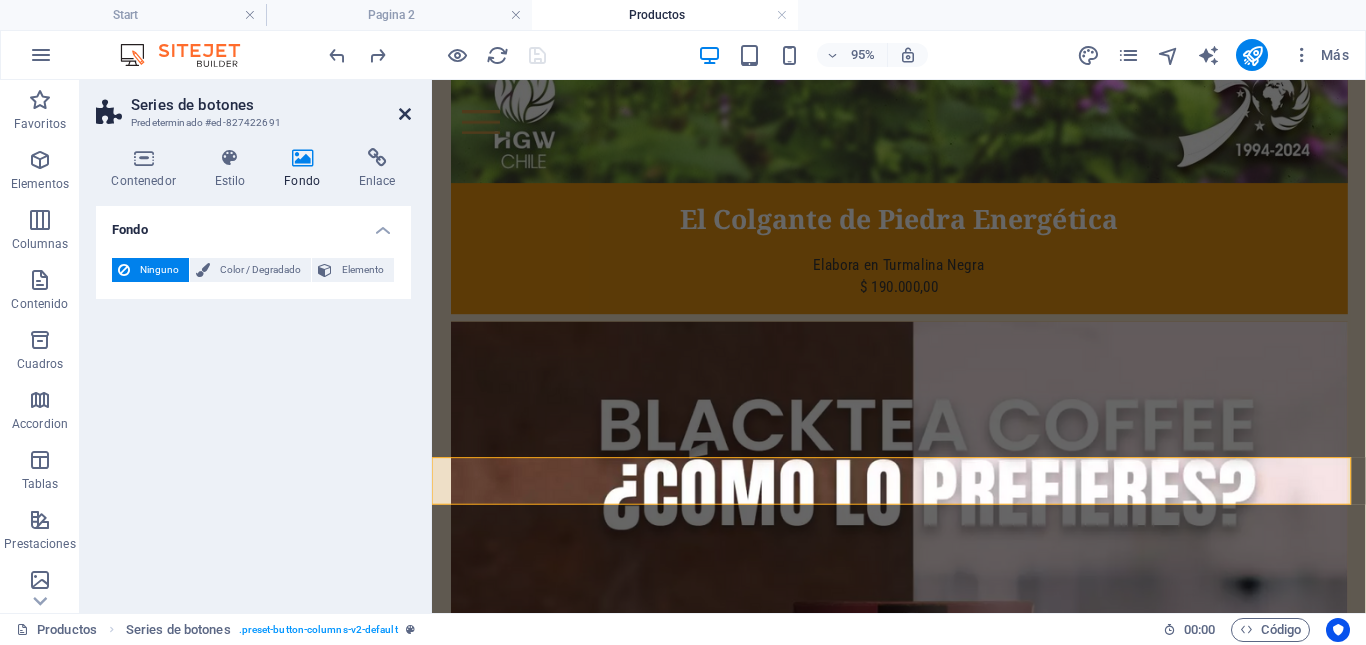 drag, startPoint x: 401, startPoint y: 117, endPoint x: 321, endPoint y: 38, distance: 112.432205 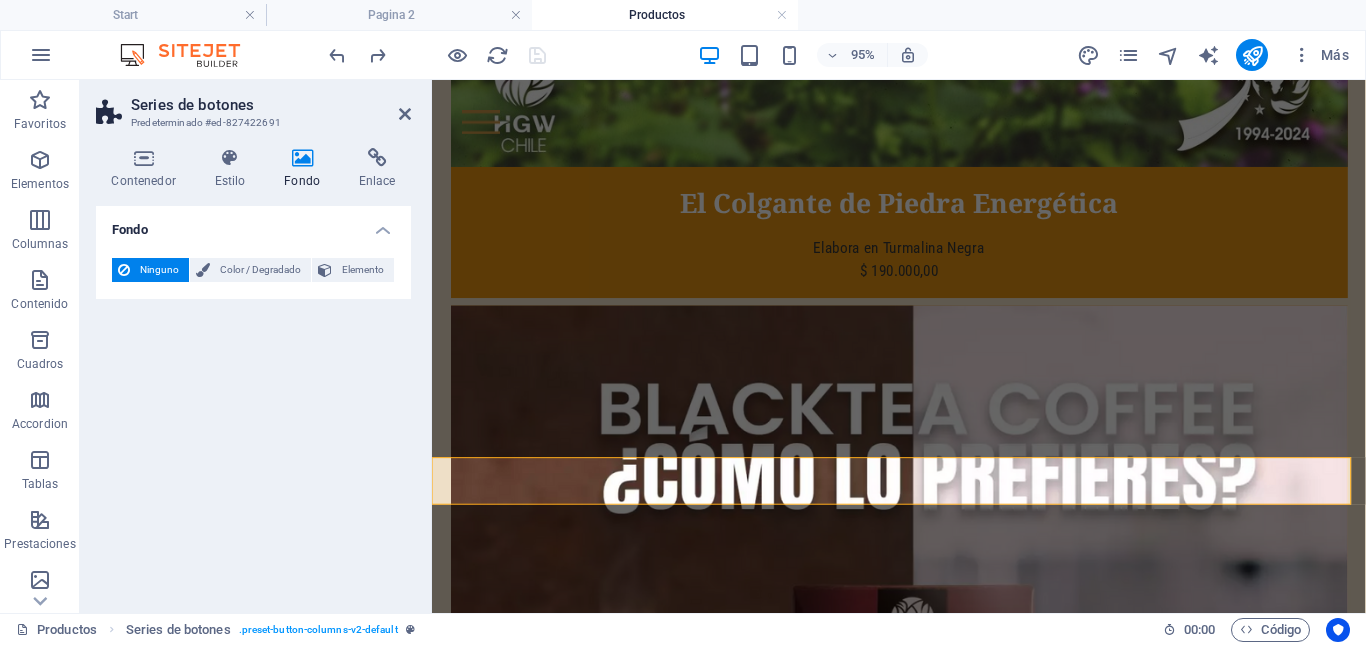 scroll, scrollTop: 1703, scrollLeft: 0, axis: vertical 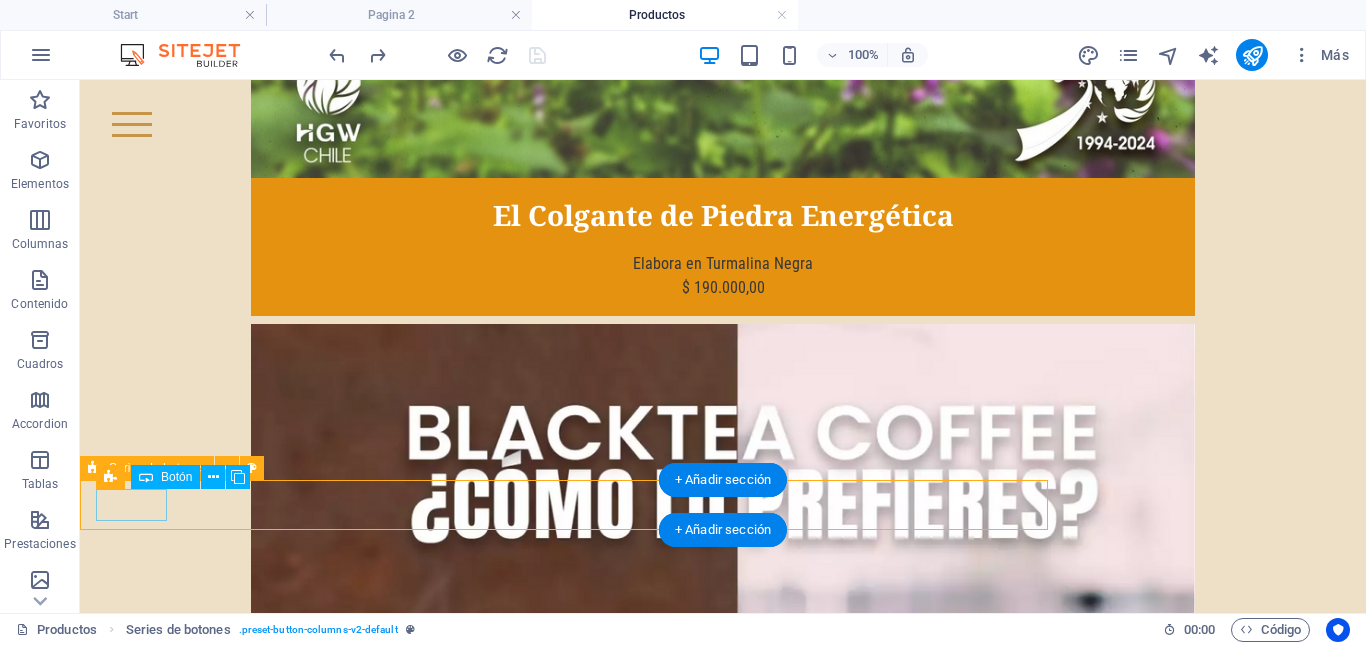 click on "Página 2" at bounding box center (564, 8485) 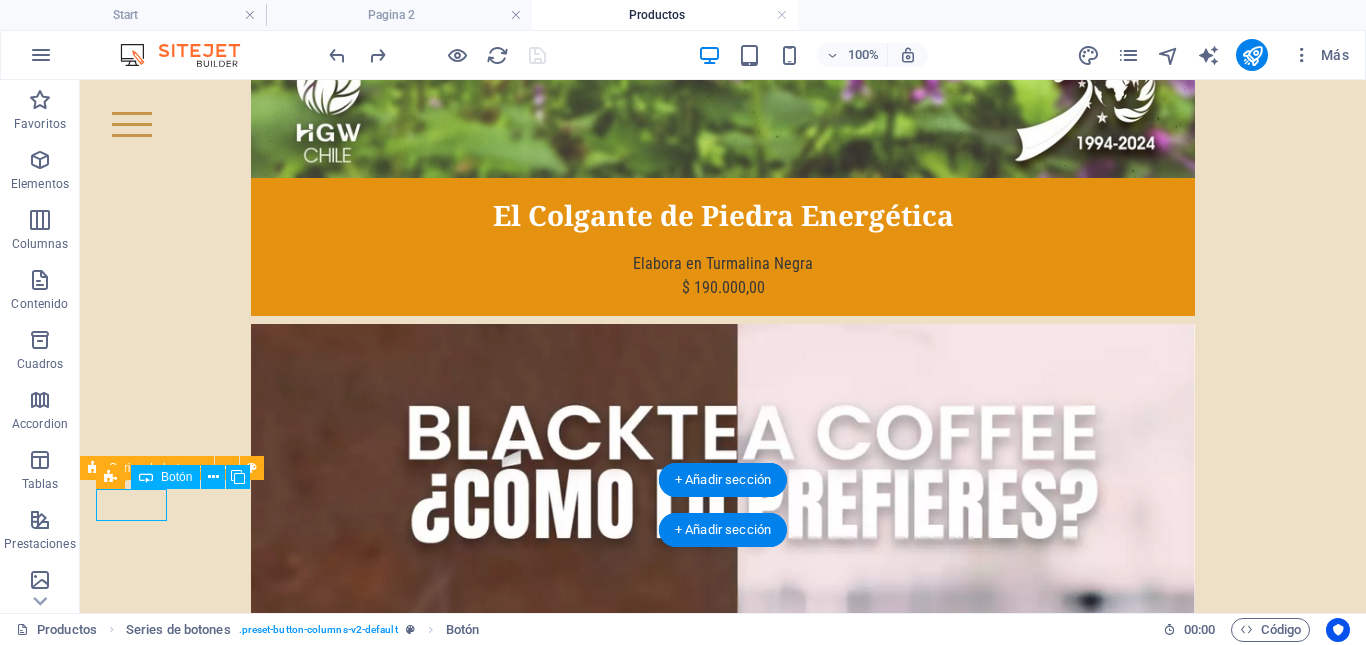 click on "Página 2" at bounding box center (564, 8485) 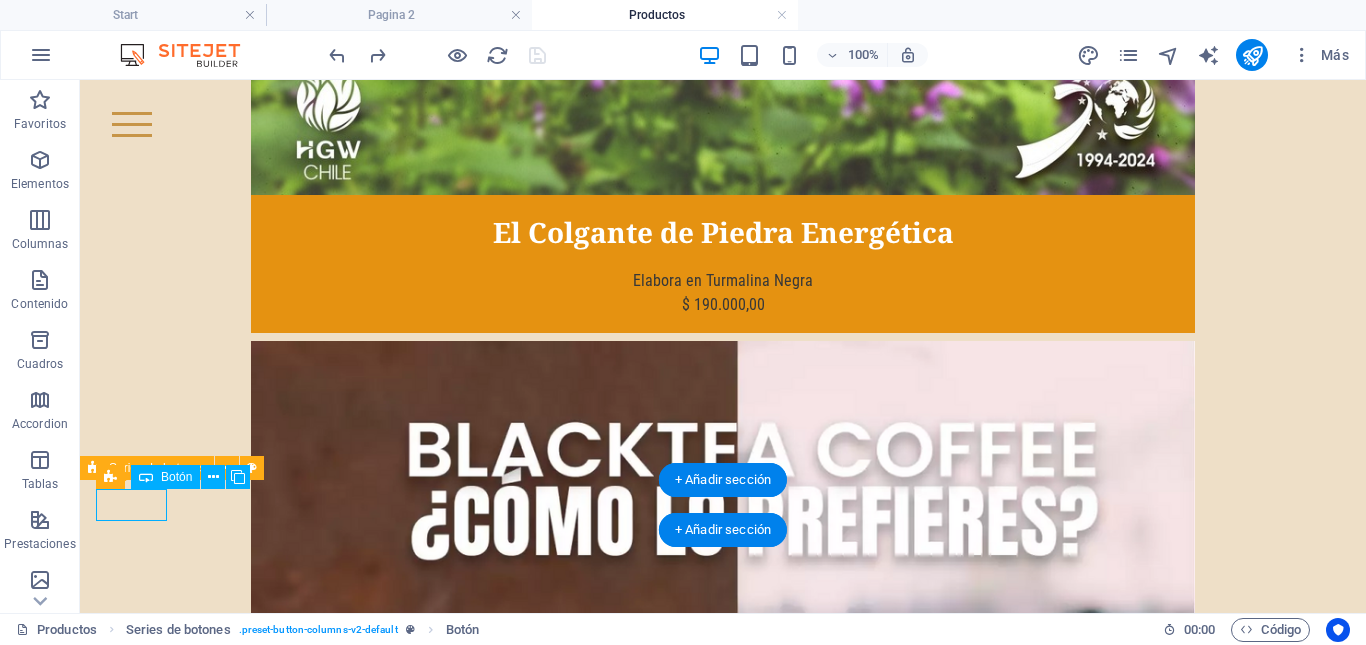 scroll, scrollTop: 1709, scrollLeft: 0, axis: vertical 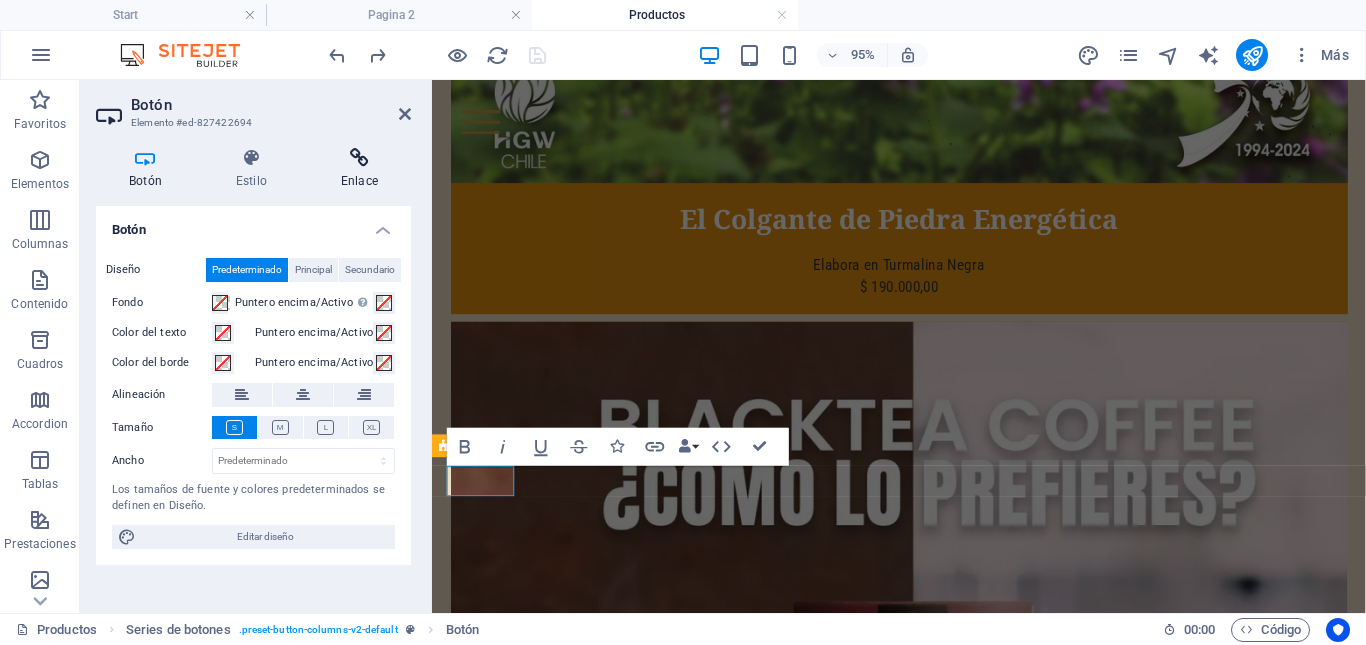 click at bounding box center [359, 158] 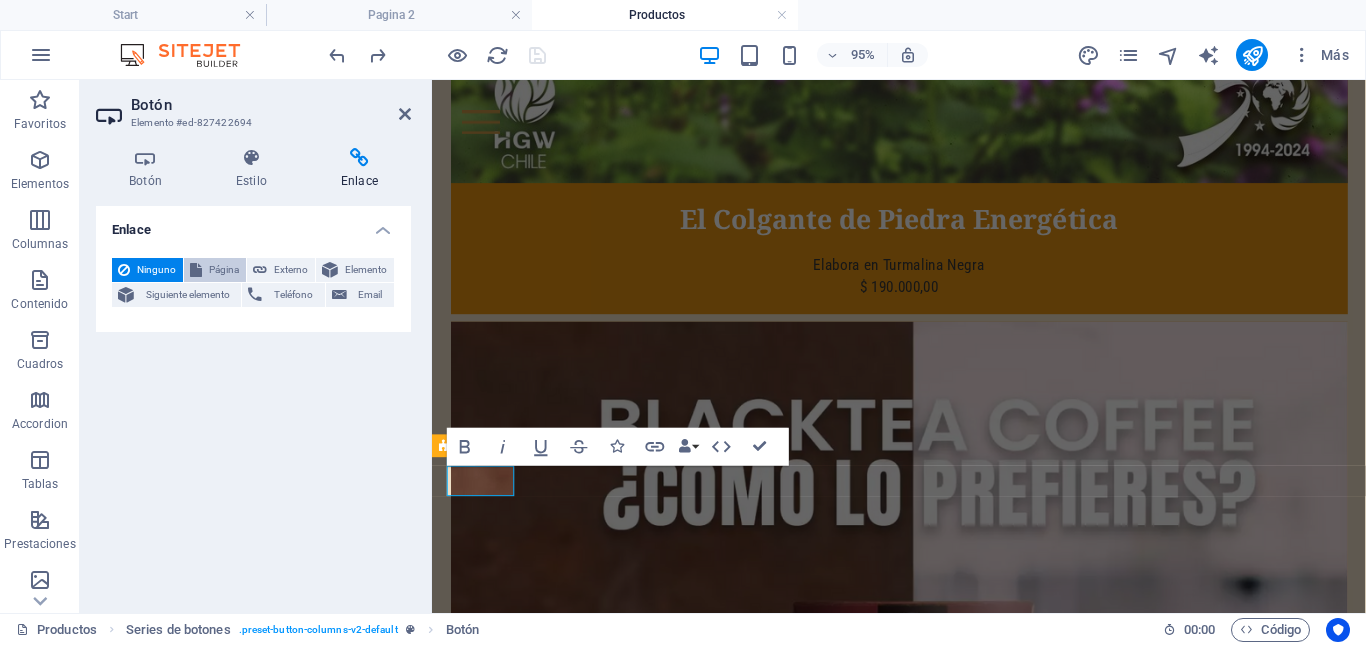 click on "Página" at bounding box center [224, 270] 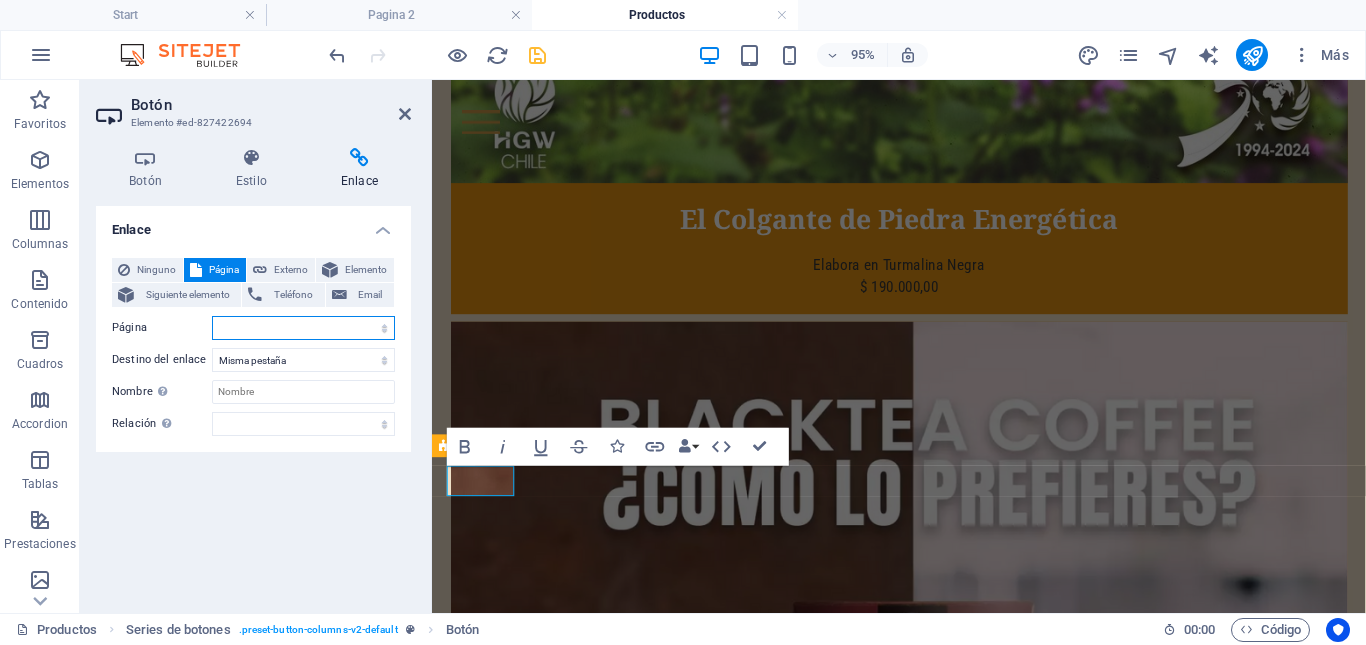 click on "Start Nosotros Productos Pagina 2 Proceso Datos Legal Notice Privacy Resveratrol - Detalles" at bounding box center (303, 328) 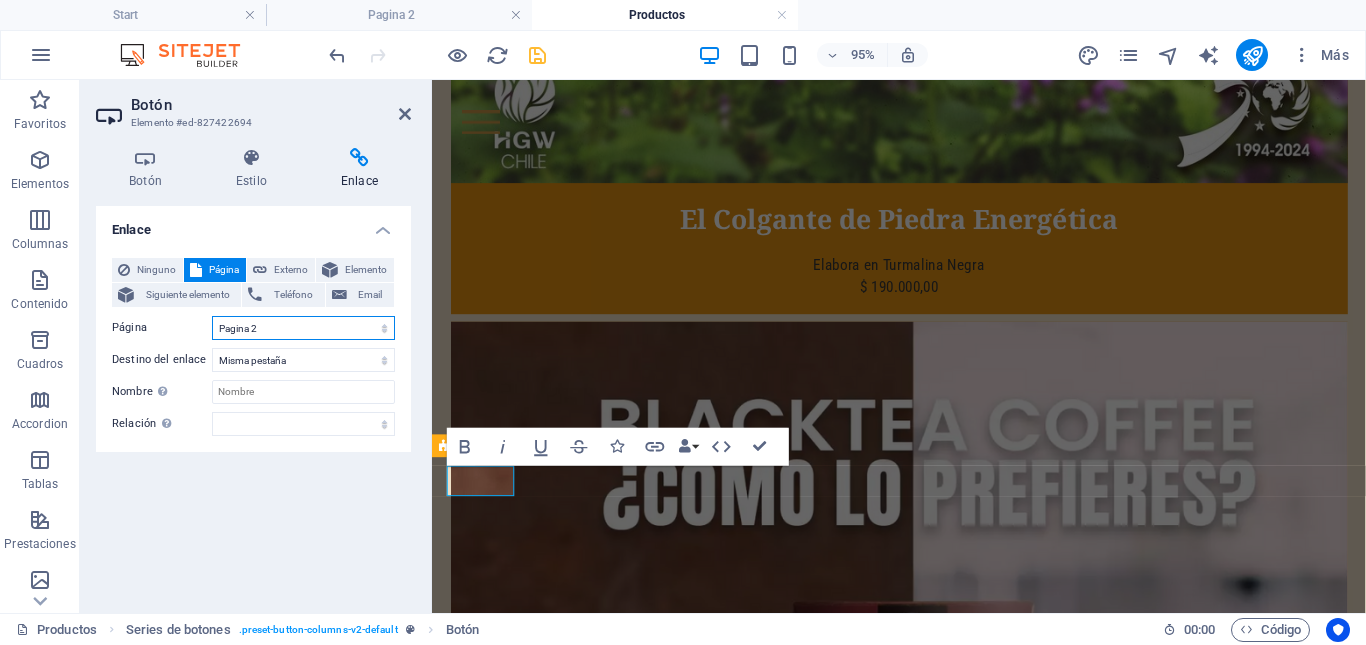 click on "Start Nosotros Productos Pagina 2 Proceso Datos Legal Notice Privacy Resveratrol - Detalles" at bounding box center (303, 328) 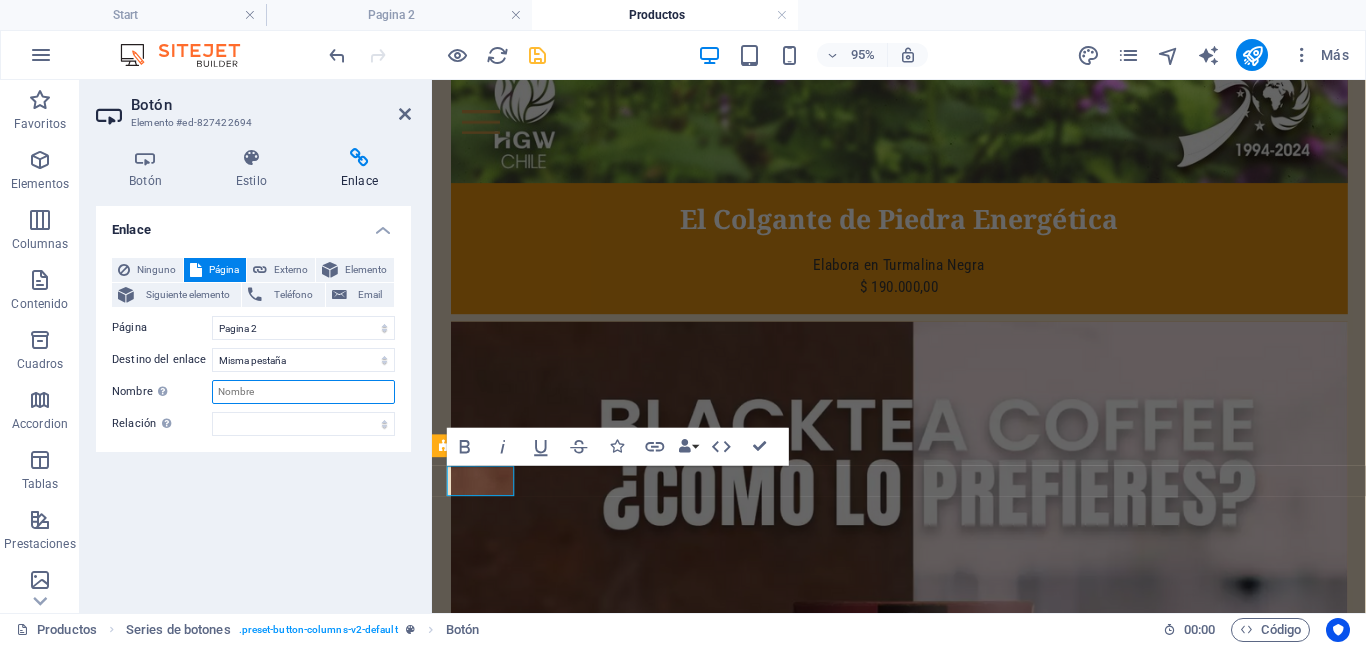 click on "Nombre Una descripción adicional del enlace no debería ser igual al texto del enlace. El título suele mostrarse como un texto de información cuando se mueve el ratón por encima del elemento. Déjalo en blanco en caso de dudas." at bounding box center (303, 392) 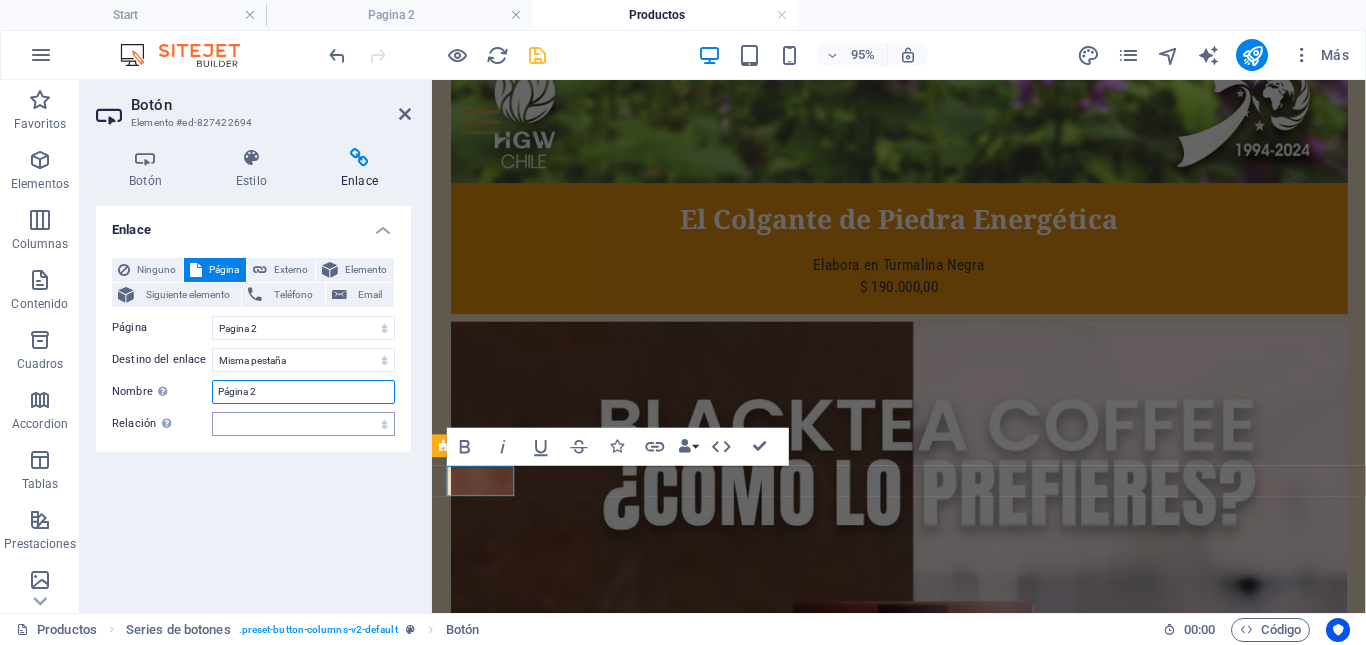 type on "Página 2" 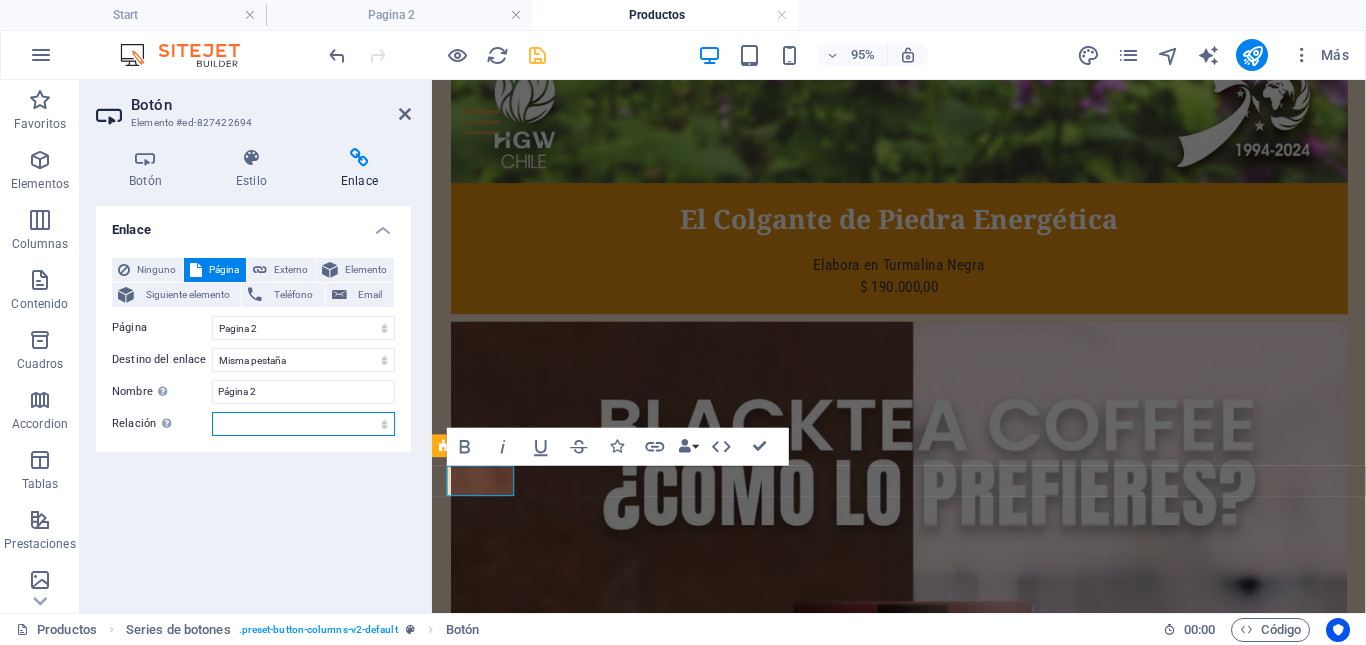click on "alternativo autor marcador externo ayuda licencia siguiente nofollow noreferrer noopener ant buscar etiqueta" at bounding box center [303, 424] 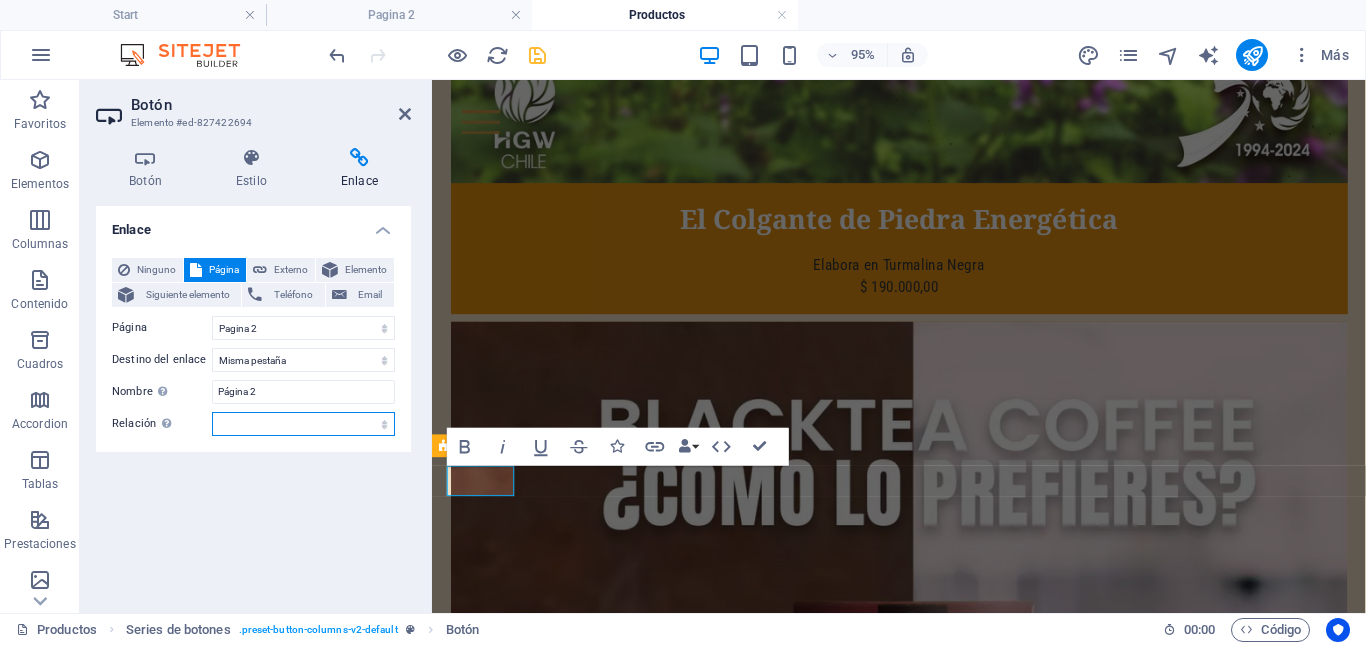 select on "next" 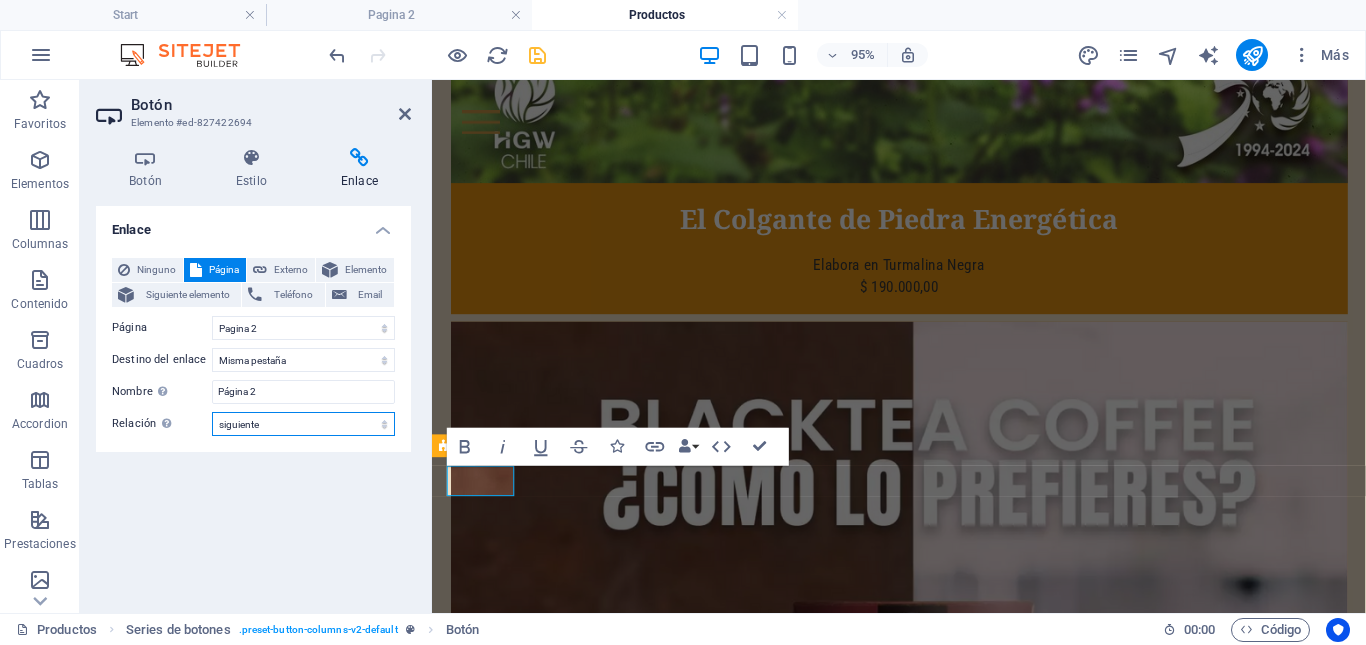 click on "alternativo autor marcador externo ayuda licencia siguiente nofollow noreferrer noopener ant buscar etiqueta" at bounding box center (303, 424) 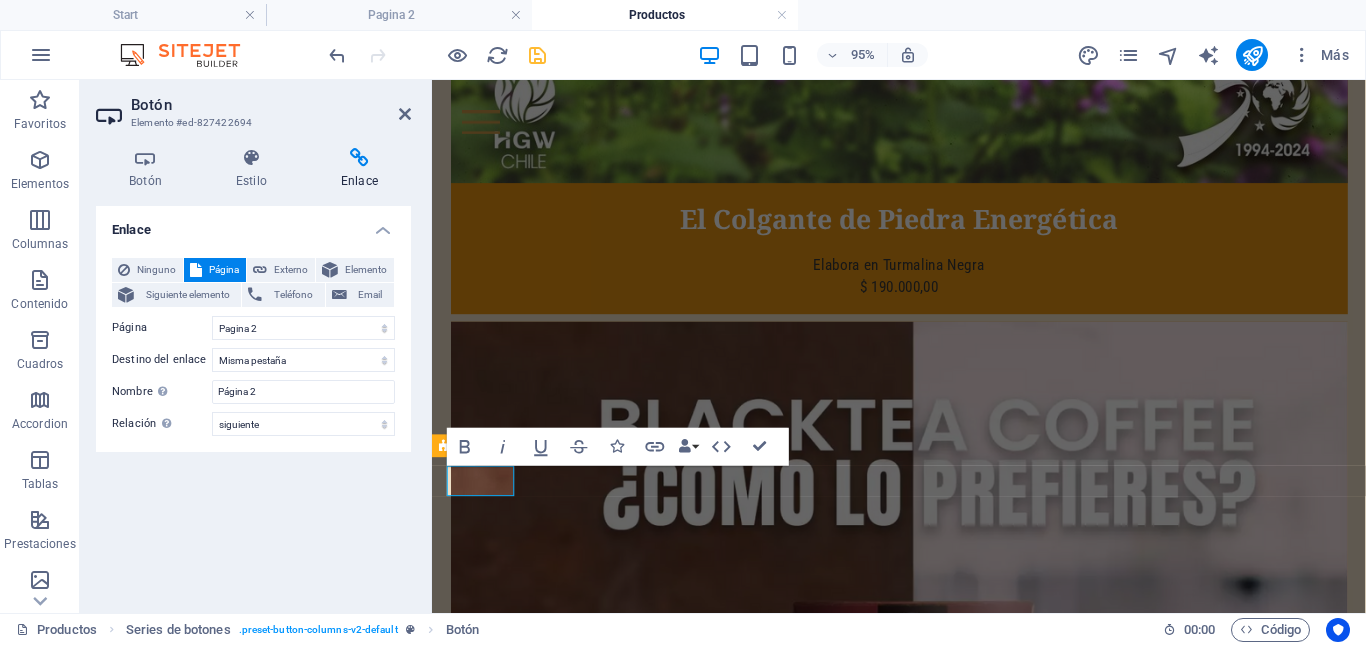 click on "Enlace Ninguno Página Externo Elemento Siguiente elemento Teléfono Email Página Start Nosotros Productos Pagina 2 Proceso Datos Legal Notice Privacy Resveratrol - Detalles Elemento
URL Teléfono Email Destino del enlace Nueva pestaña Misma pestaña Superposición Nombre Una descripción adicional del enlace no debería ser igual al texto del enlace. El título suele mostrarse como un texto de información cuando se mueve el ratón por encima del elemento. Déjalo en blanco en caso de dudas. Página 2 Relación Define la  relación de este enlace con el destino del enlace . Por ejemplo, el valor "nofollow" indica a los buscadores que no sigan al enlace. Puede dejarse vacío. alternativo autor marcador externo ayuda licencia siguiente nofollow noreferrer noopener ant buscar etiqueta" at bounding box center [253, 401] 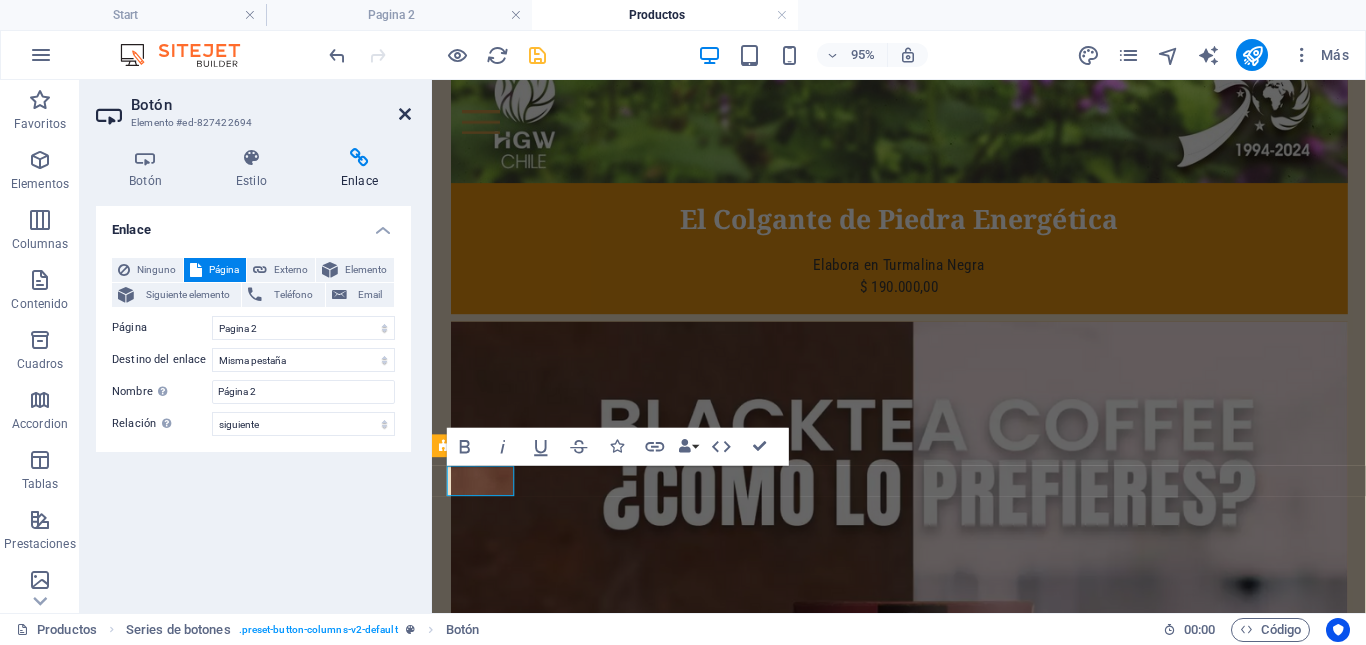 click at bounding box center (405, 114) 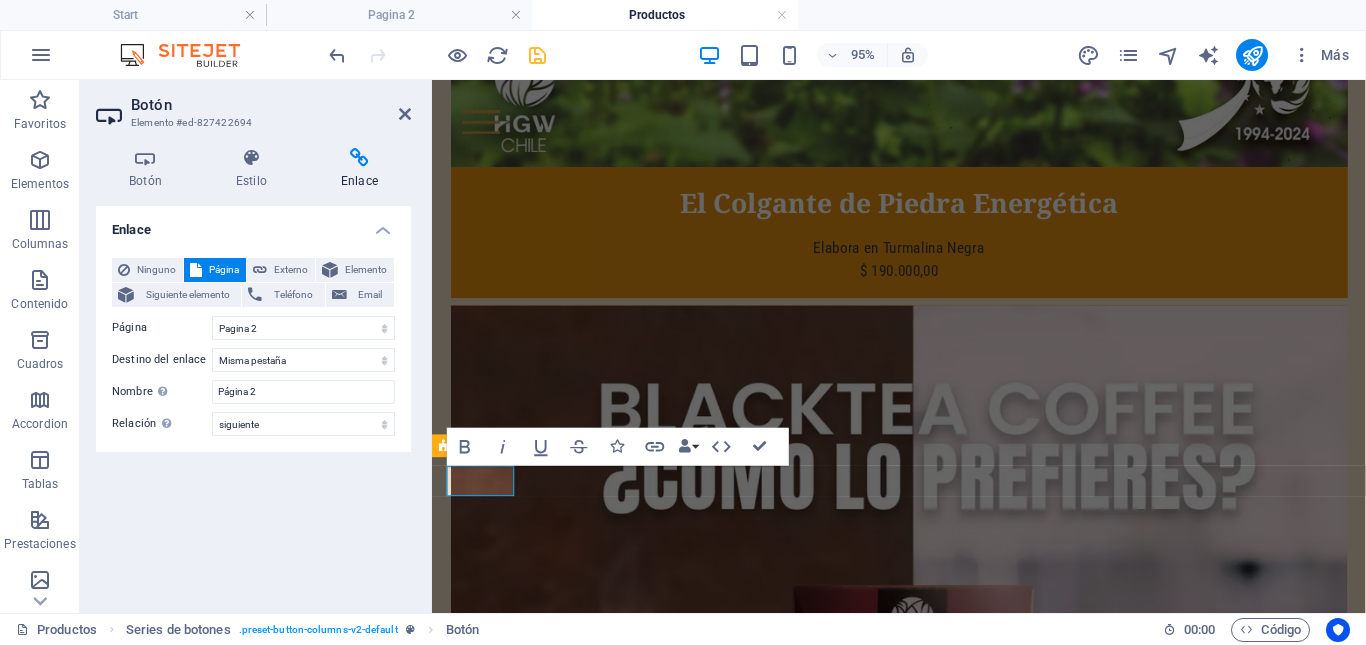 scroll, scrollTop: 1703, scrollLeft: 0, axis: vertical 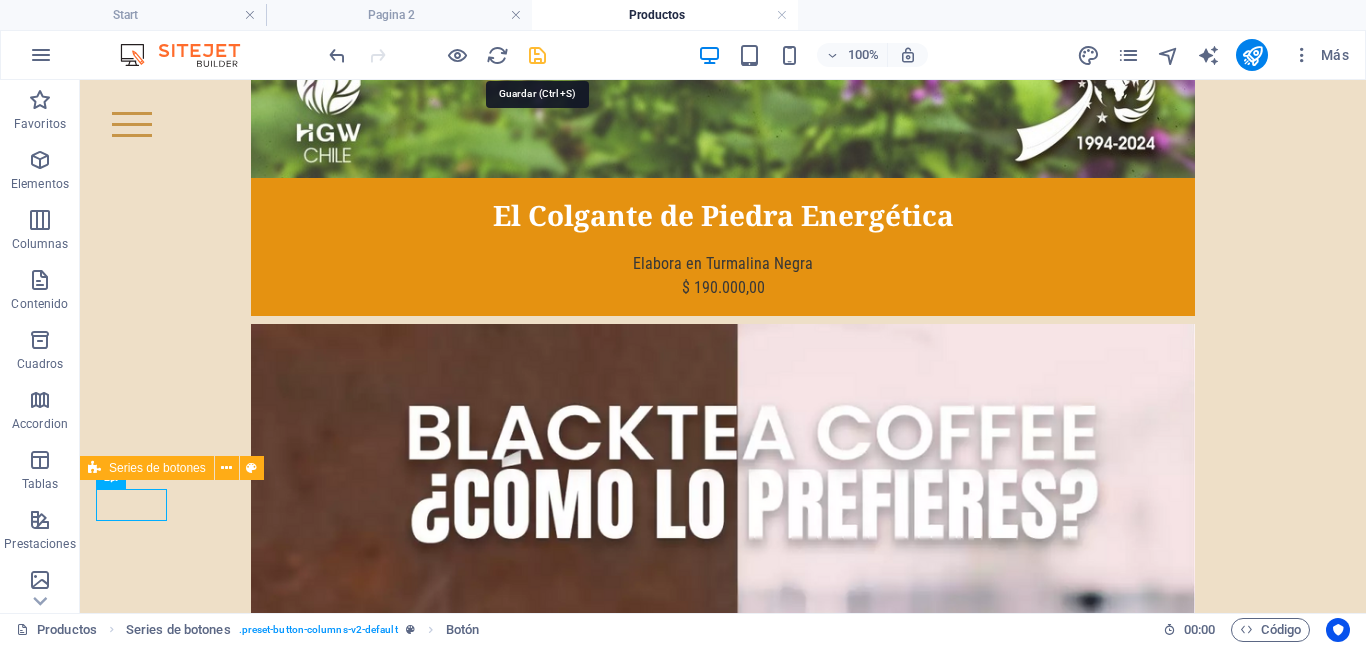 click at bounding box center (537, 55) 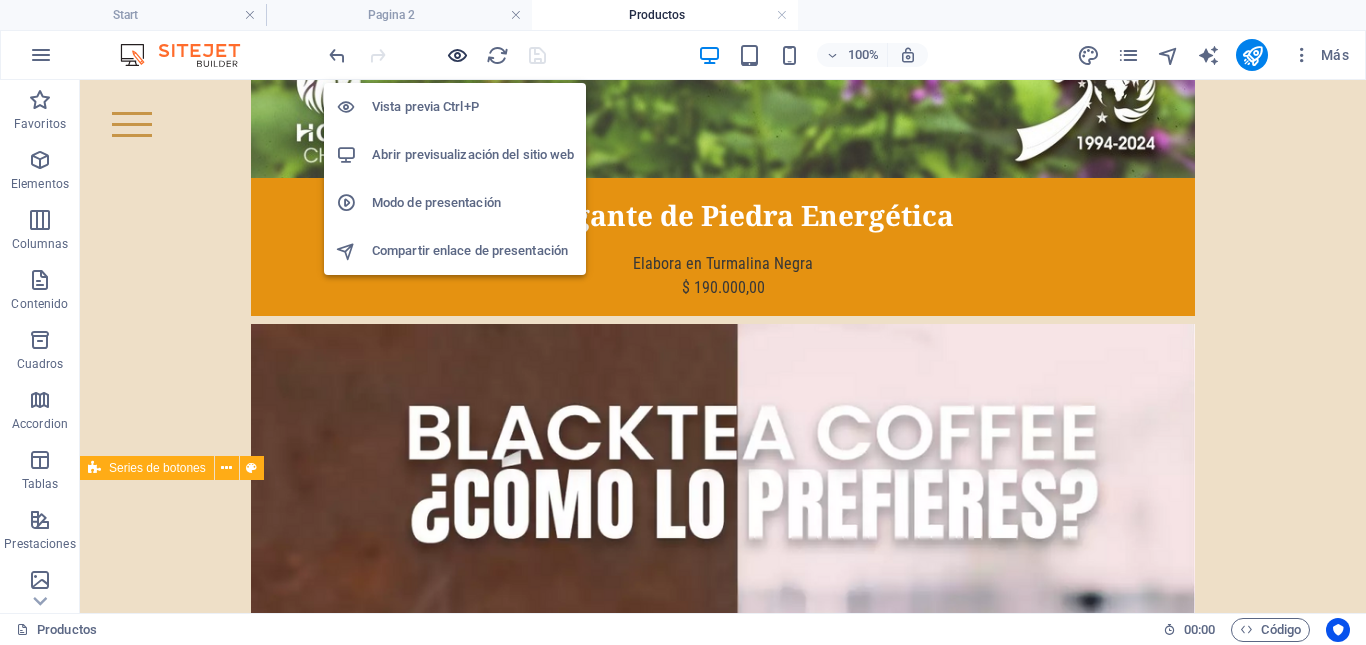 click at bounding box center (457, 55) 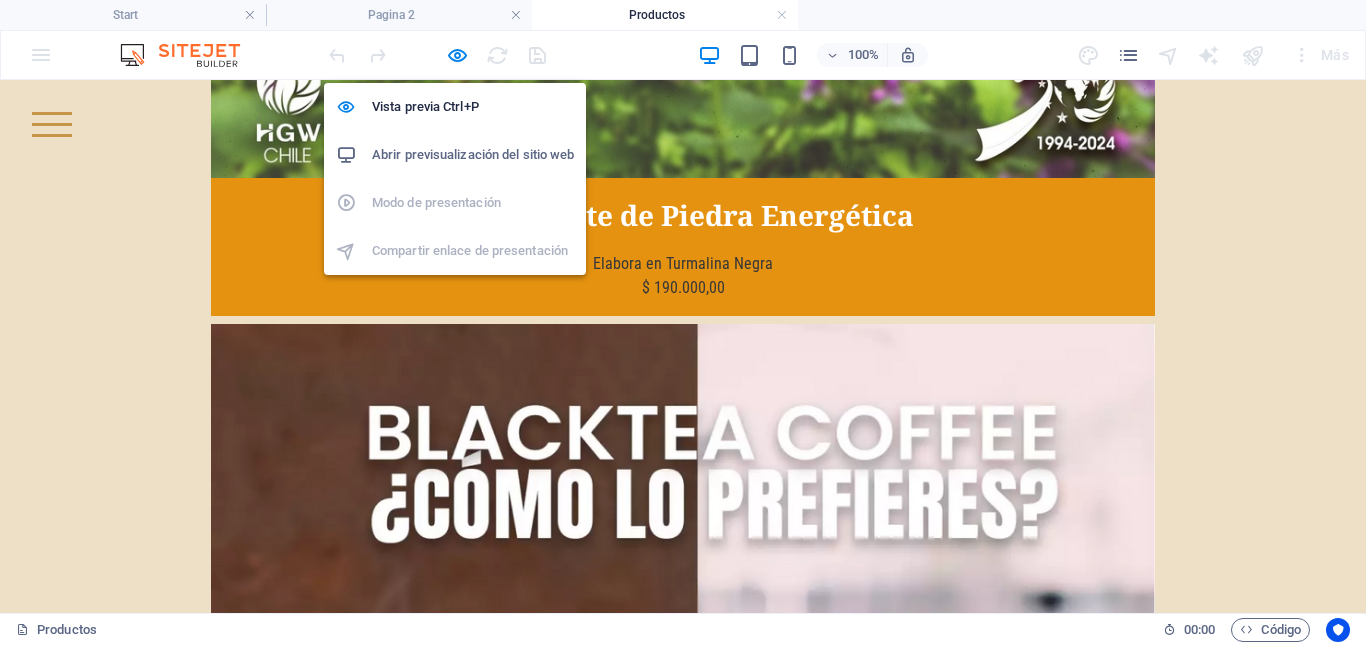 click on "Abrir previsualización del sitio web" at bounding box center (473, 155) 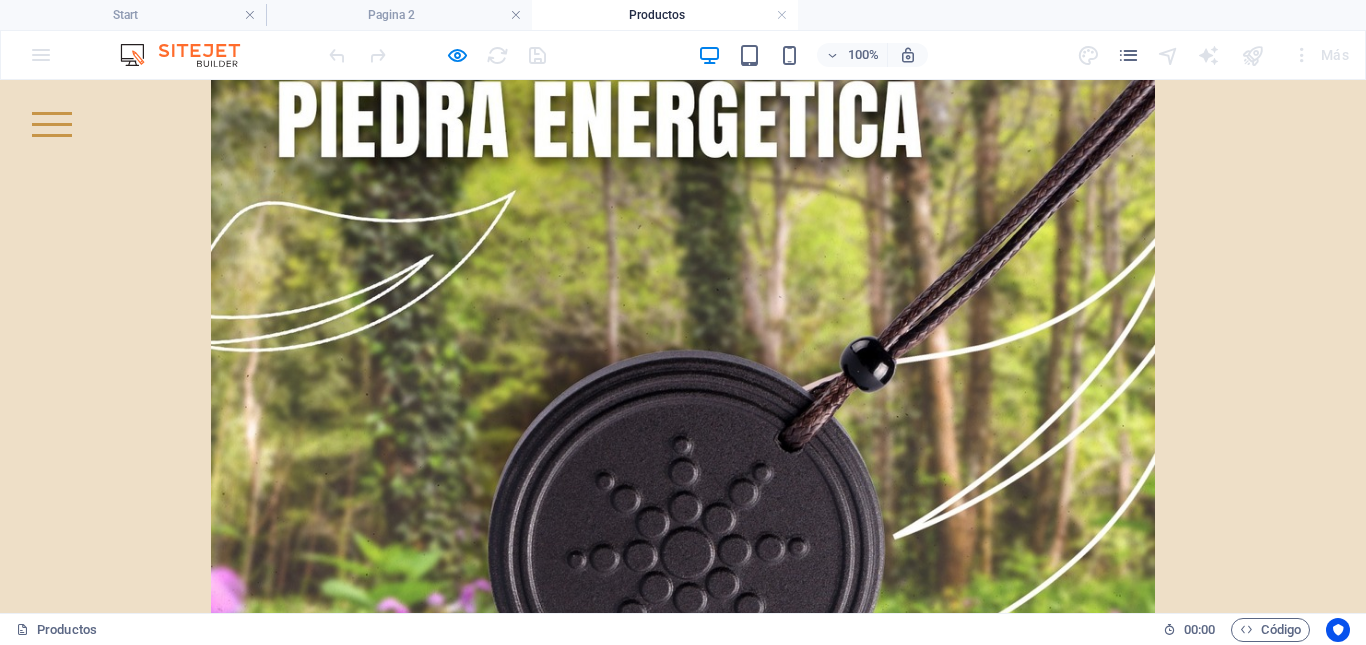 scroll, scrollTop: 703, scrollLeft: 0, axis: vertical 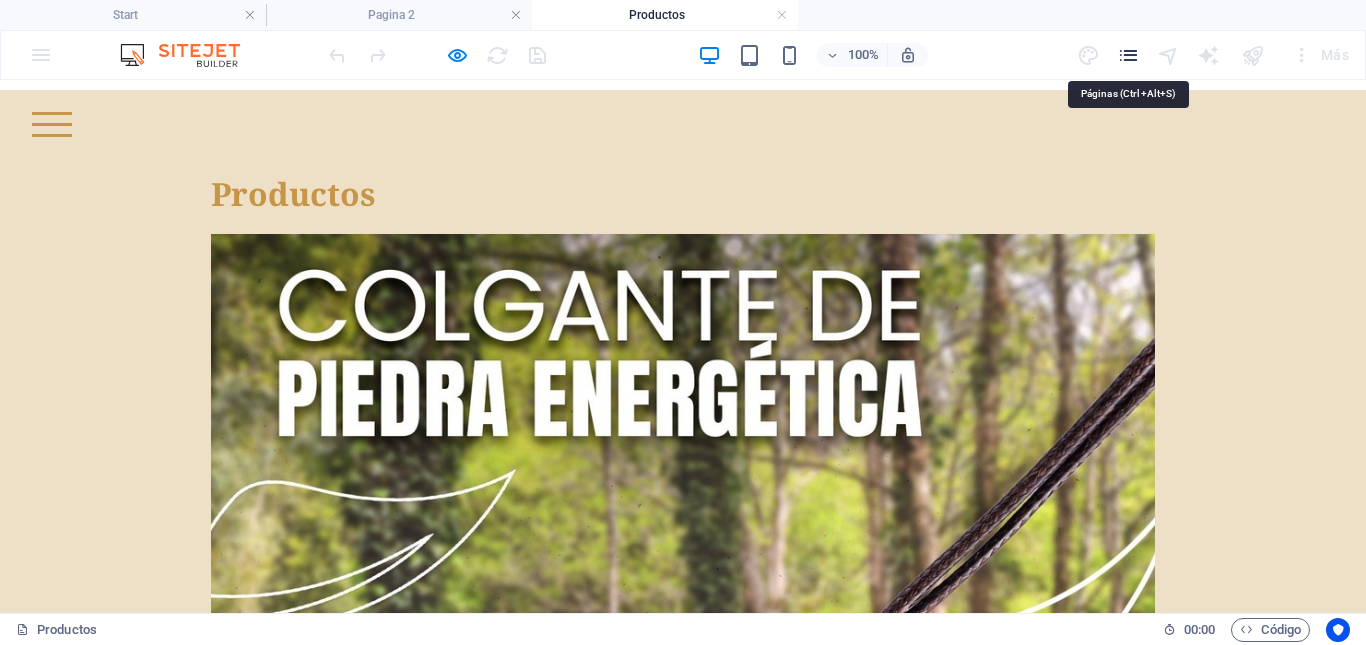 click at bounding box center (1128, 55) 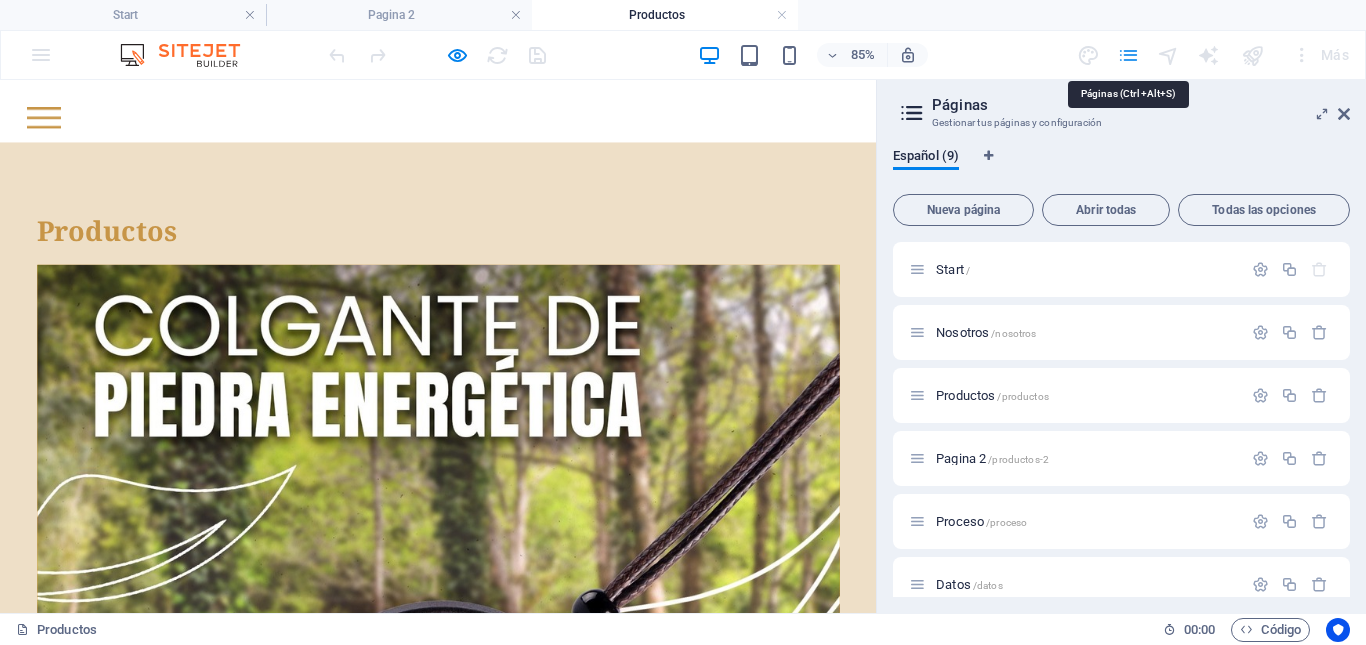 scroll, scrollTop: 754, scrollLeft: 0, axis: vertical 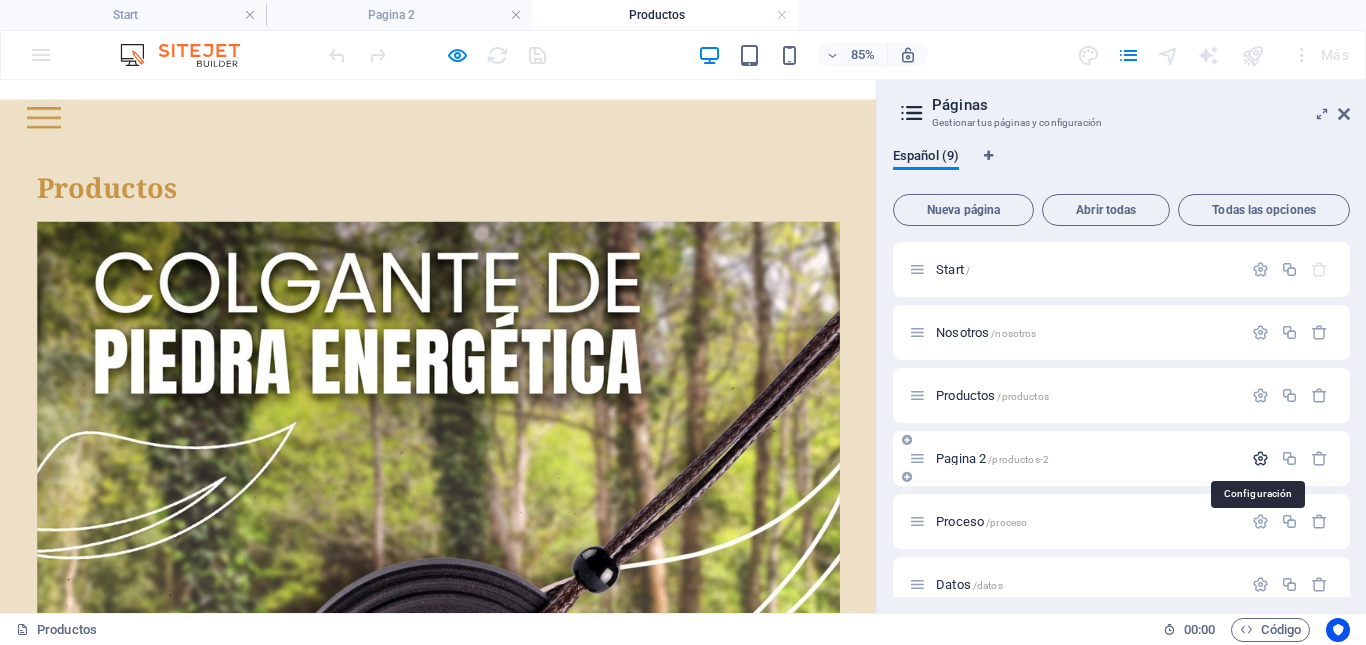 click at bounding box center [1260, 458] 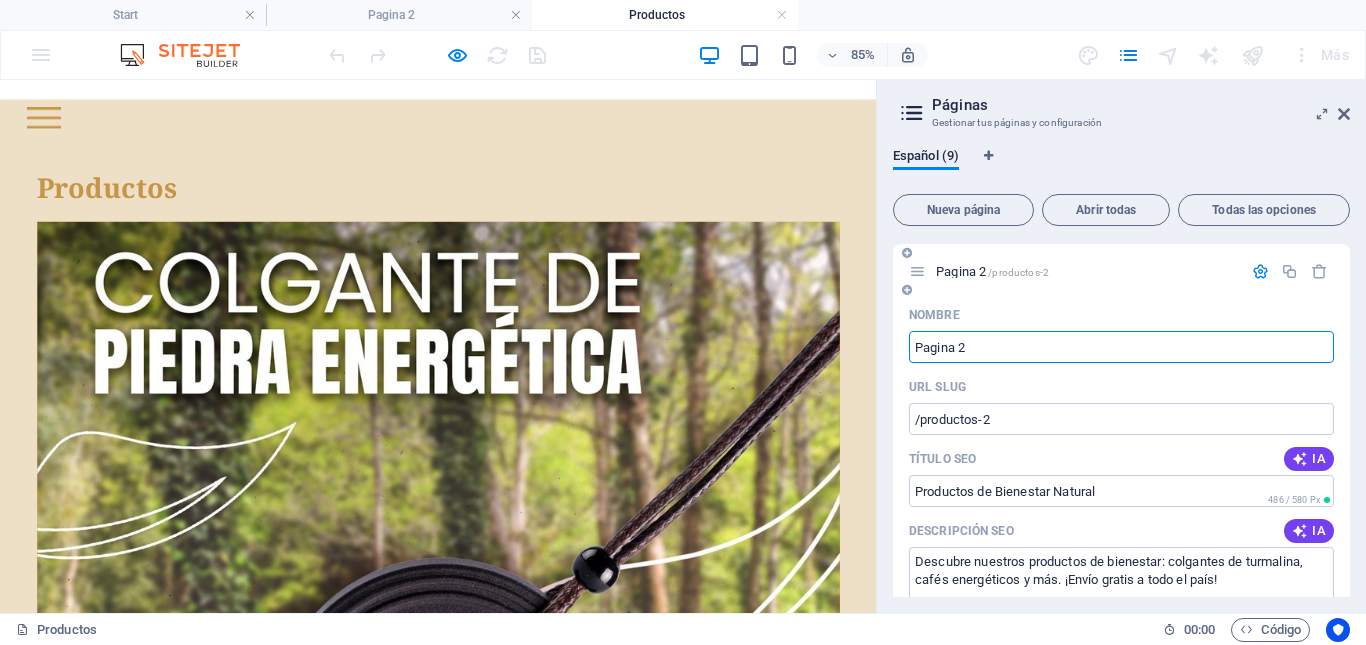 scroll, scrollTop: 300, scrollLeft: 0, axis: vertical 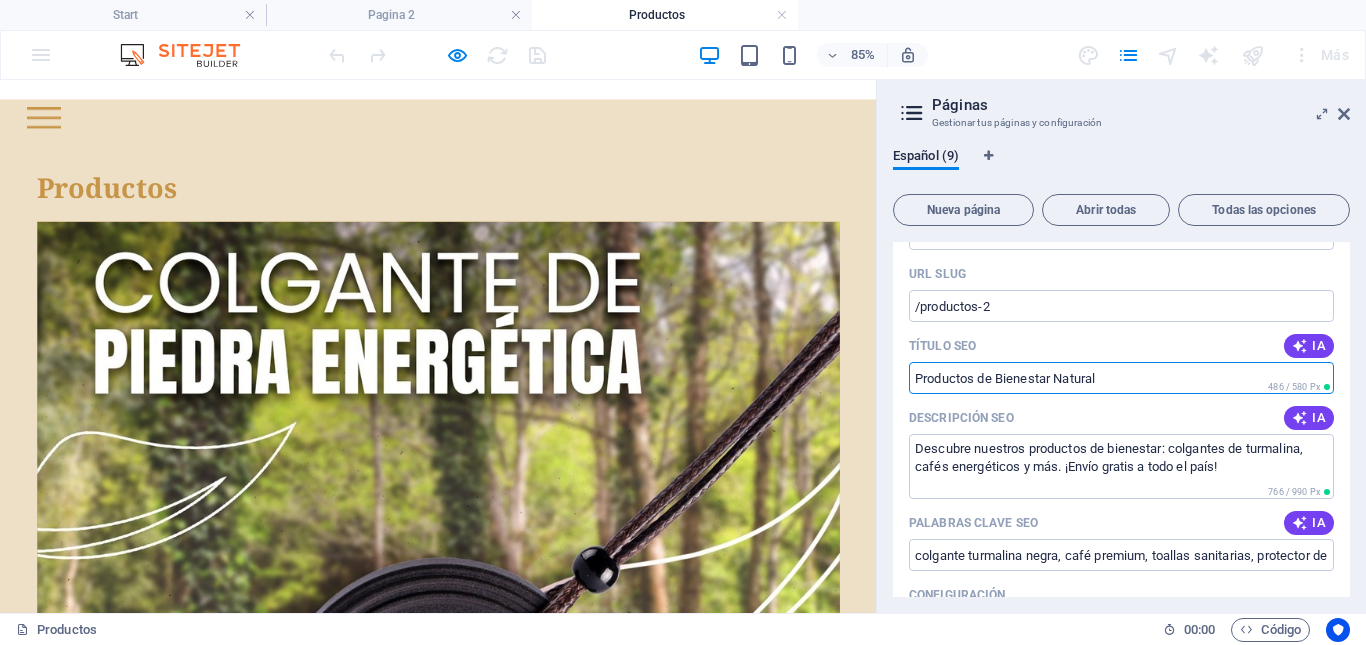 click on "Productos de Bienestar Natural" at bounding box center [1121, 378] 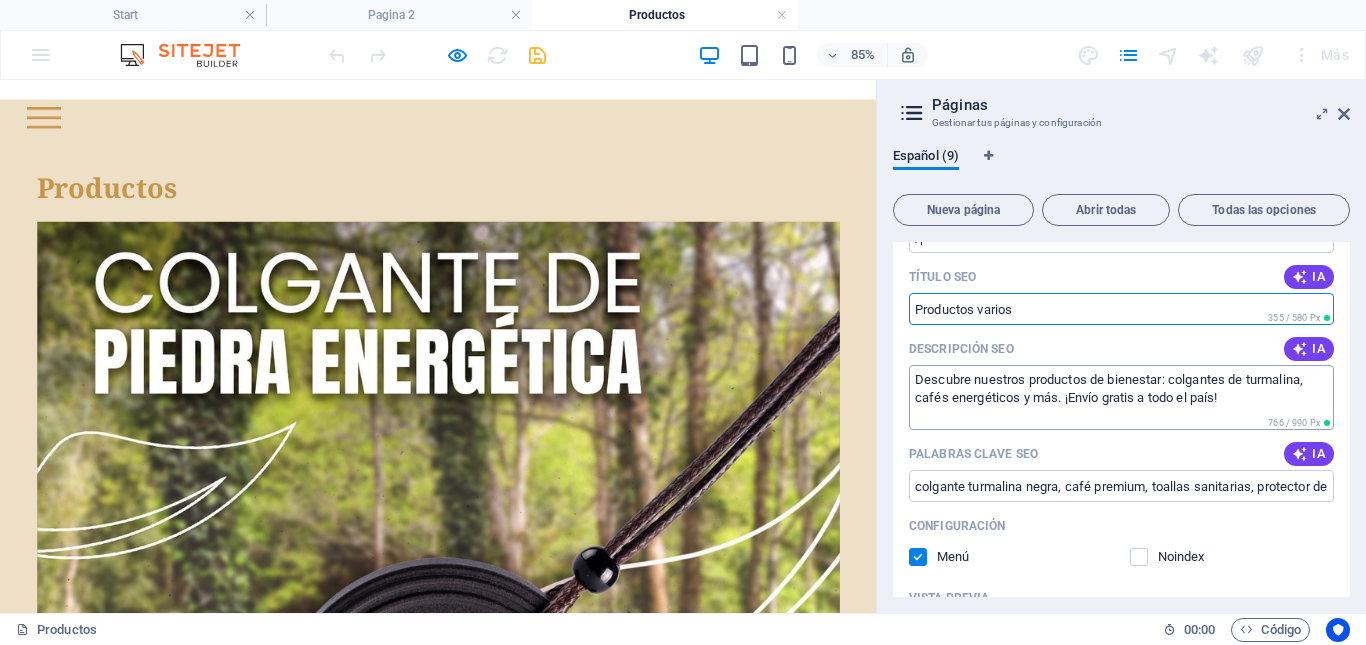 scroll, scrollTop: 400, scrollLeft: 0, axis: vertical 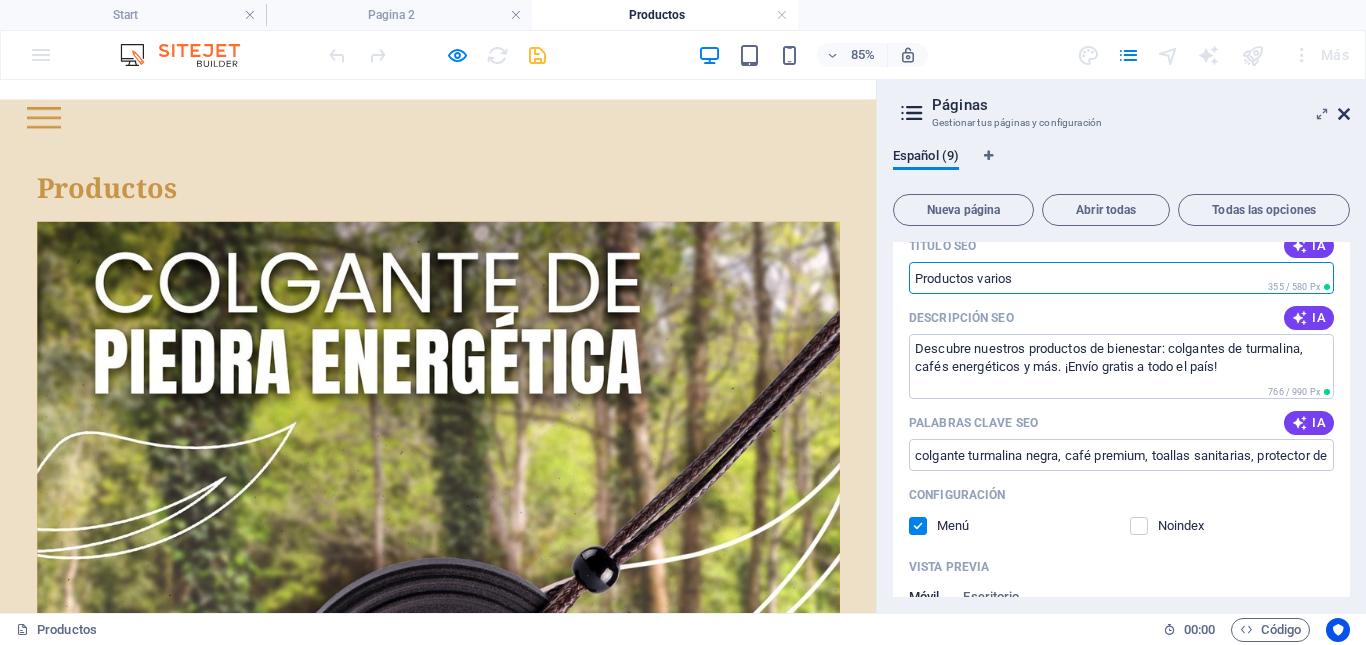 type on "Productos varios" 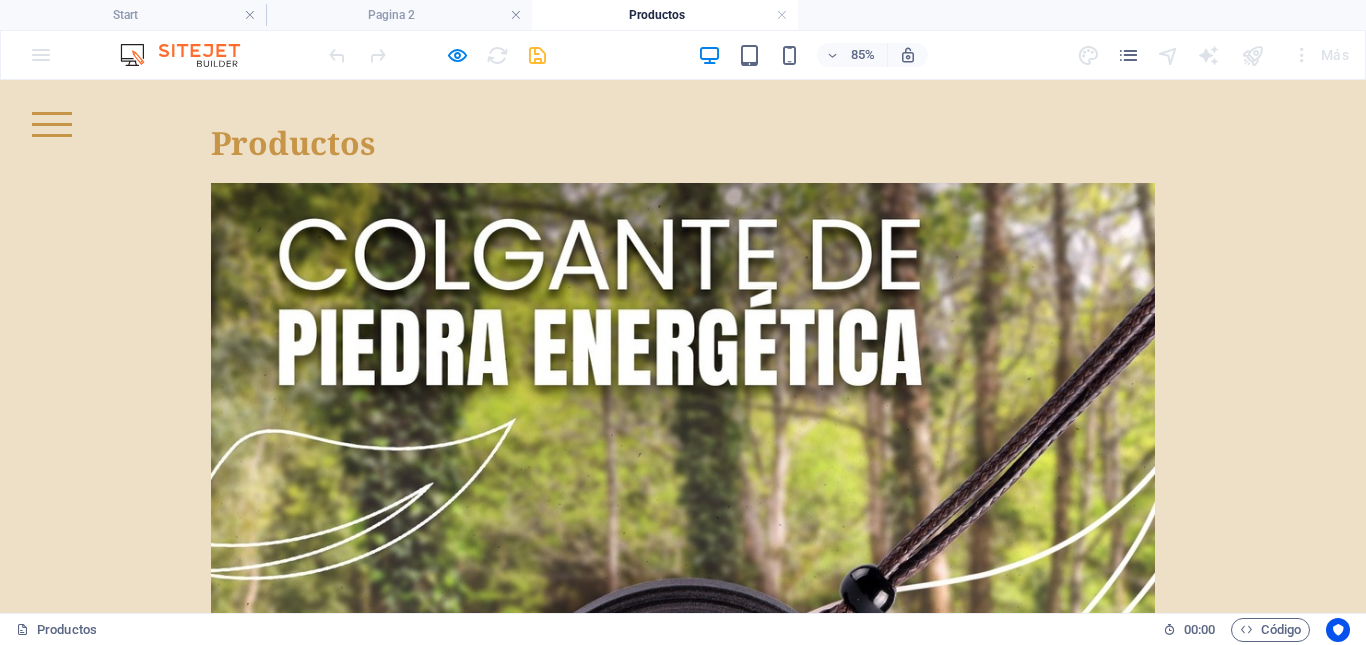 scroll, scrollTop: 703, scrollLeft: 0, axis: vertical 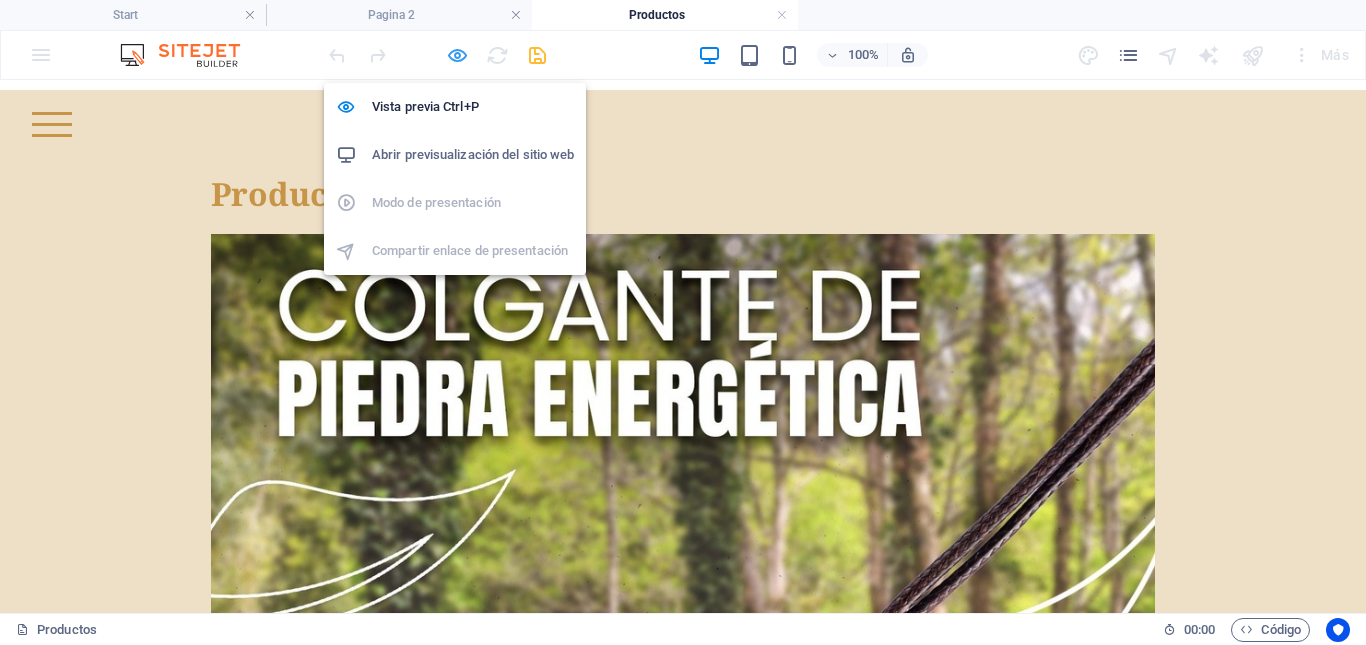 click at bounding box center (457, 55) 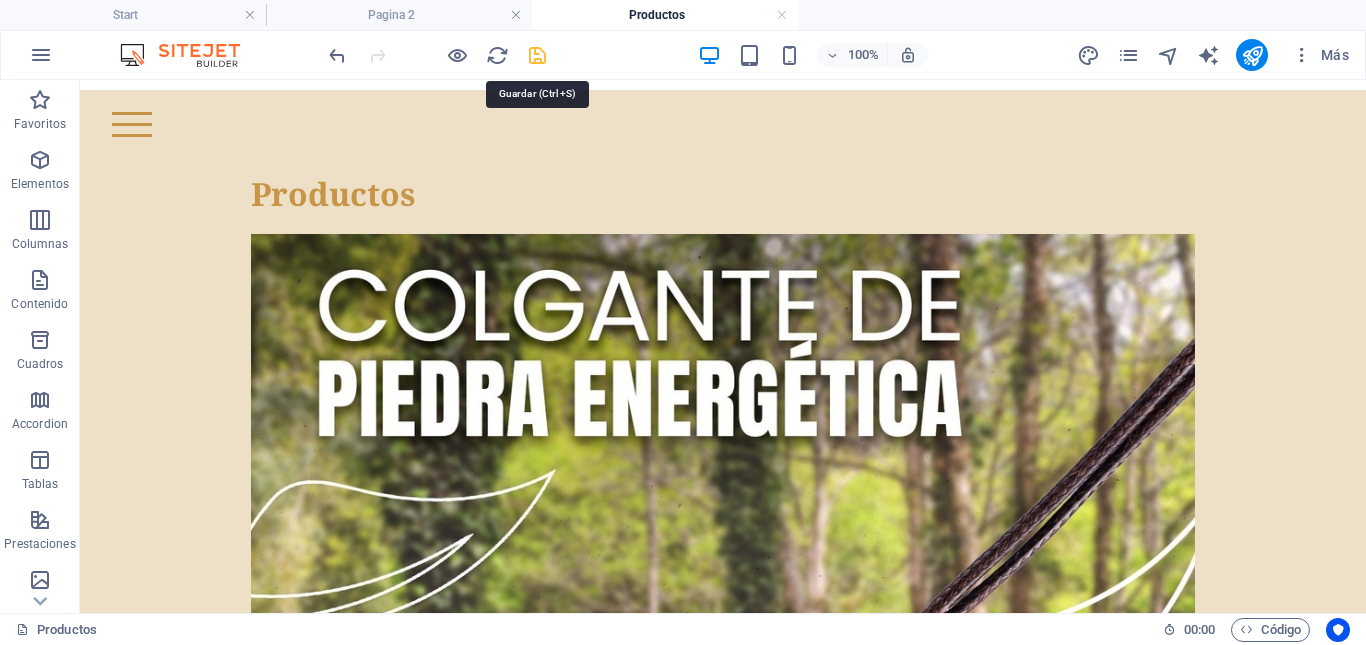 drag, startPoint x: 541, startPoint y: 56, endPoint x: 537, endPoint y: 175, distance: 119.06721 